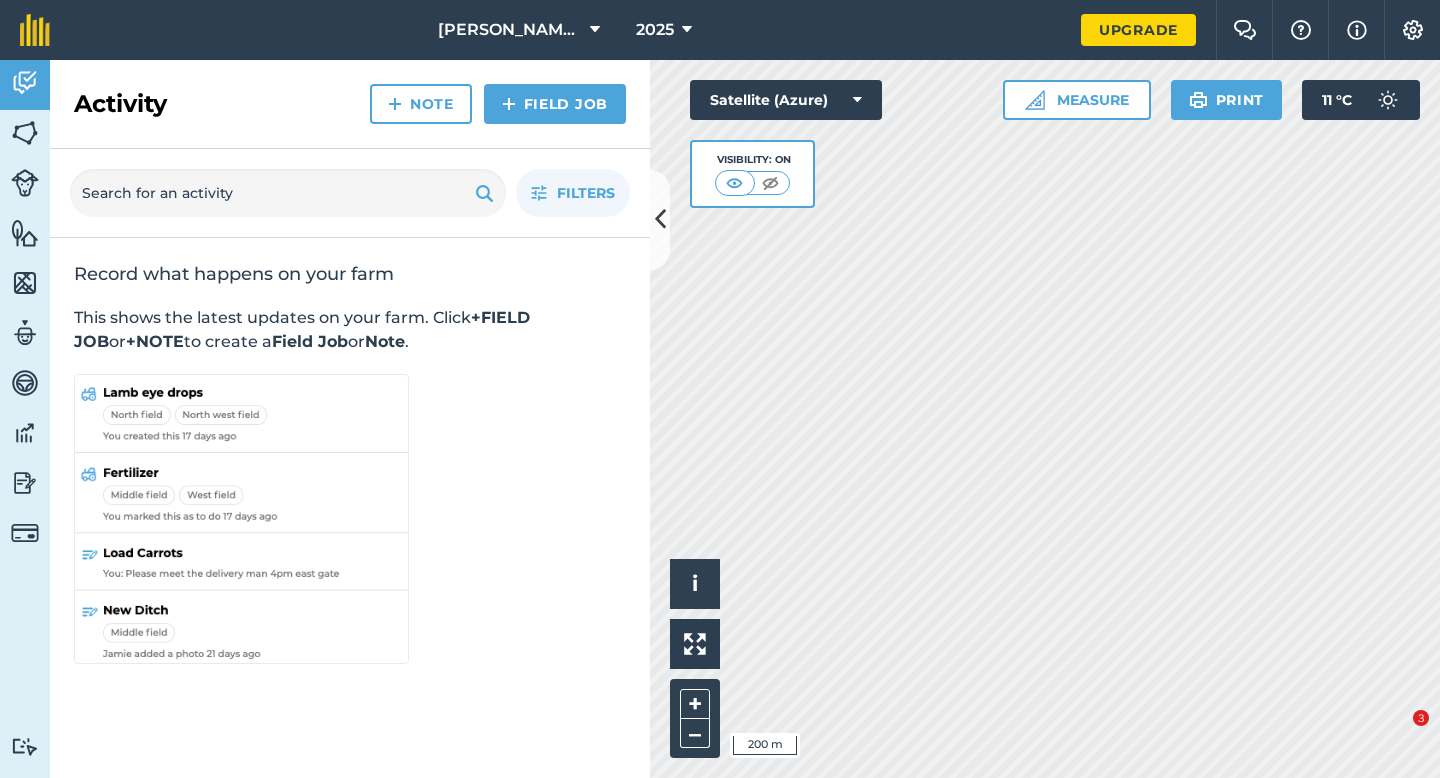 scroll, scrollTop: 0, scrollLeft: 0, axis: both 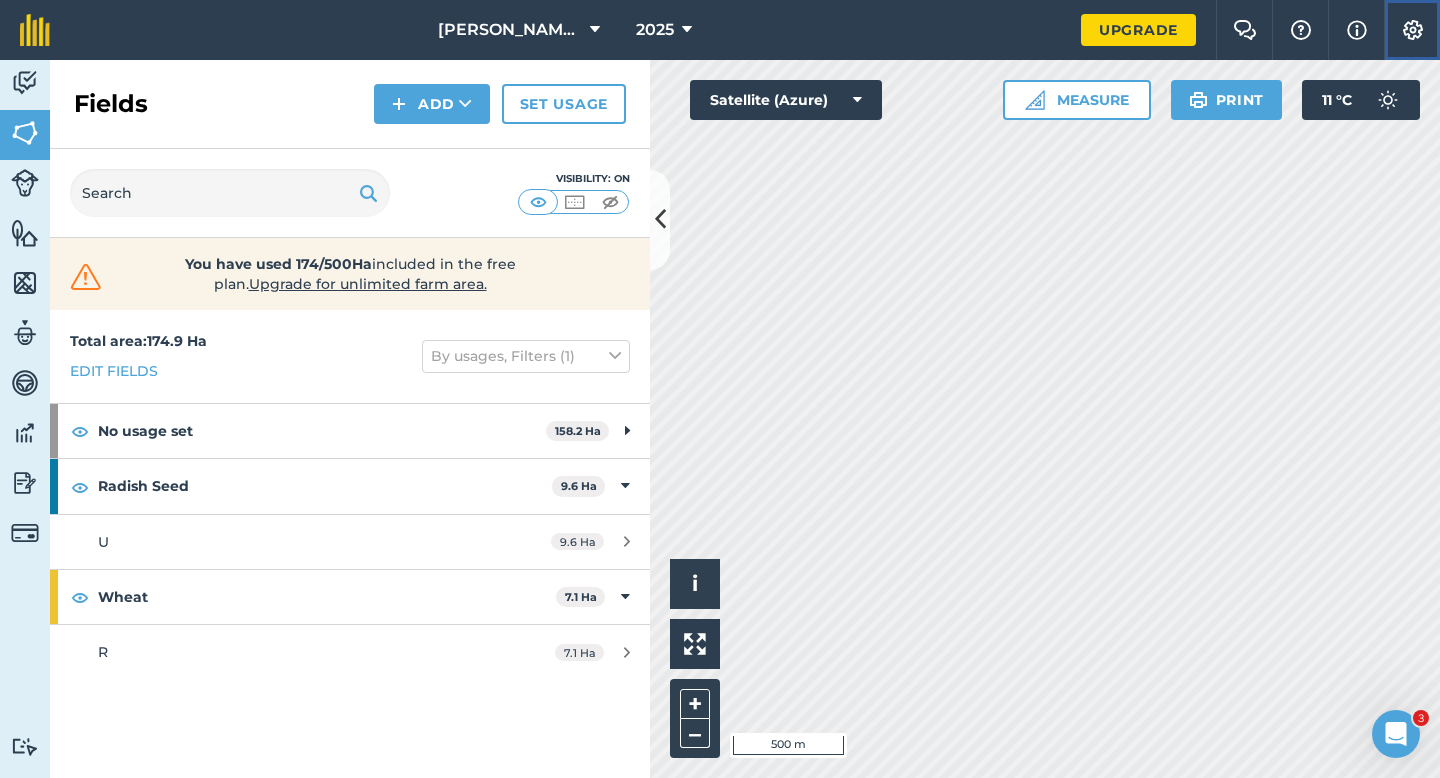 click at bounding box center (1413, 30) 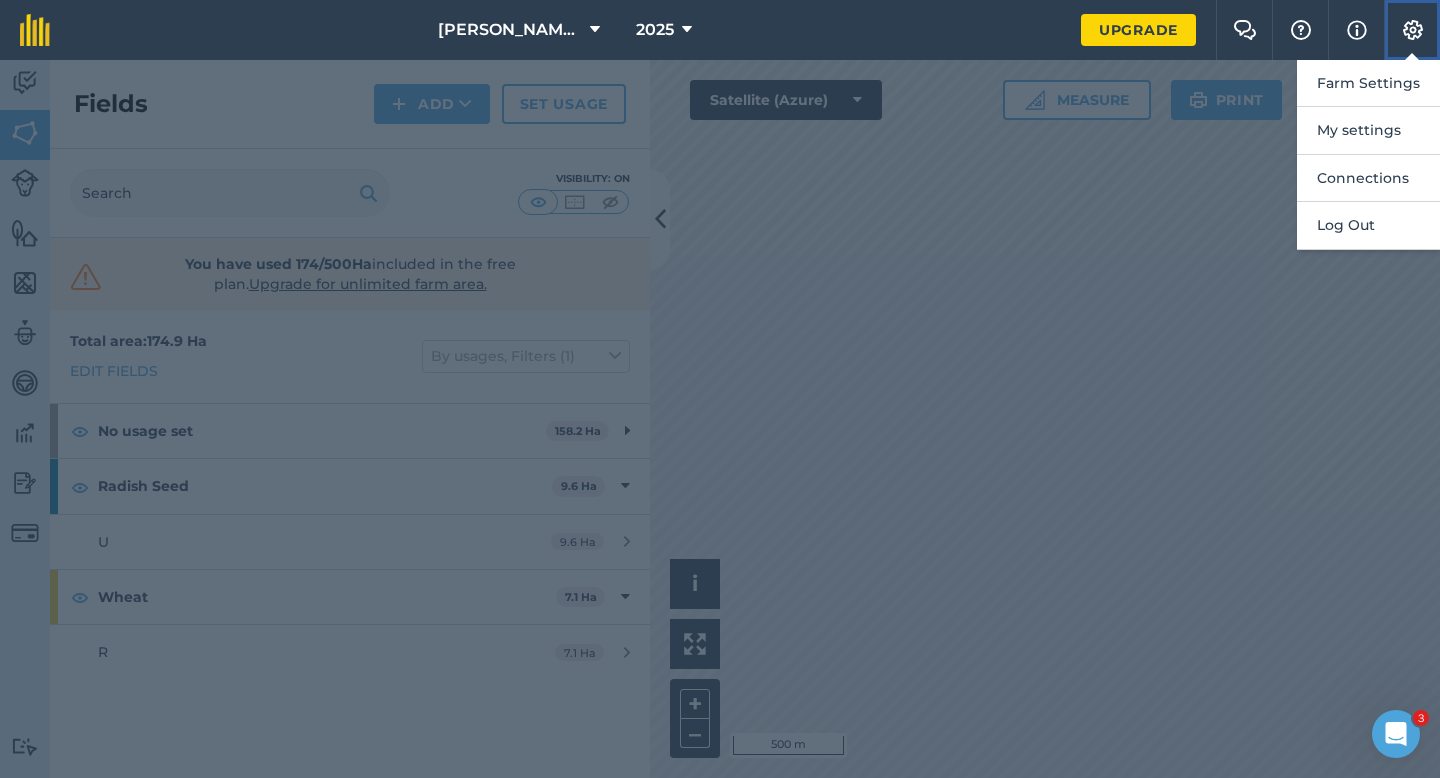 type 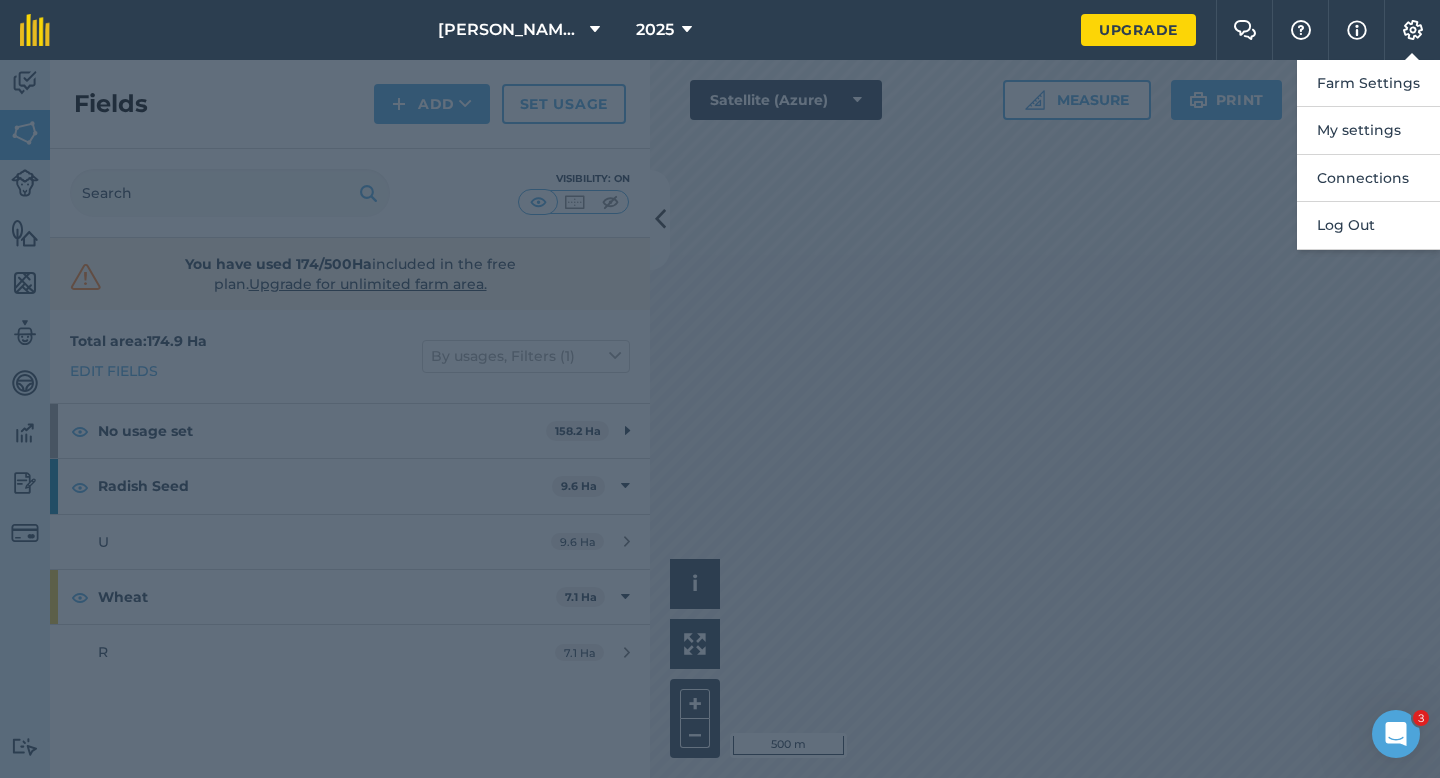 click at bounding box center [720, 419] 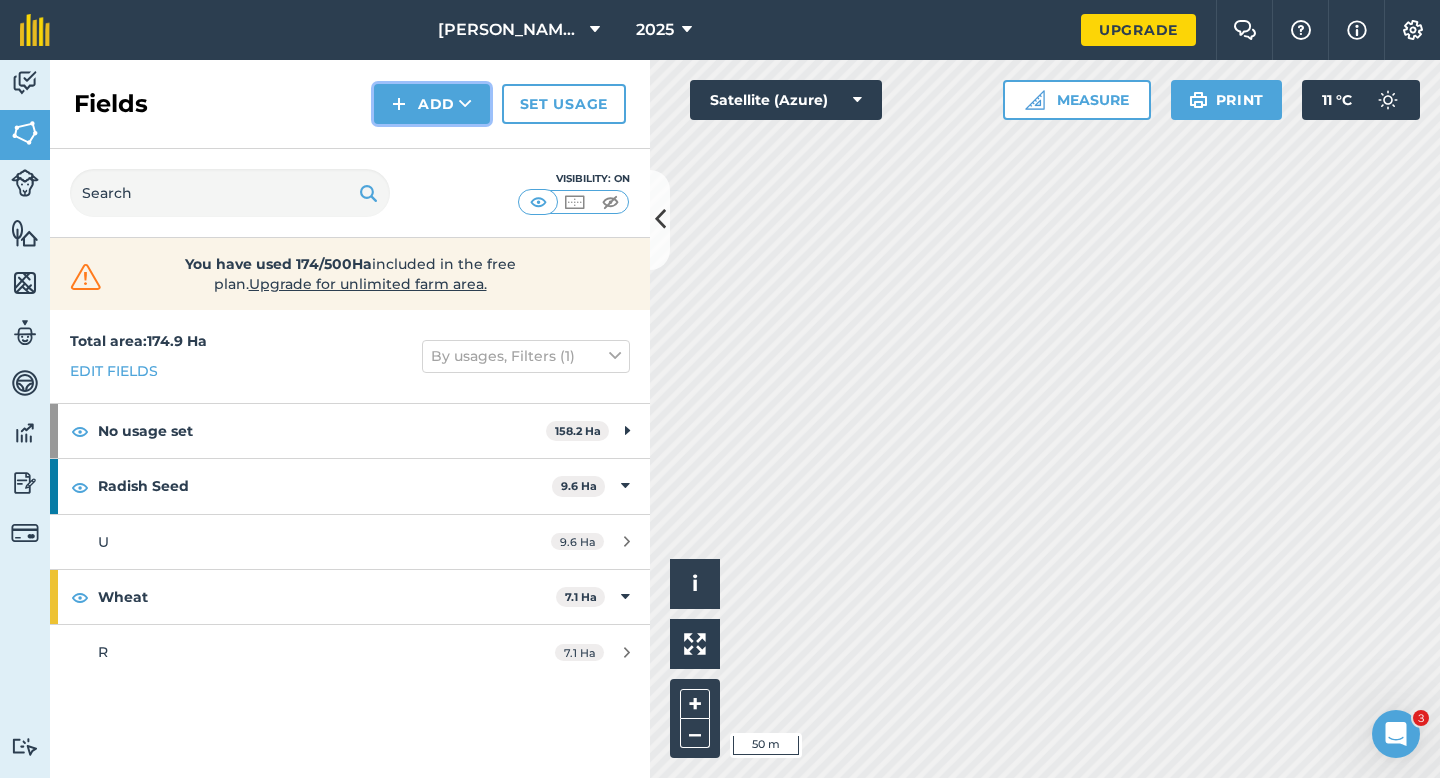 click on "Add" at bounding box center (432, 104) 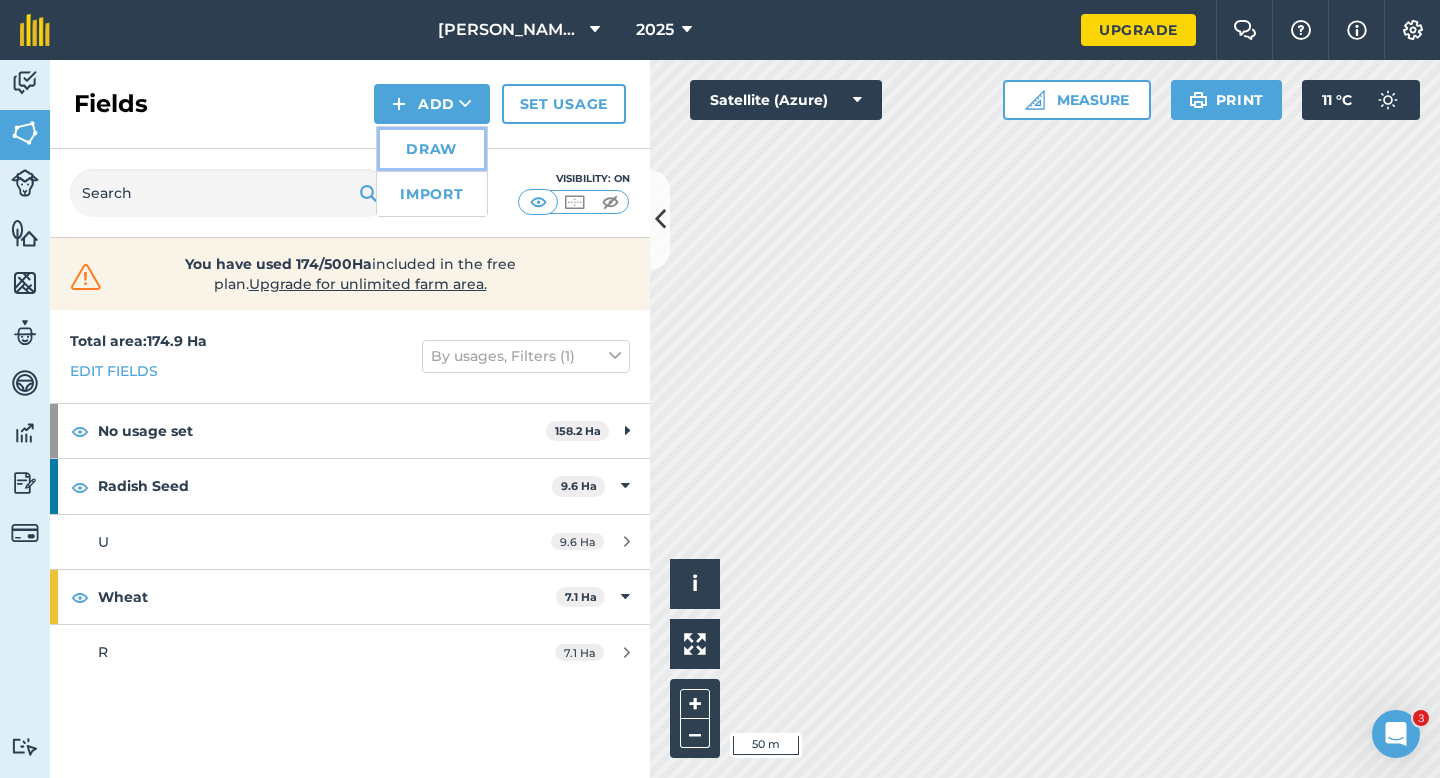 click on "Draw" at bounding box center (432, 149) 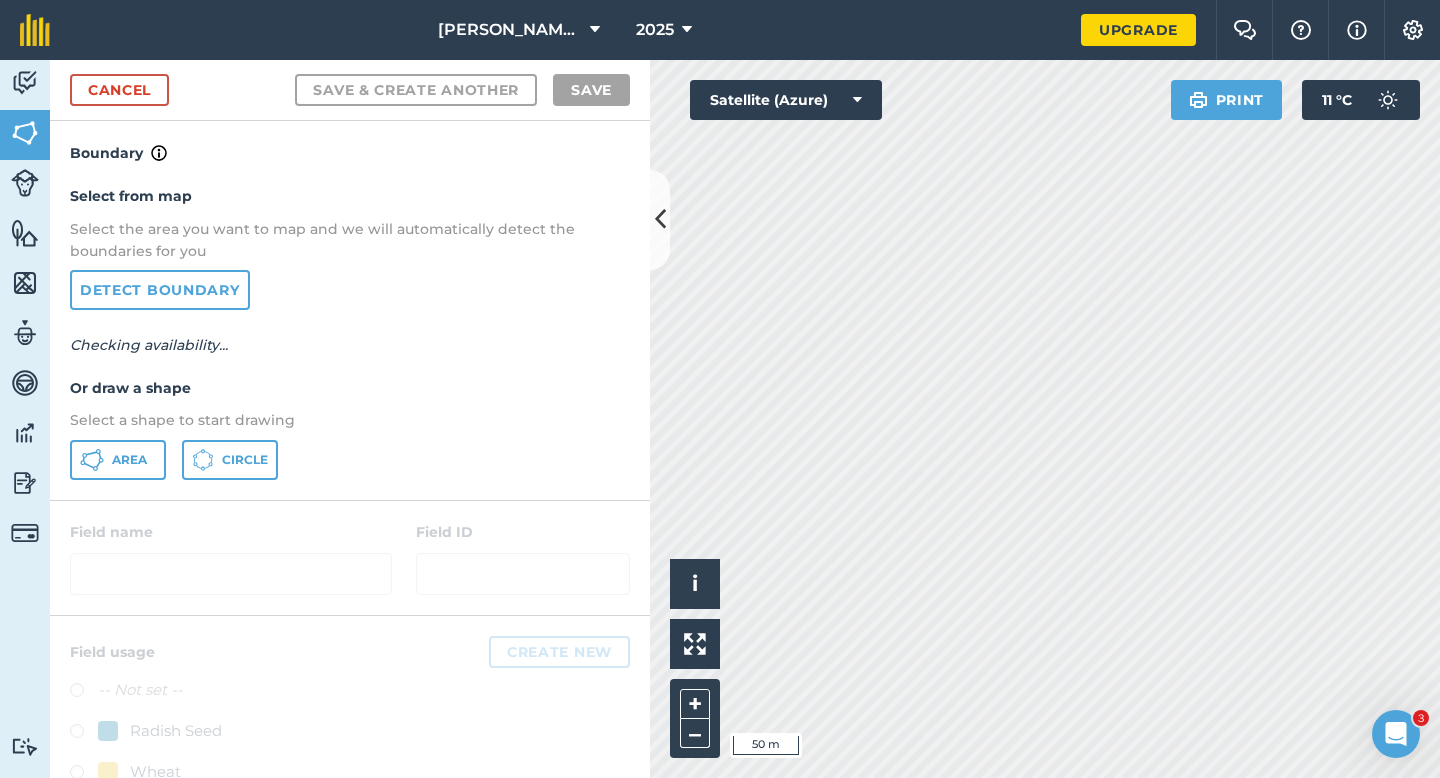 click on "Select a shape to start drawing" at bounding box center (350, 420) 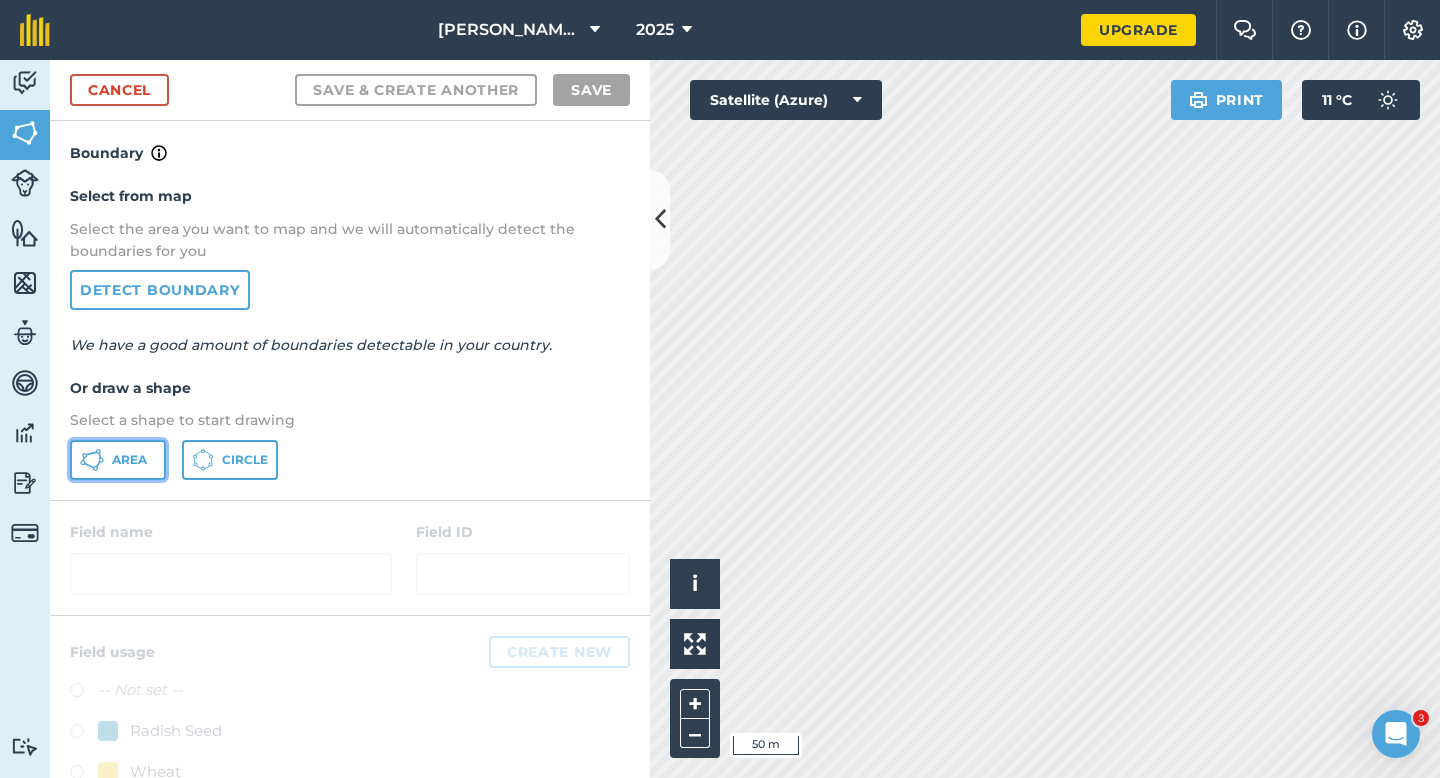 click on "Area" at bounding box center (129, 460) 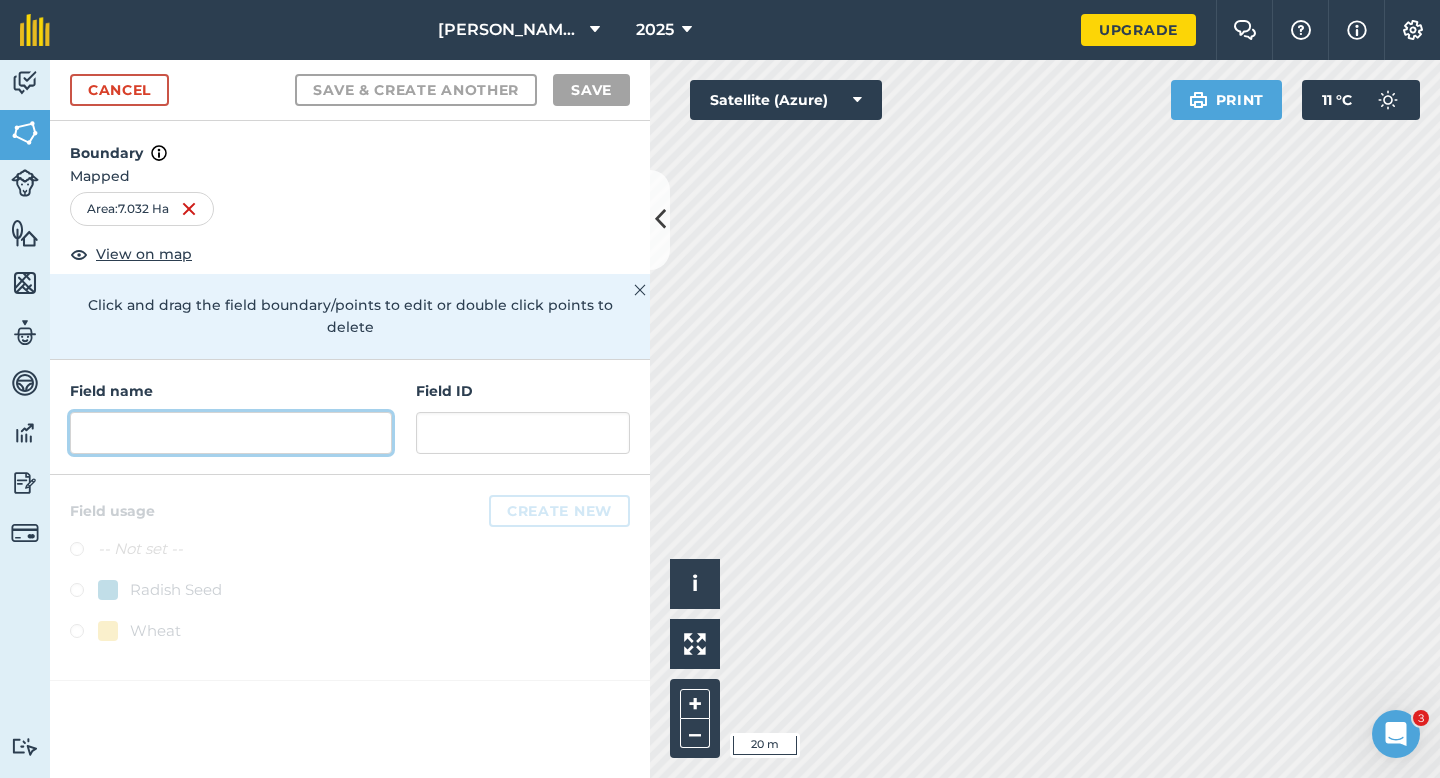 click at bounding box center [231, 433] 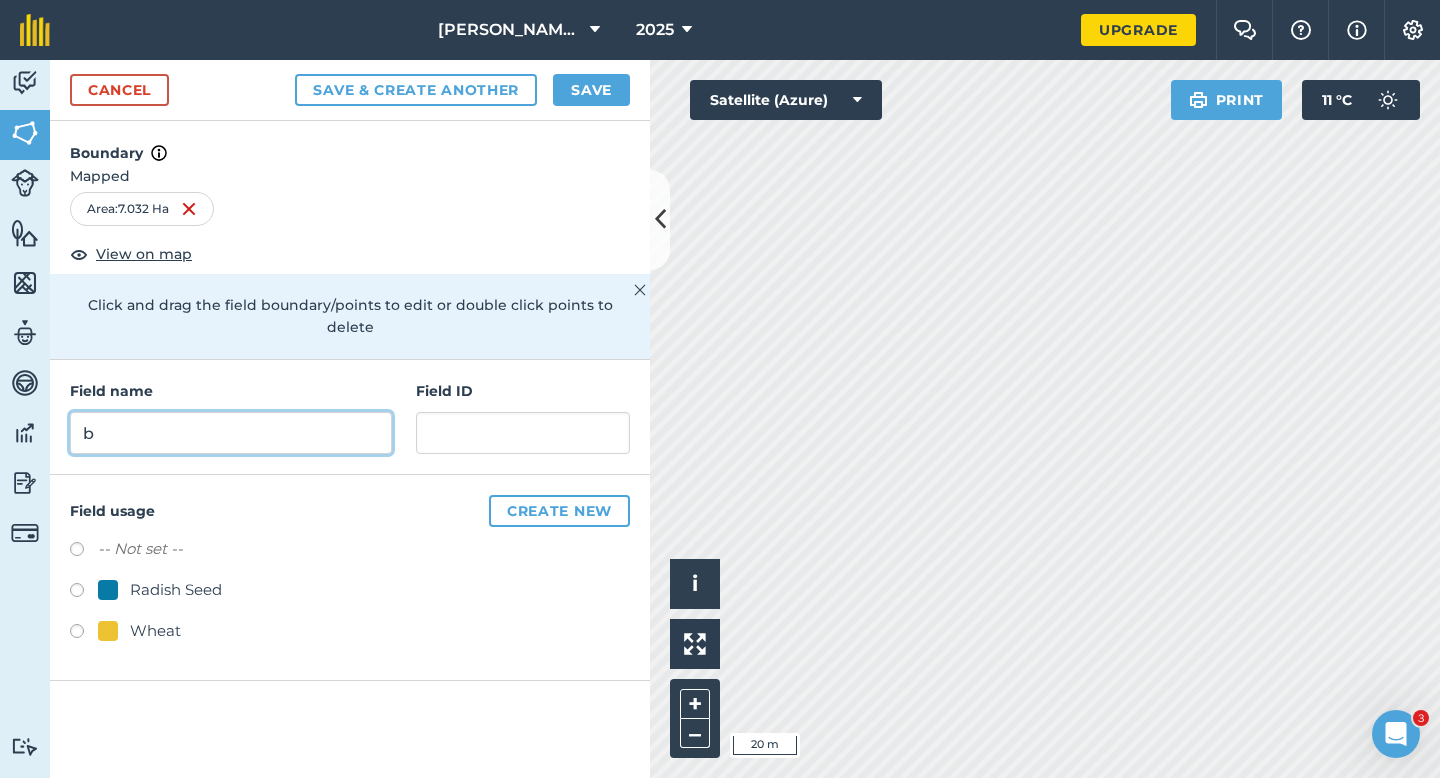 click on "b" at bounding box center (231, 433) 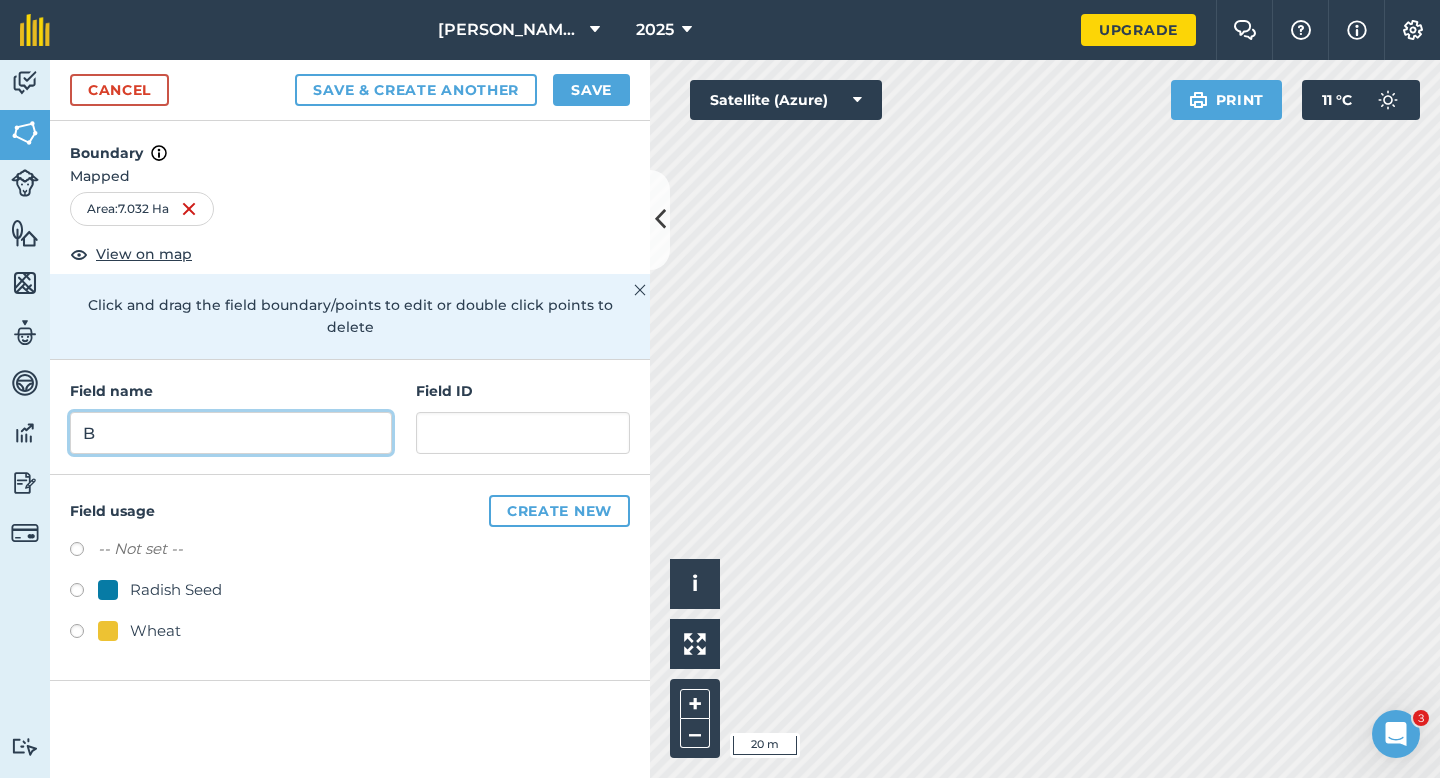 type on "B" 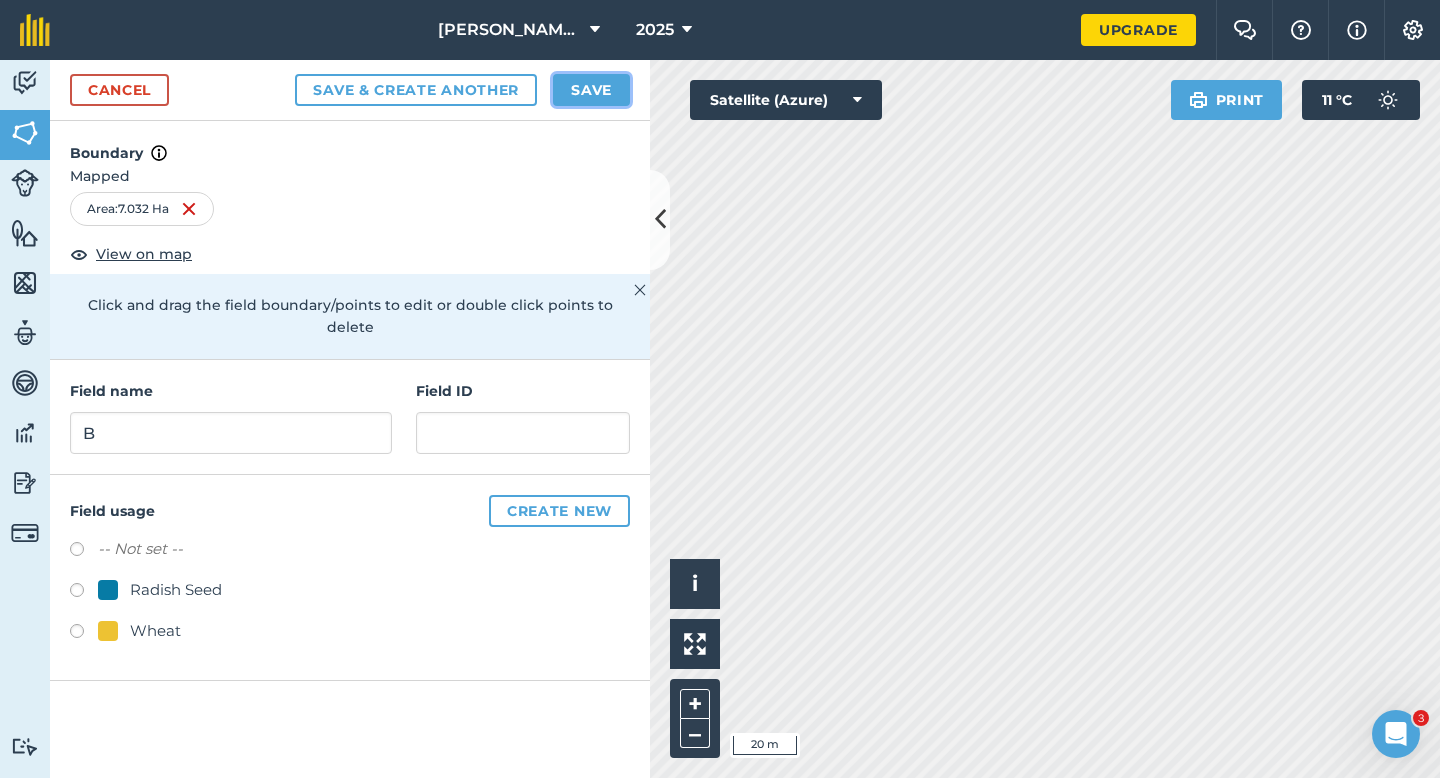 click on "Save" at bounding box center (591, 90) 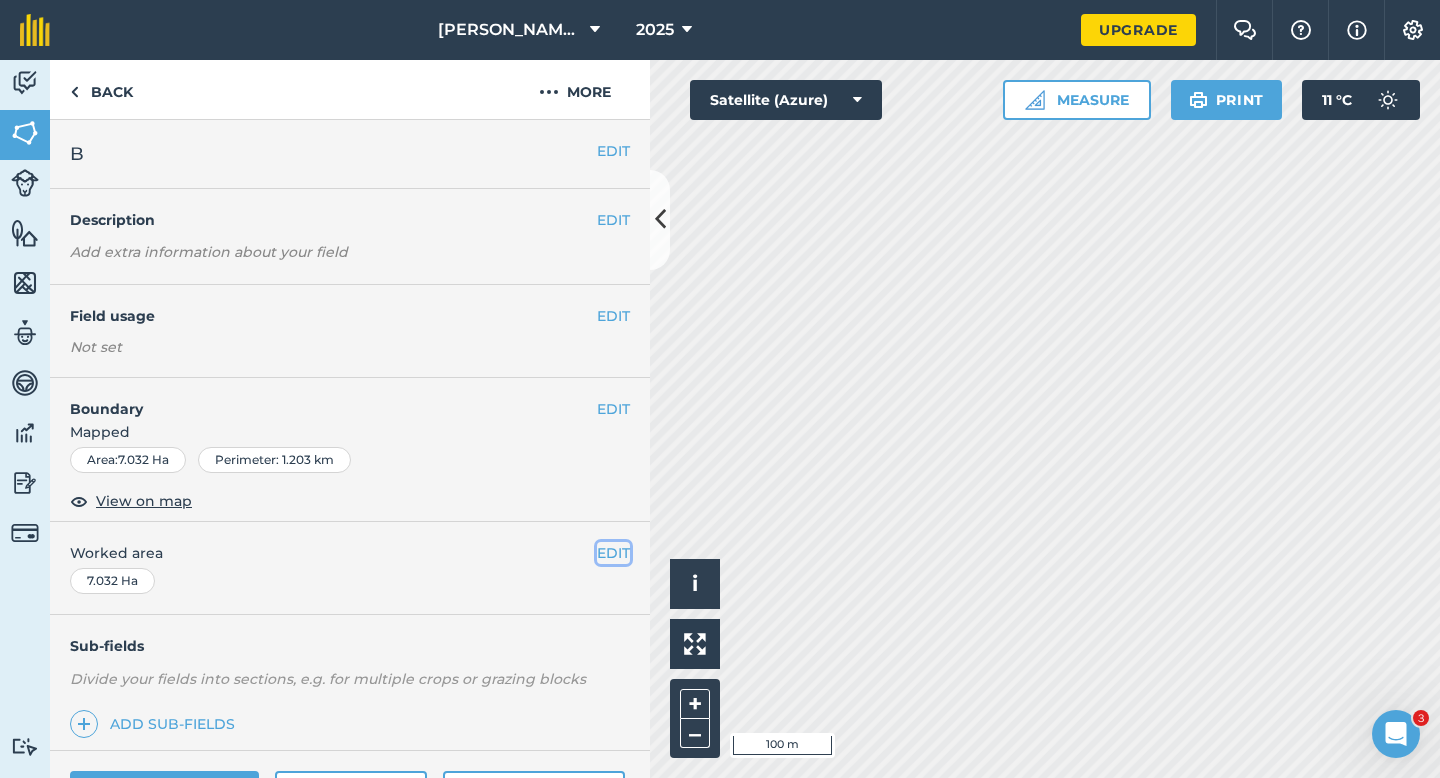 click on "EDIT" at bounding box center [613, 553] 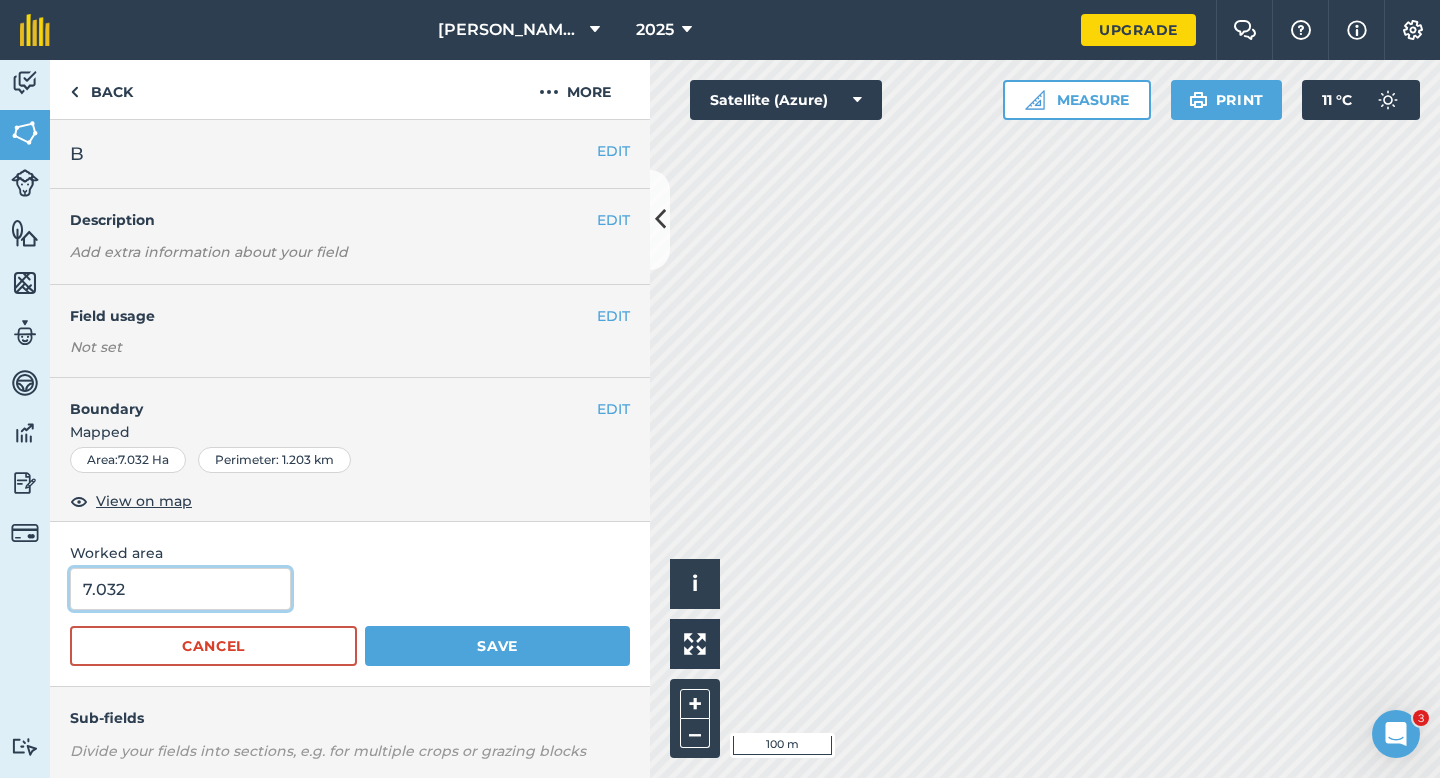 click on "7.032" at bounding box center (180, 589) 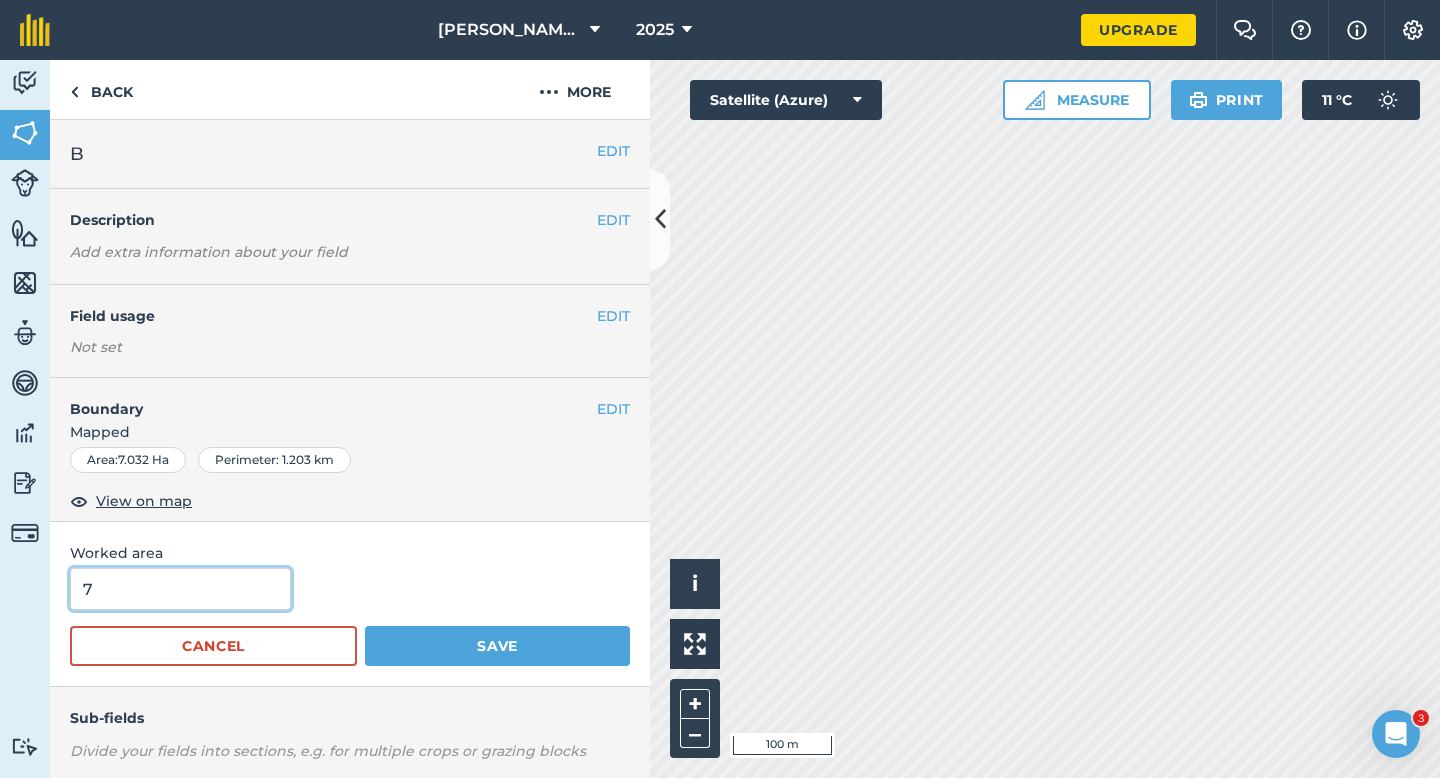 click on "Save" at bounding box center [497, 646] 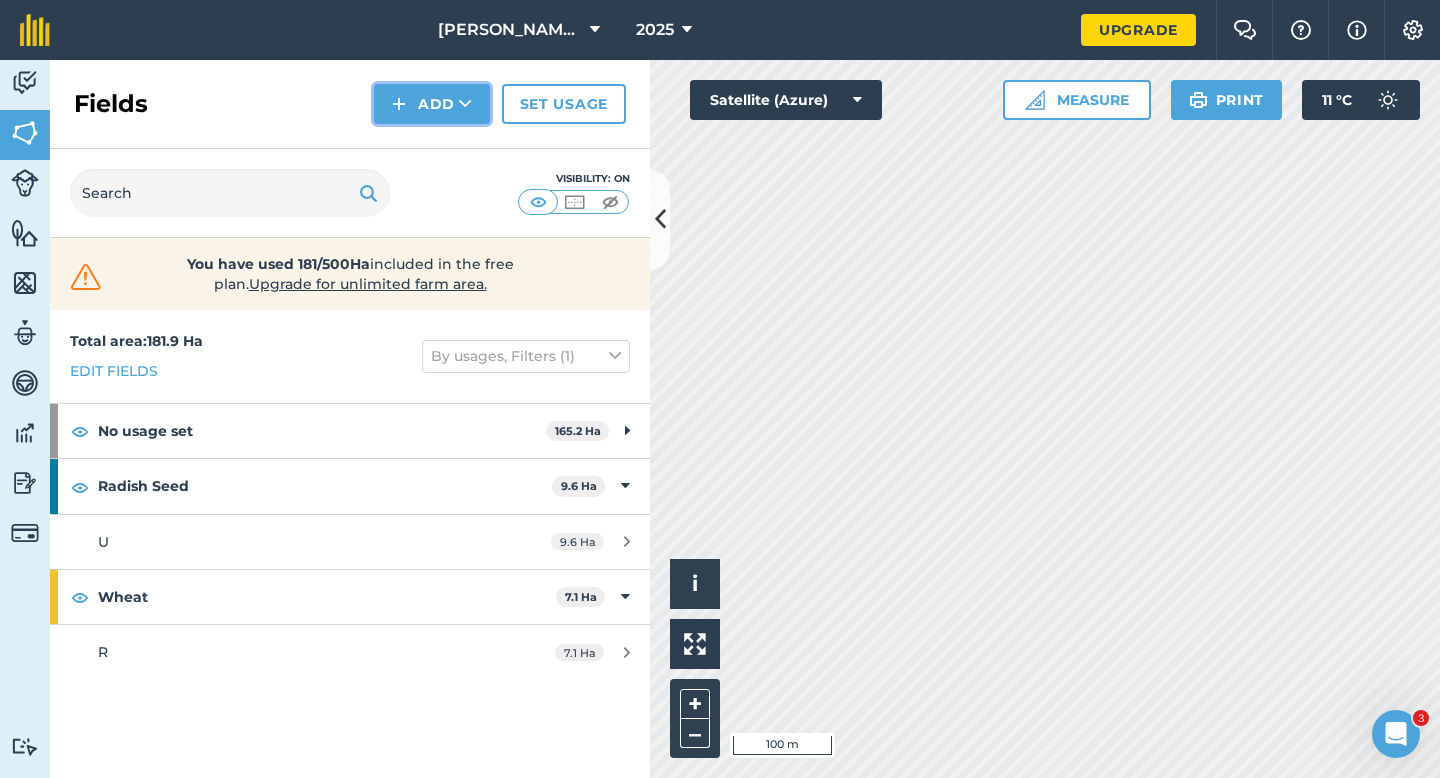 click on "Add" at bounding box center [432, 104] 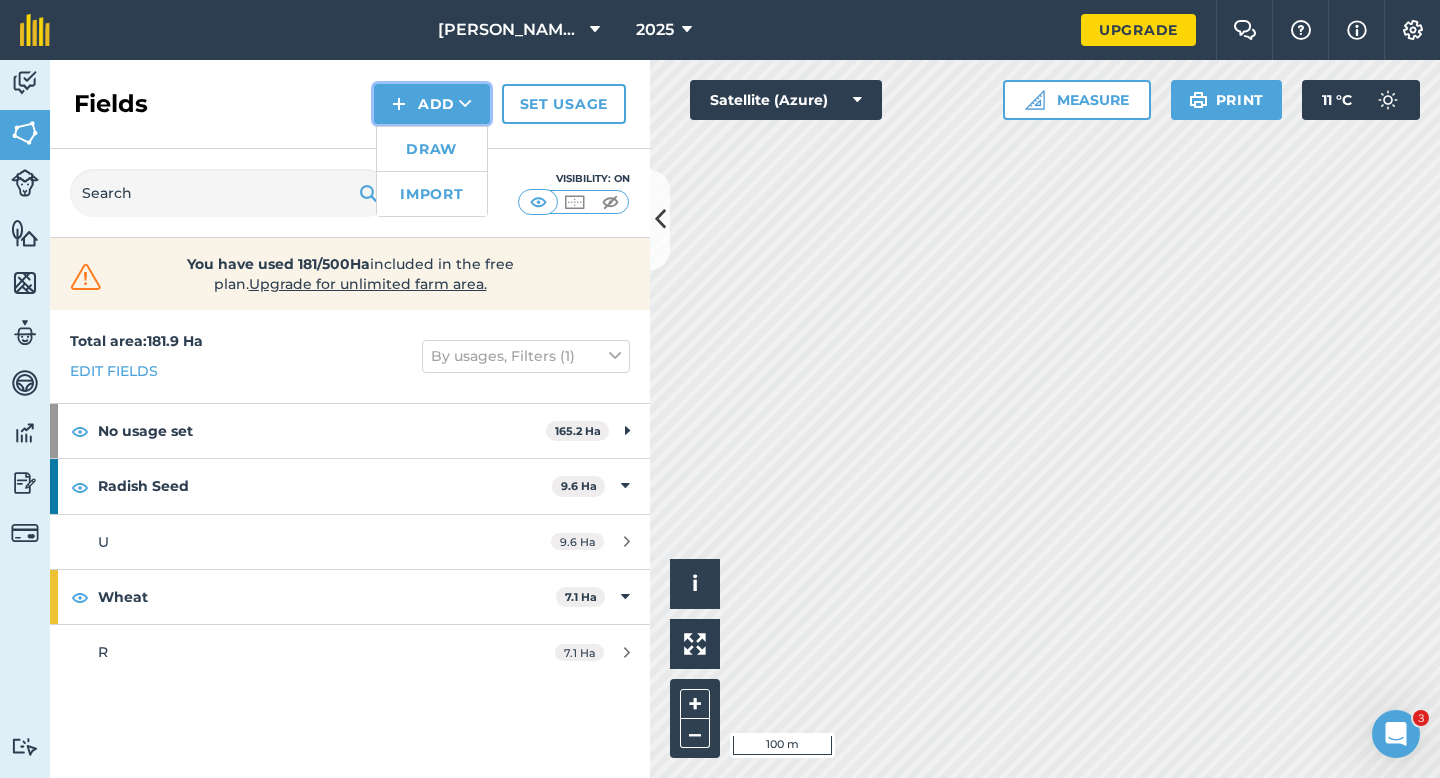 click on "Add   Draw Import" at bounding box center [432, 104] 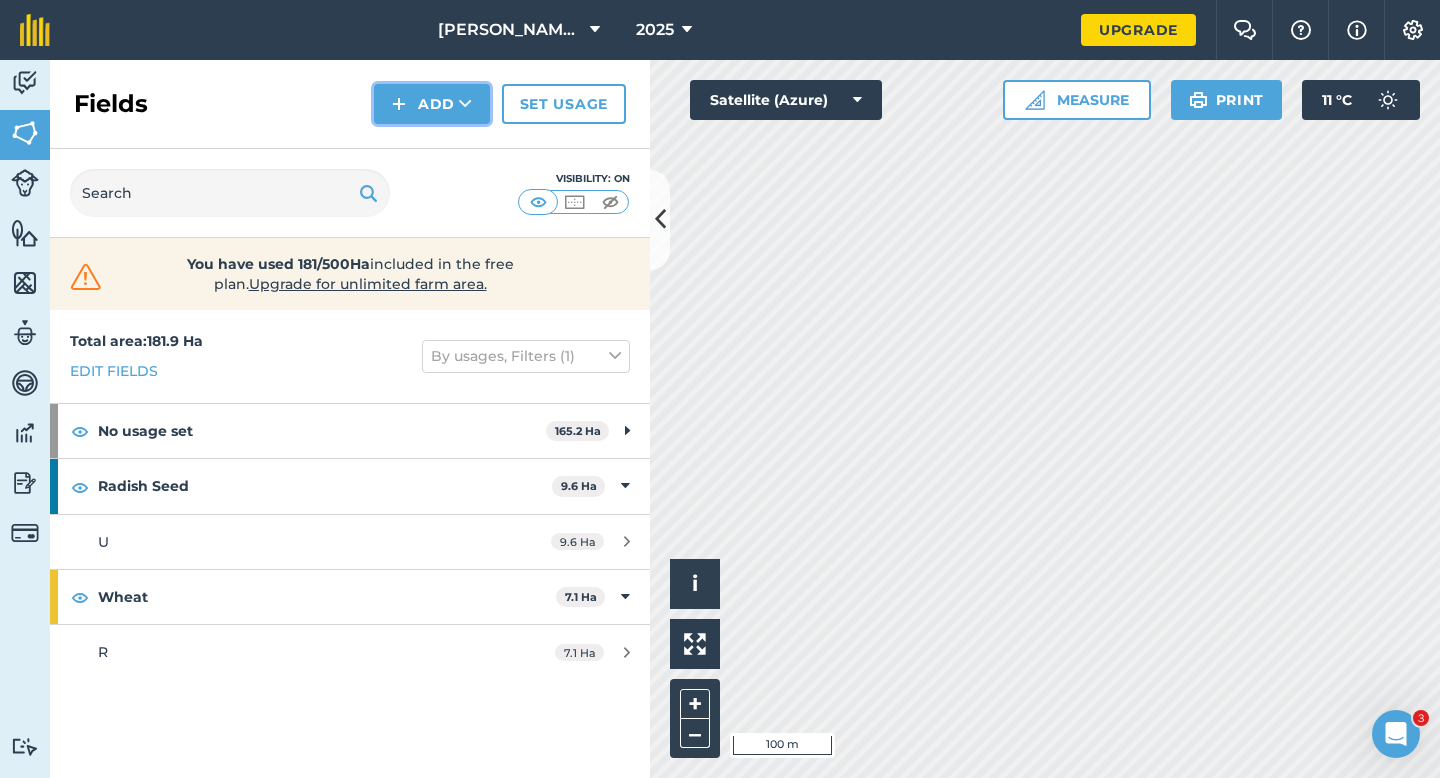 click on "Add" at bounding box center (432, 104) 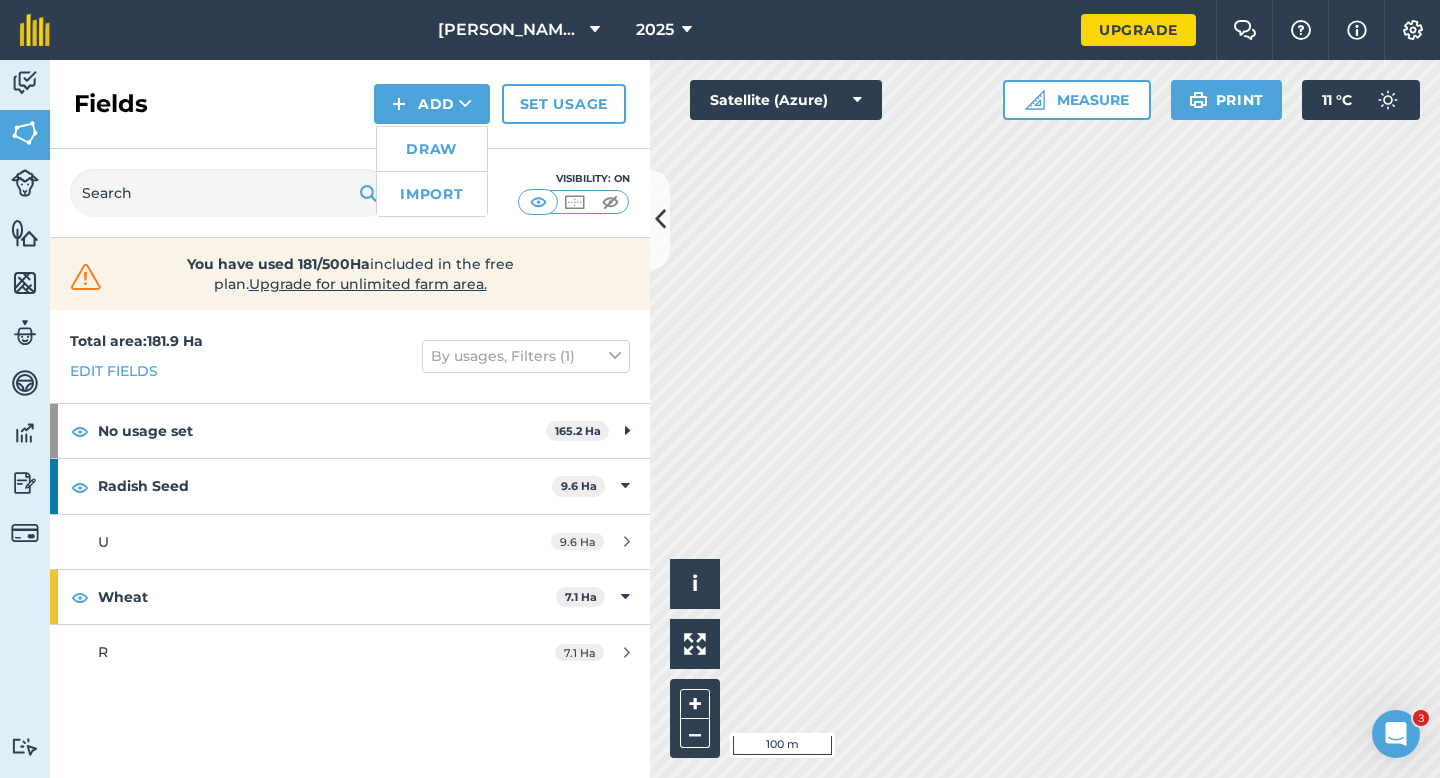click on "Draw" at bounding box center (432, 149) 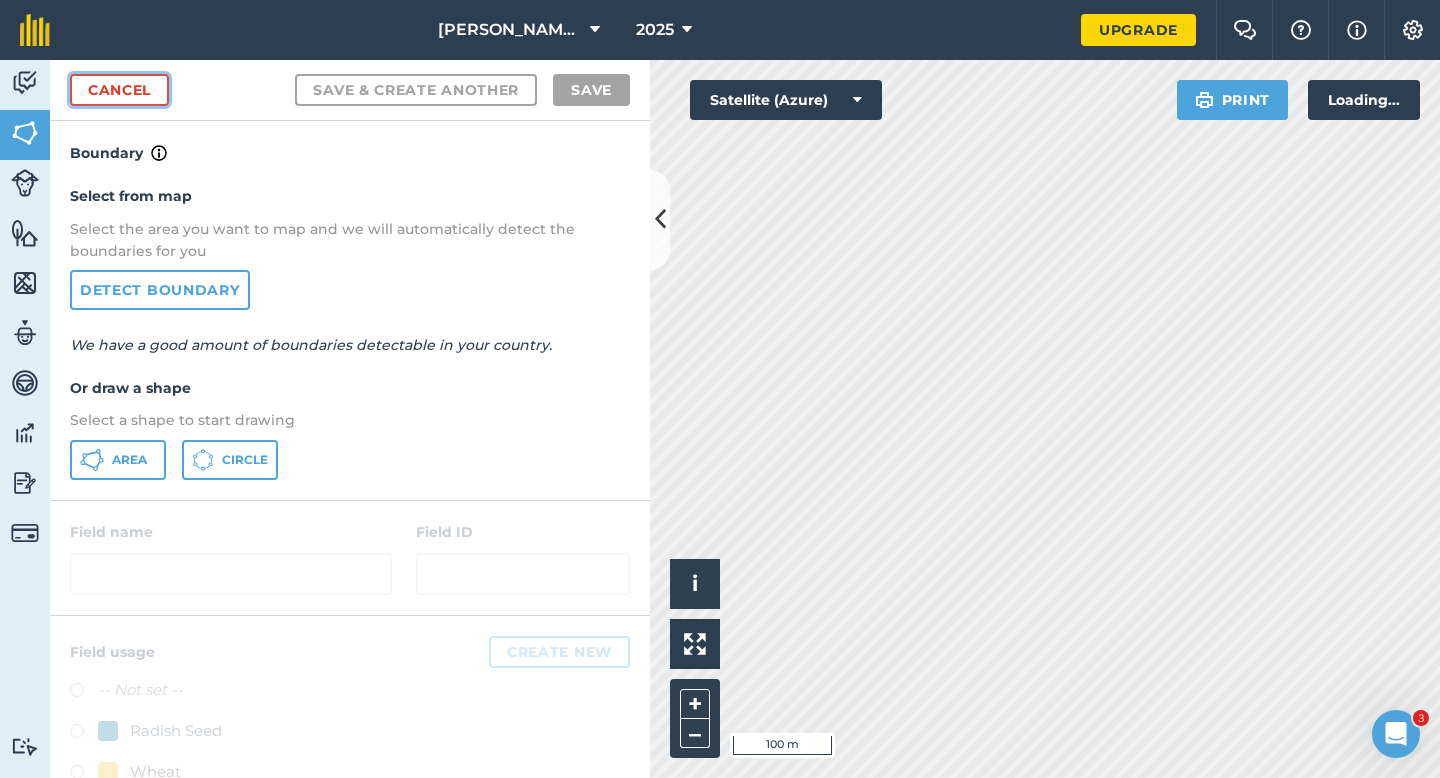 click on "Cancel" at bounding box center [119, 90] 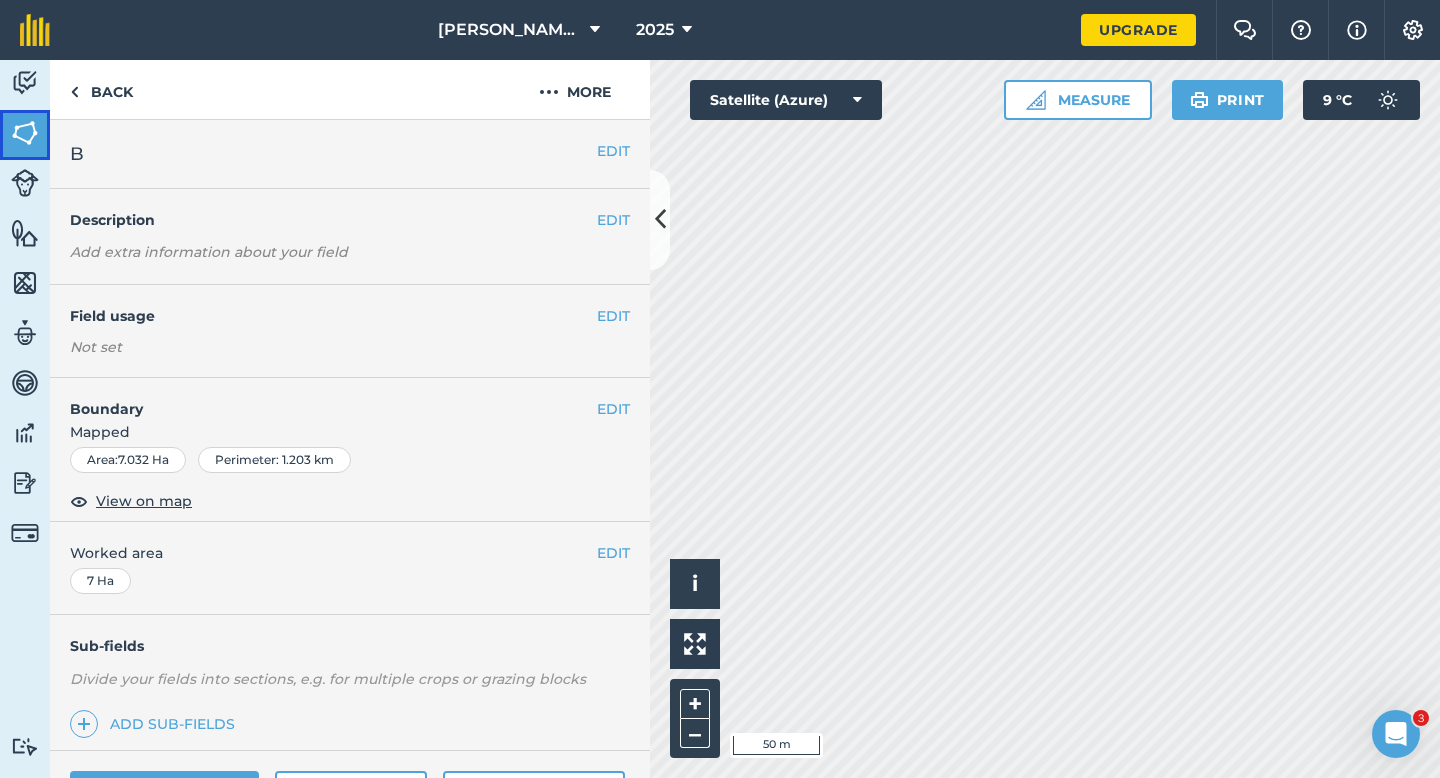 click at bounding box center [25, 133] 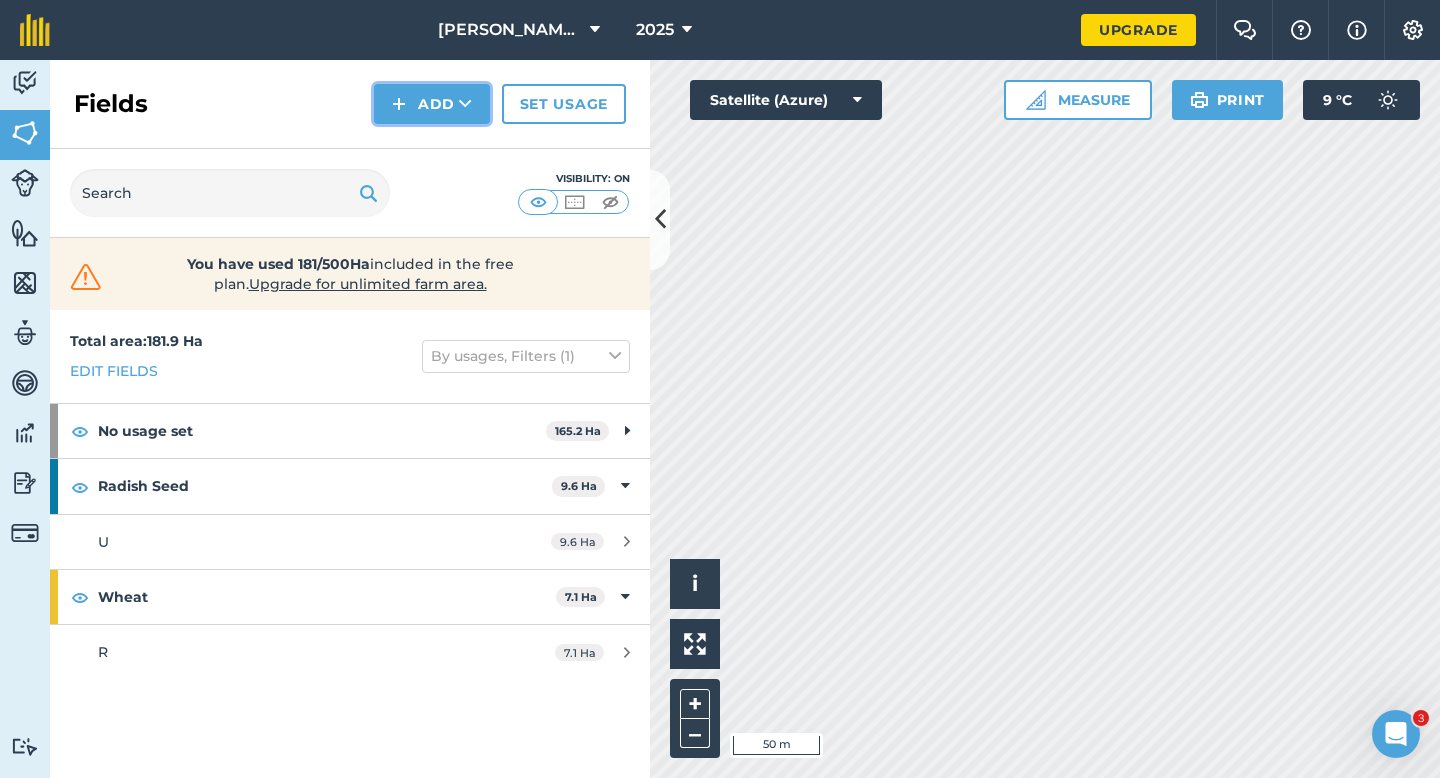 click on "Add" at bounding box center [432, 104] 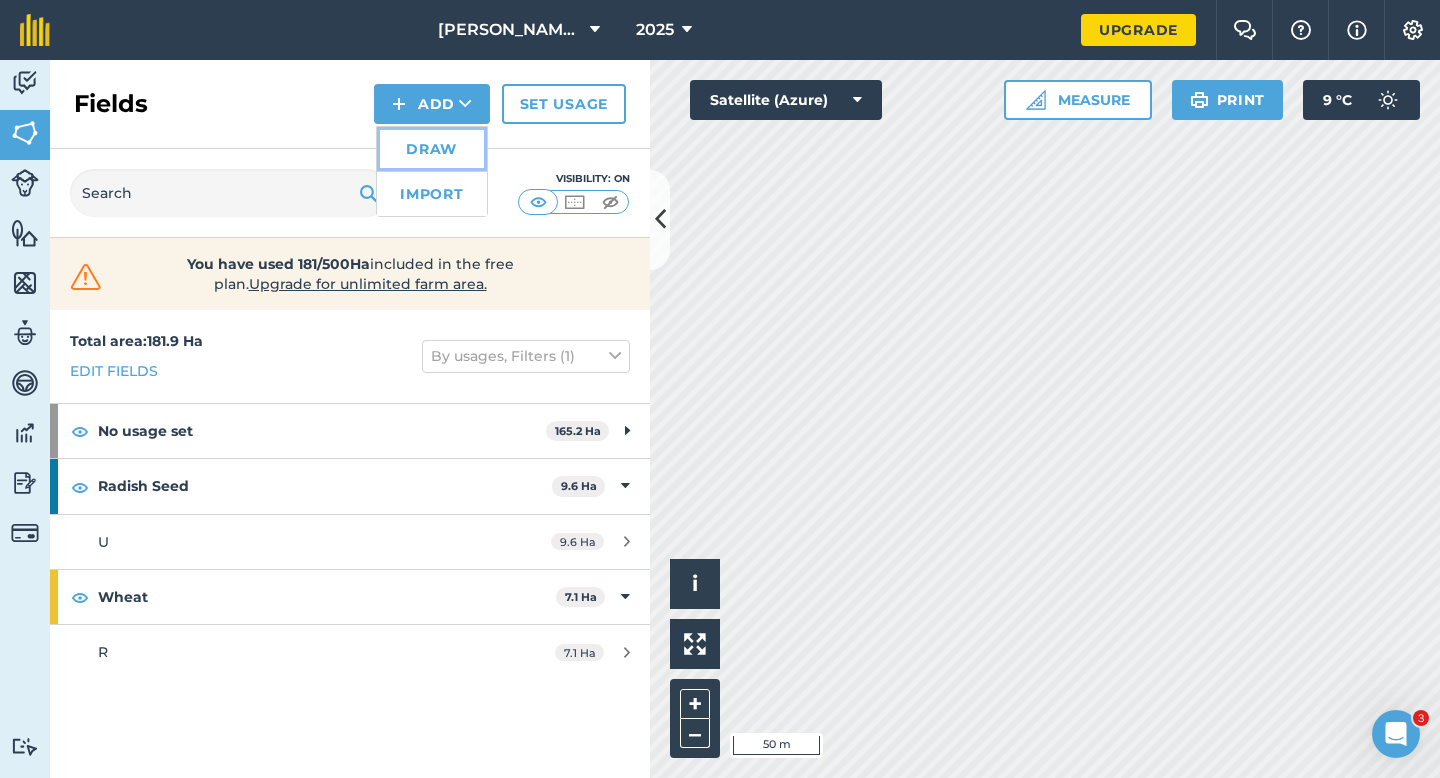 click on "Draw" at bounding box center [432, 149] 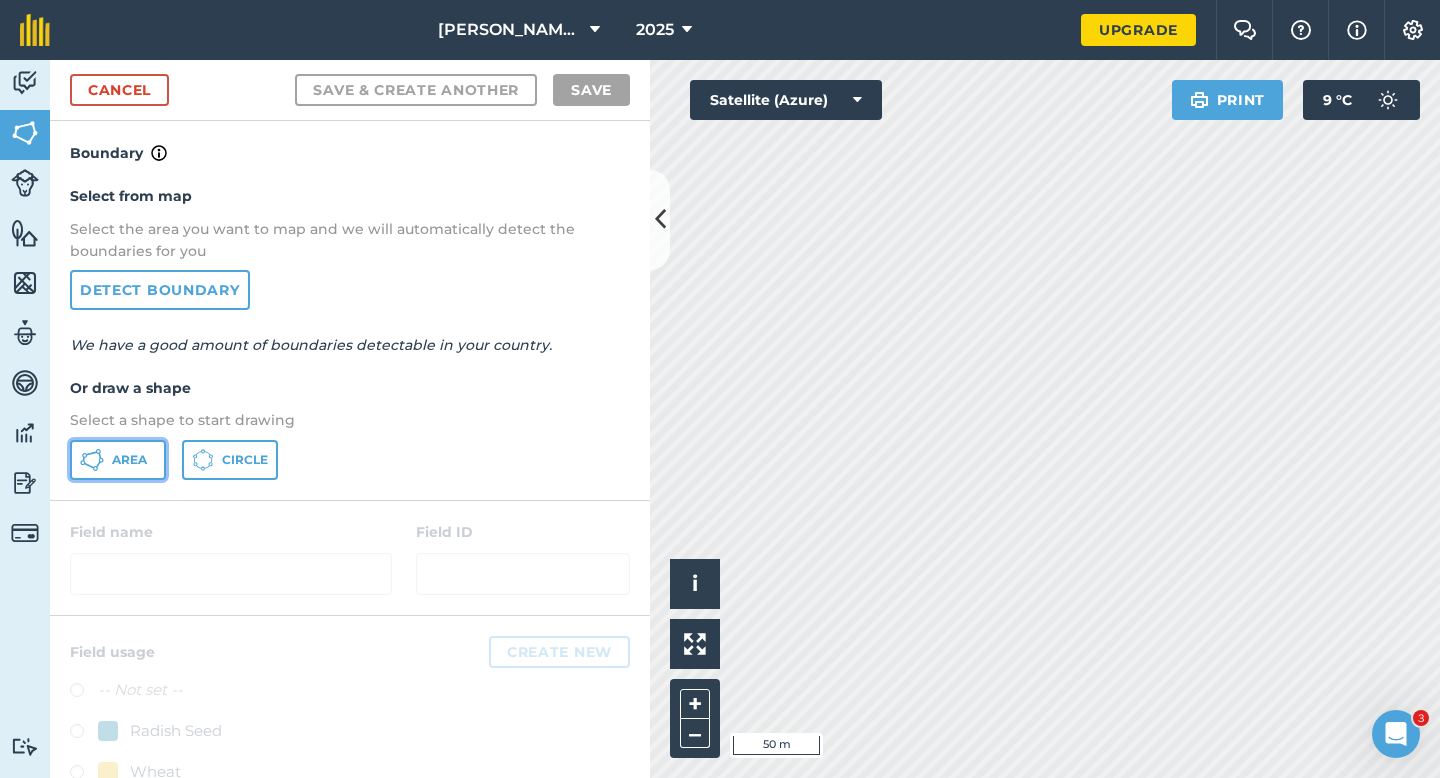 click on "Area" at bounding box center (129, 460) 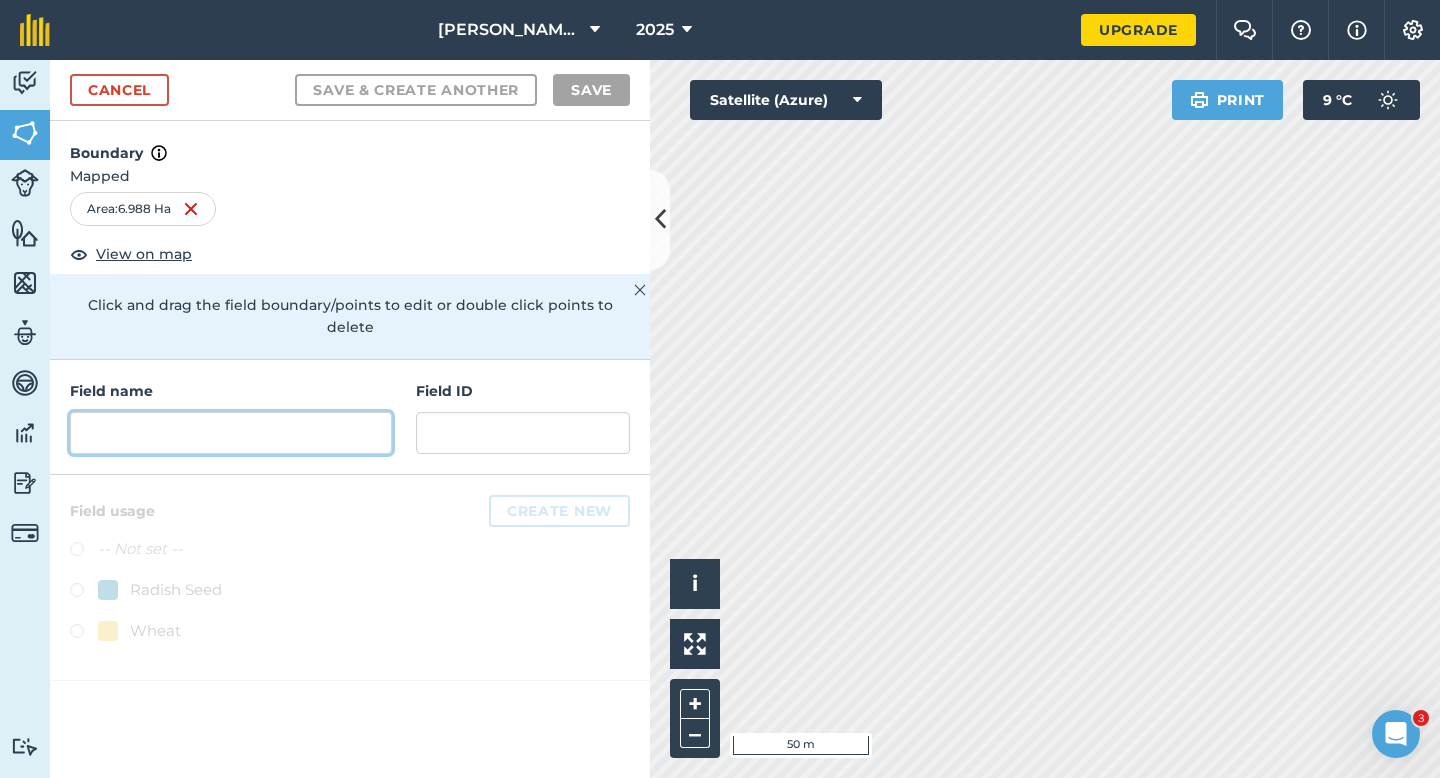 click at bounding box center [231, 433] 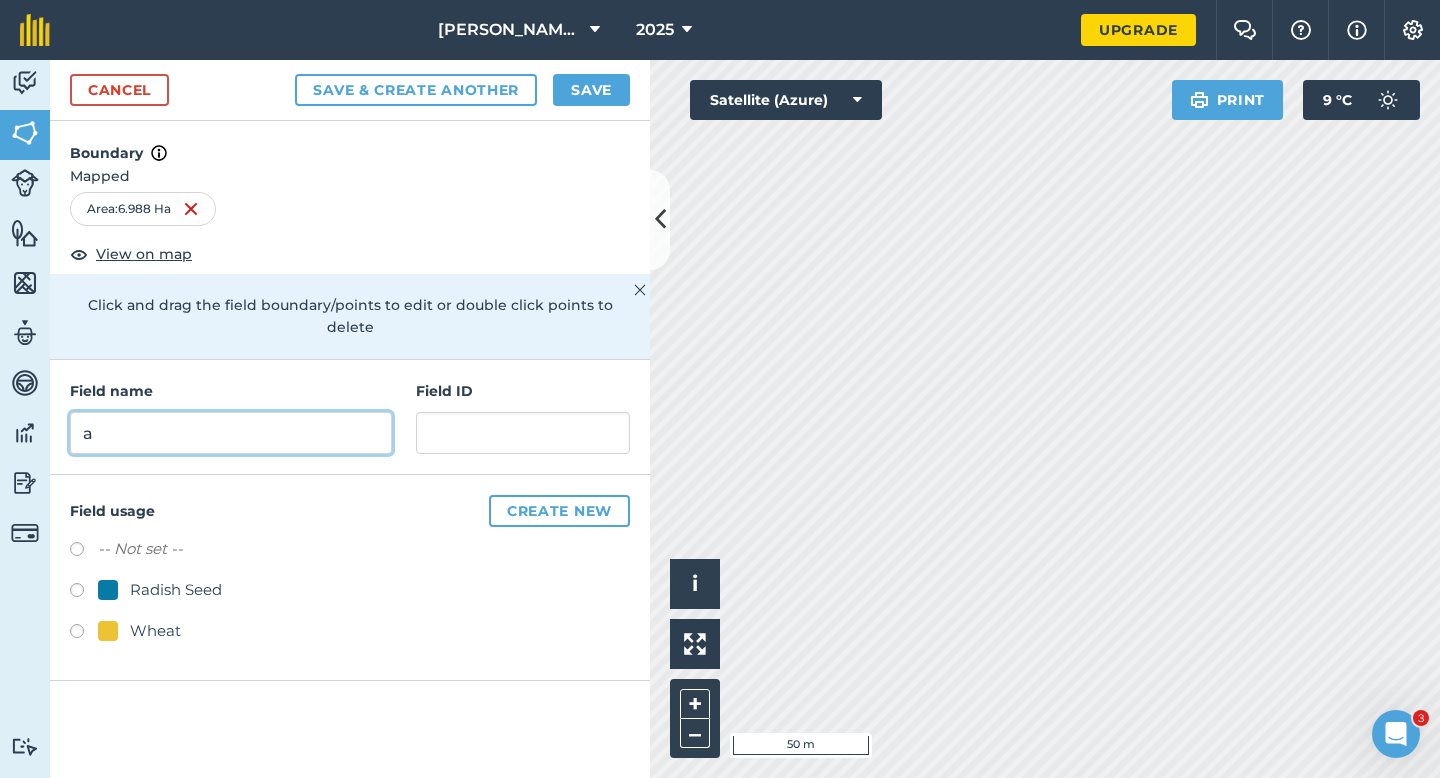 click on "a" at bounding box center (231, 433) 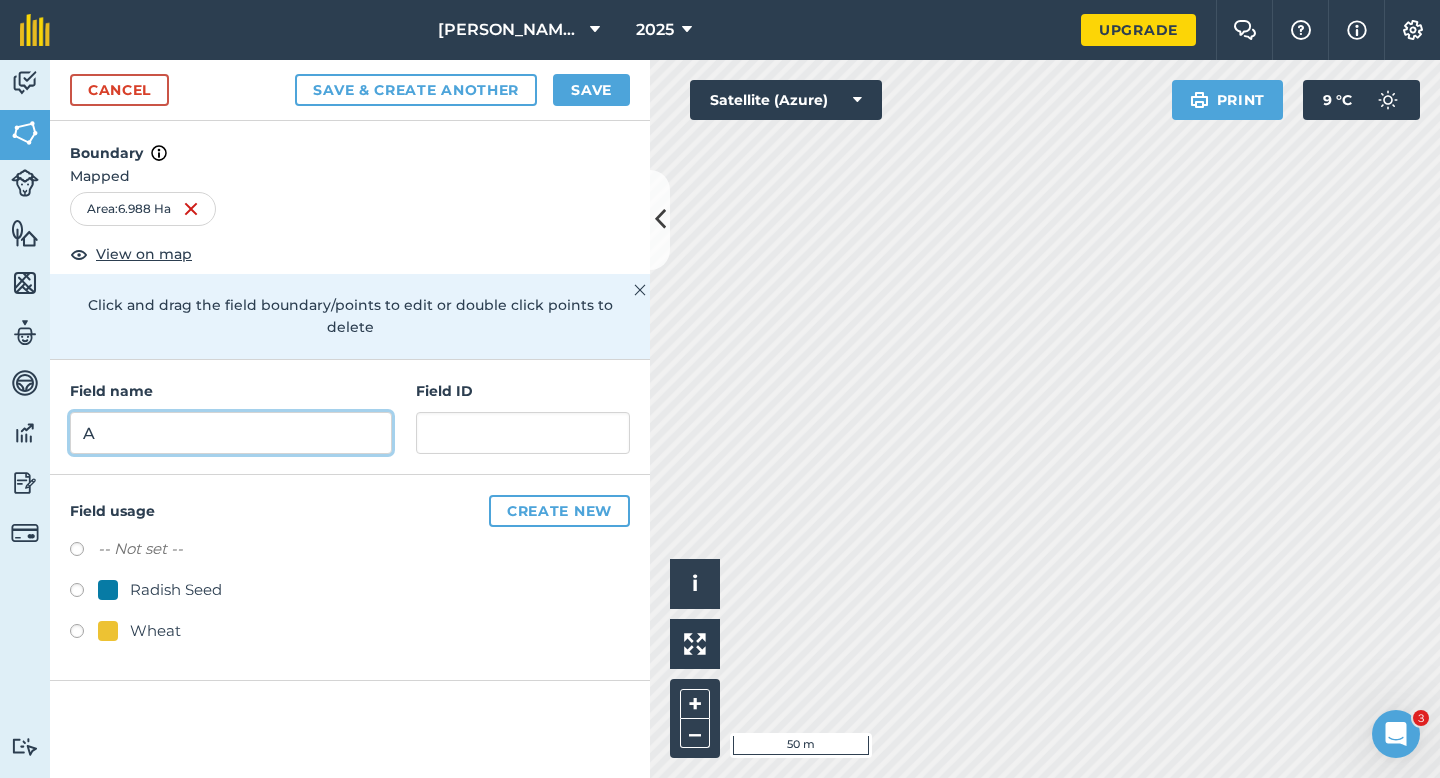 type on "A" 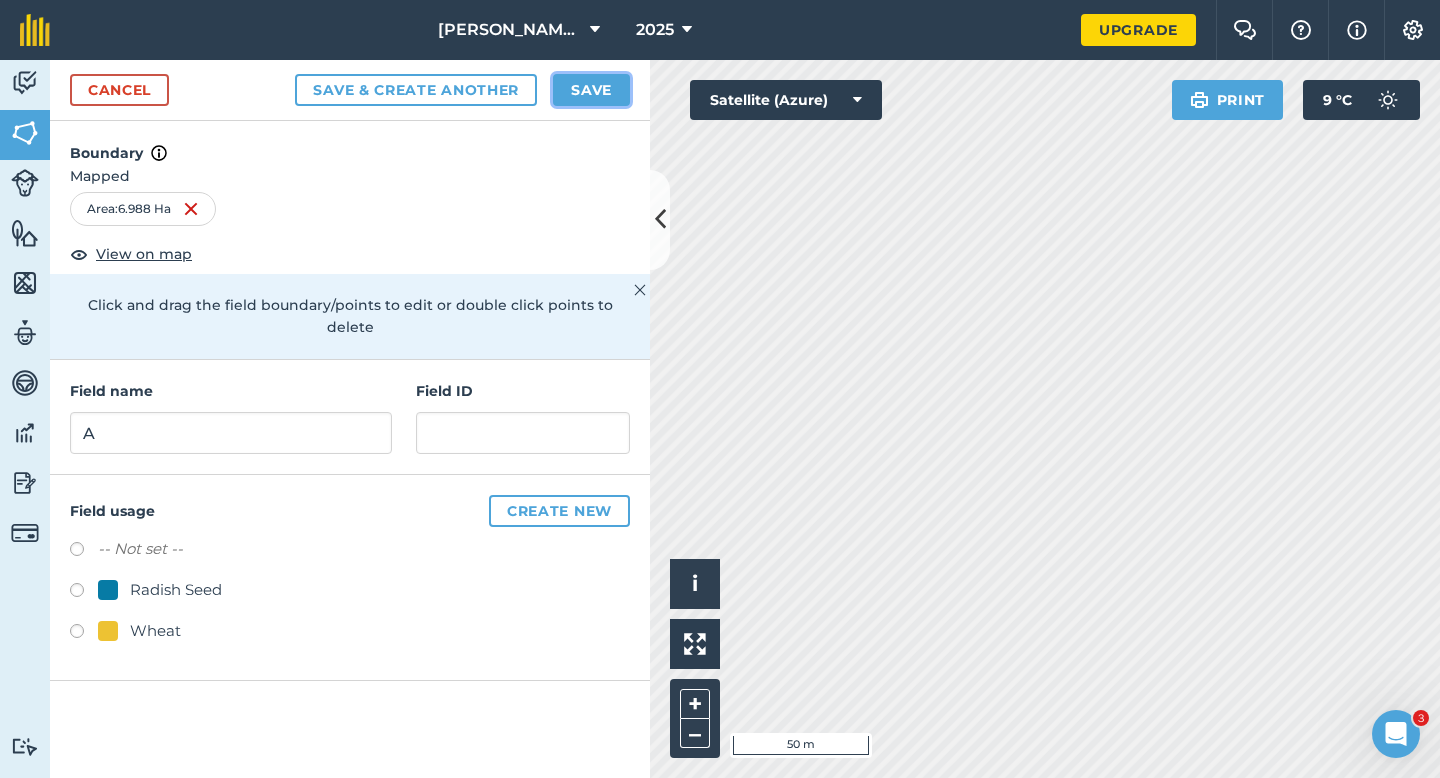 click on "Save" at bounding box center [591, 90] 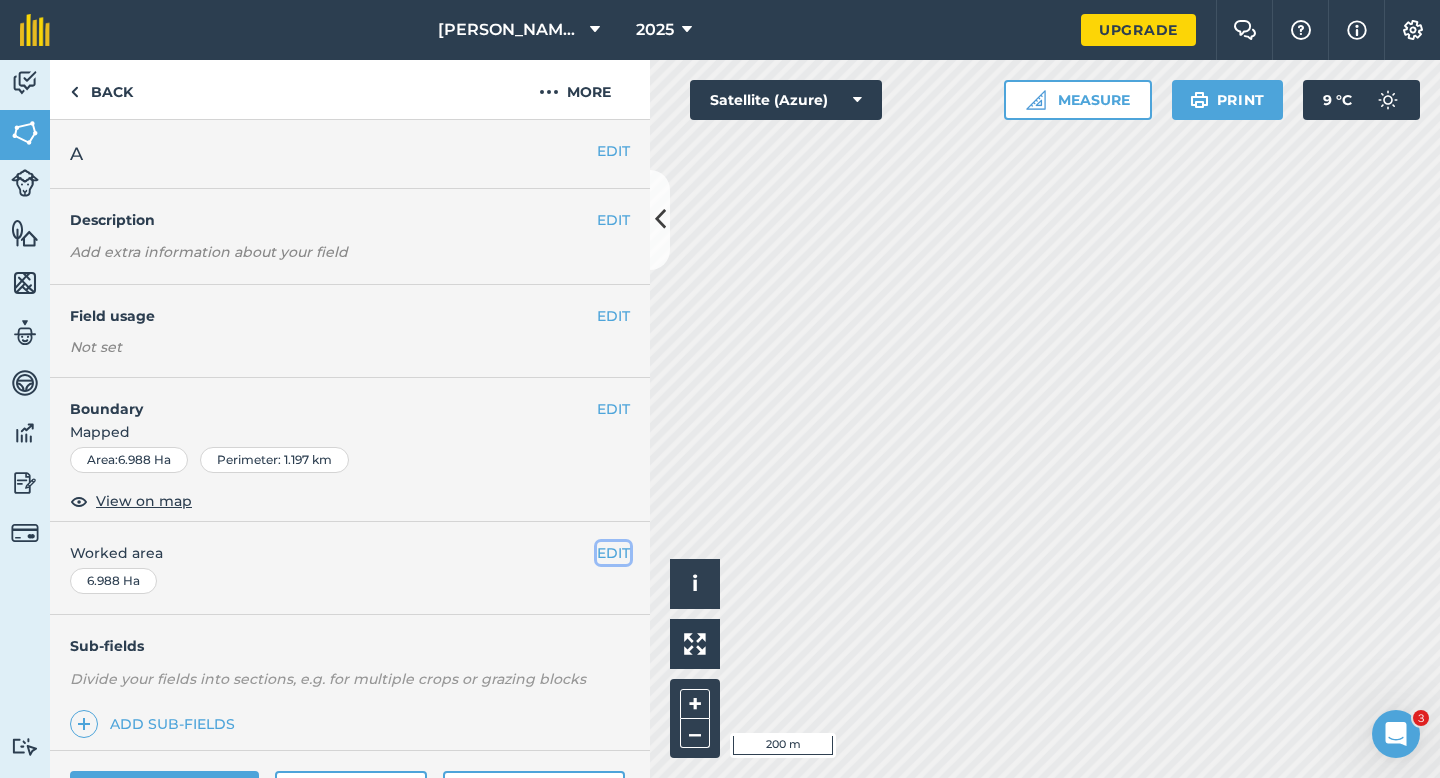 click on "EDIT" at bounding box center [613, 553] 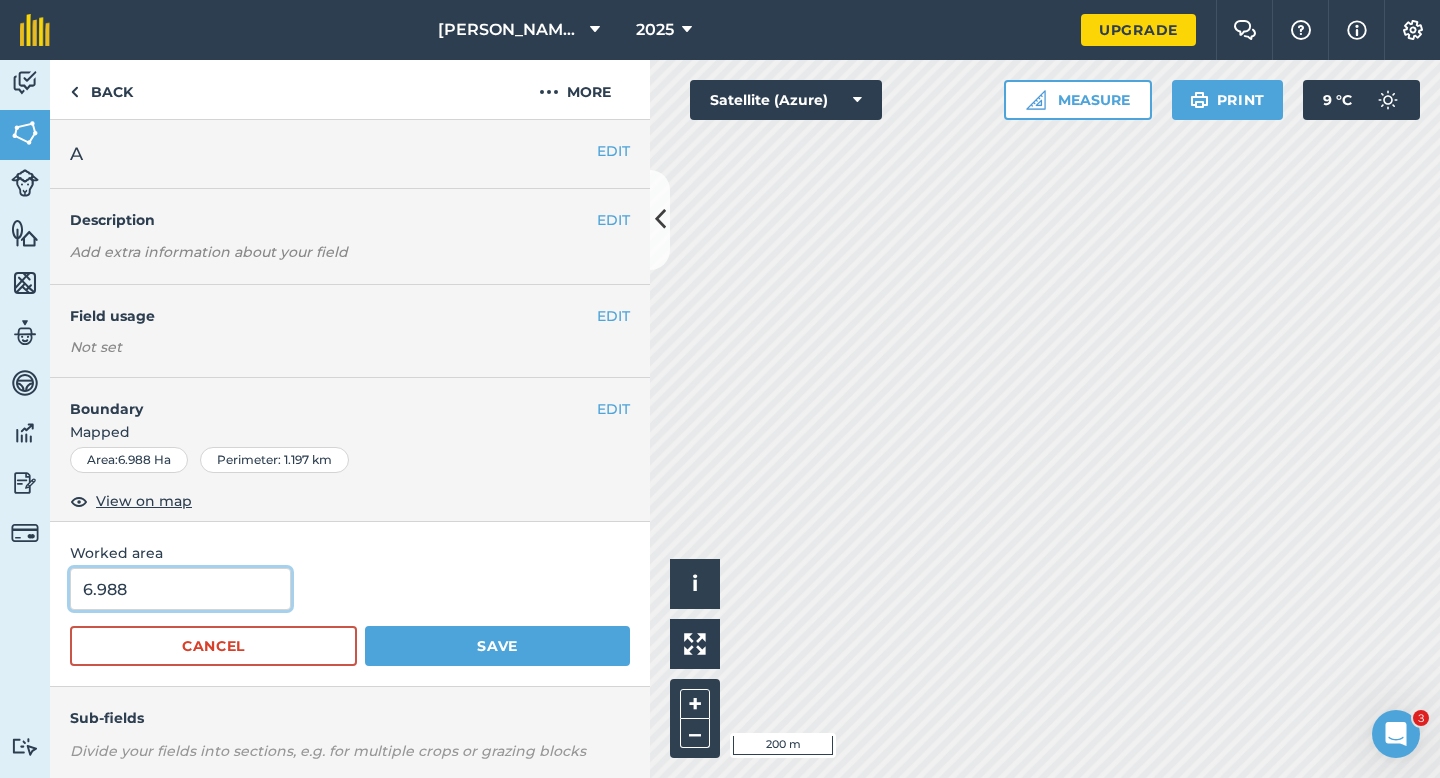 click on "6.988" at bounding box center [180, 589] 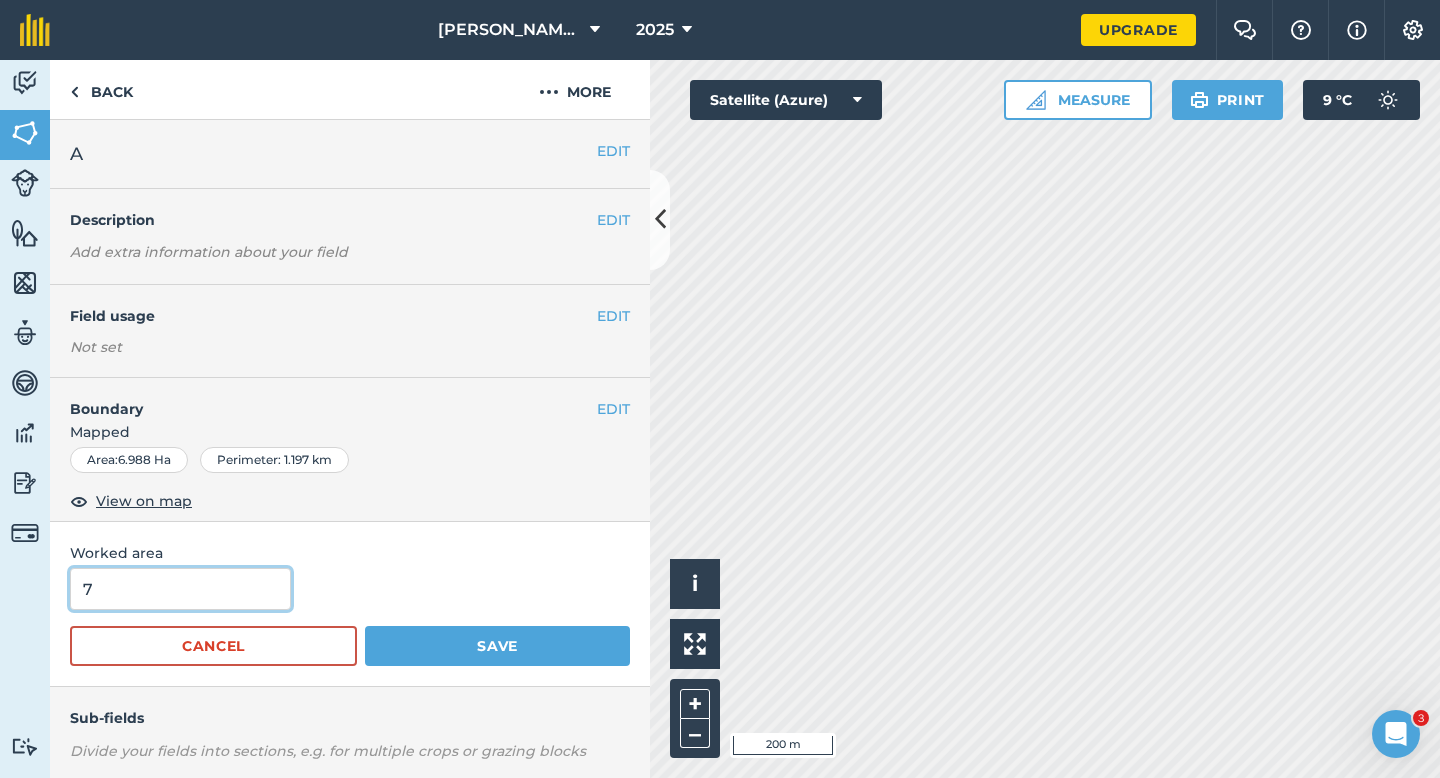 click on "Save" at bounding box center (497, 646) 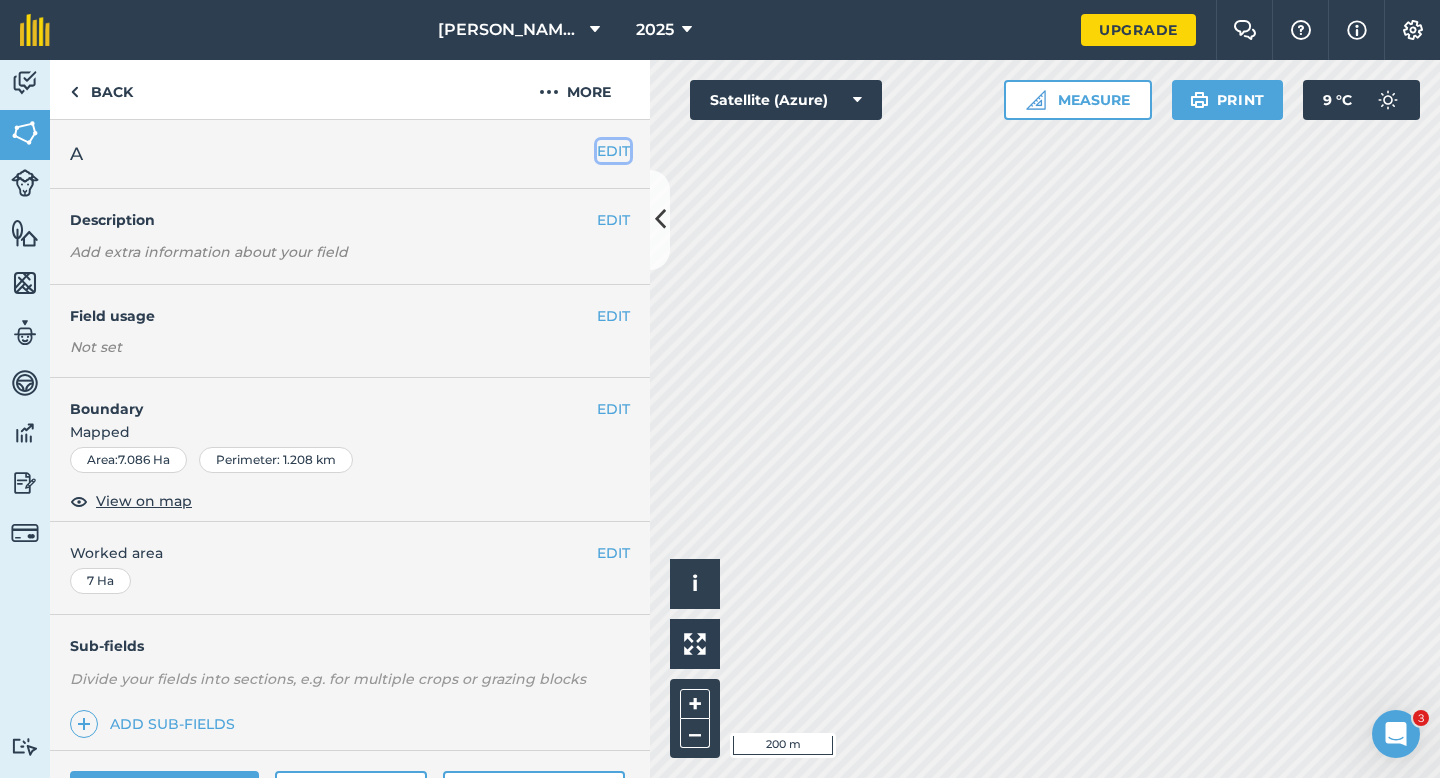 click on "EDIT" at bounding box center (613, 151) 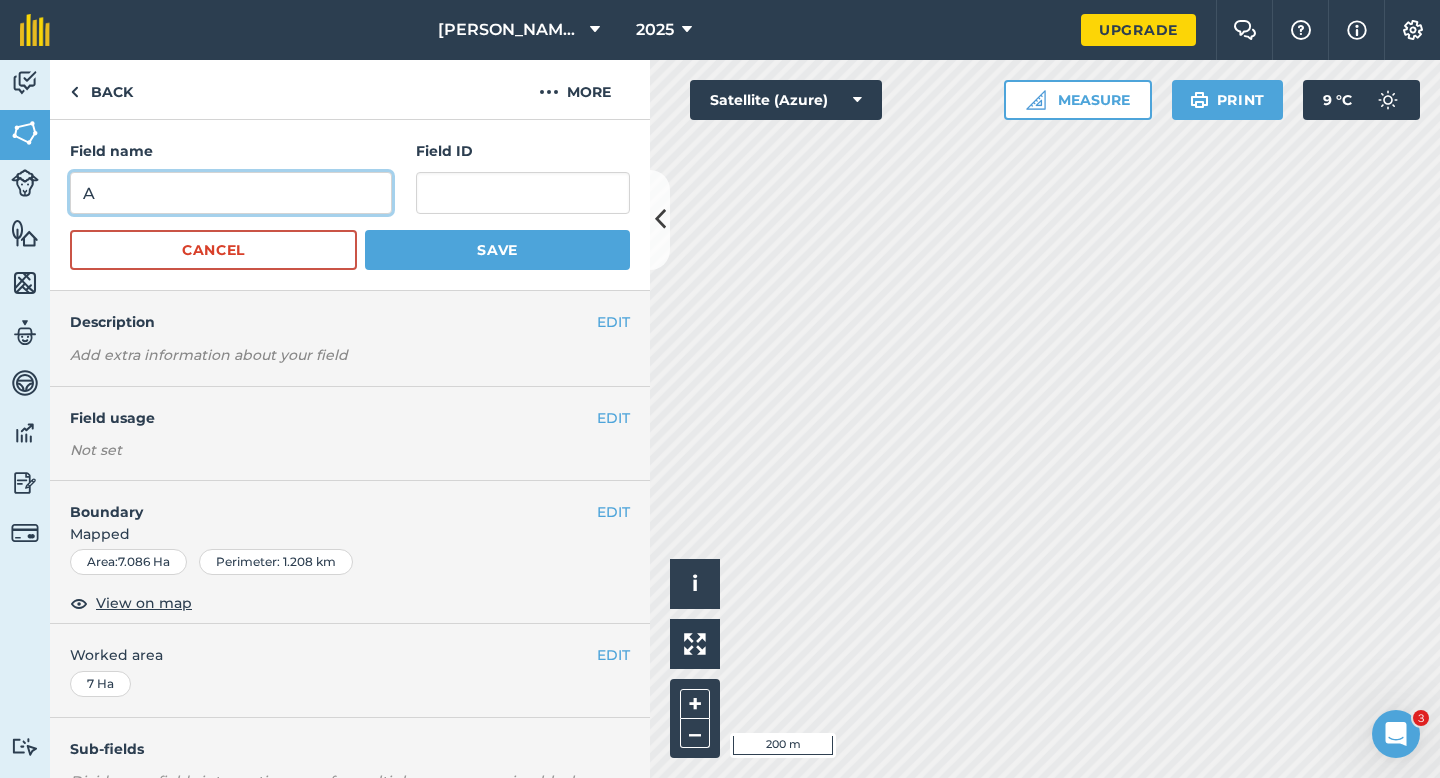 click on "A" at bounding box center (231, 193) 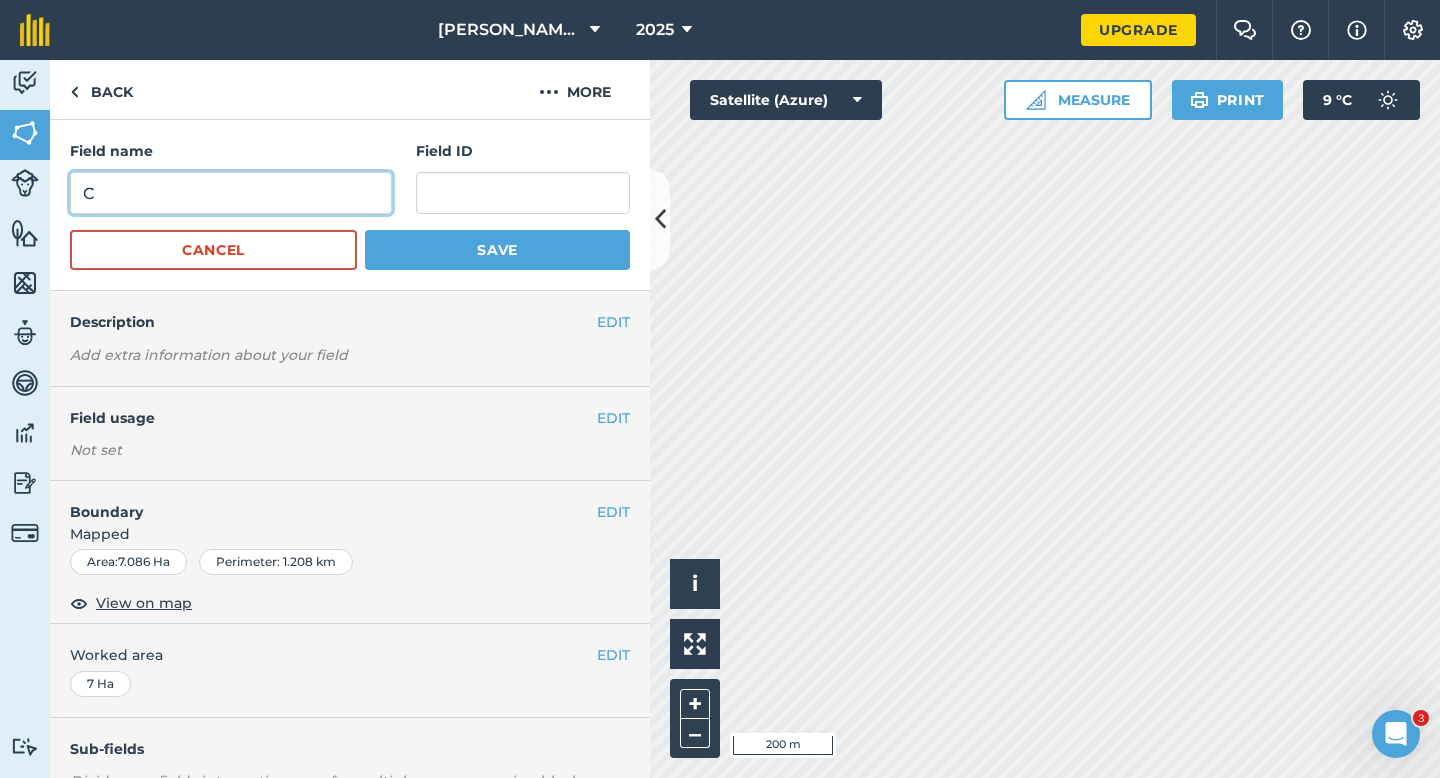 type on "C" 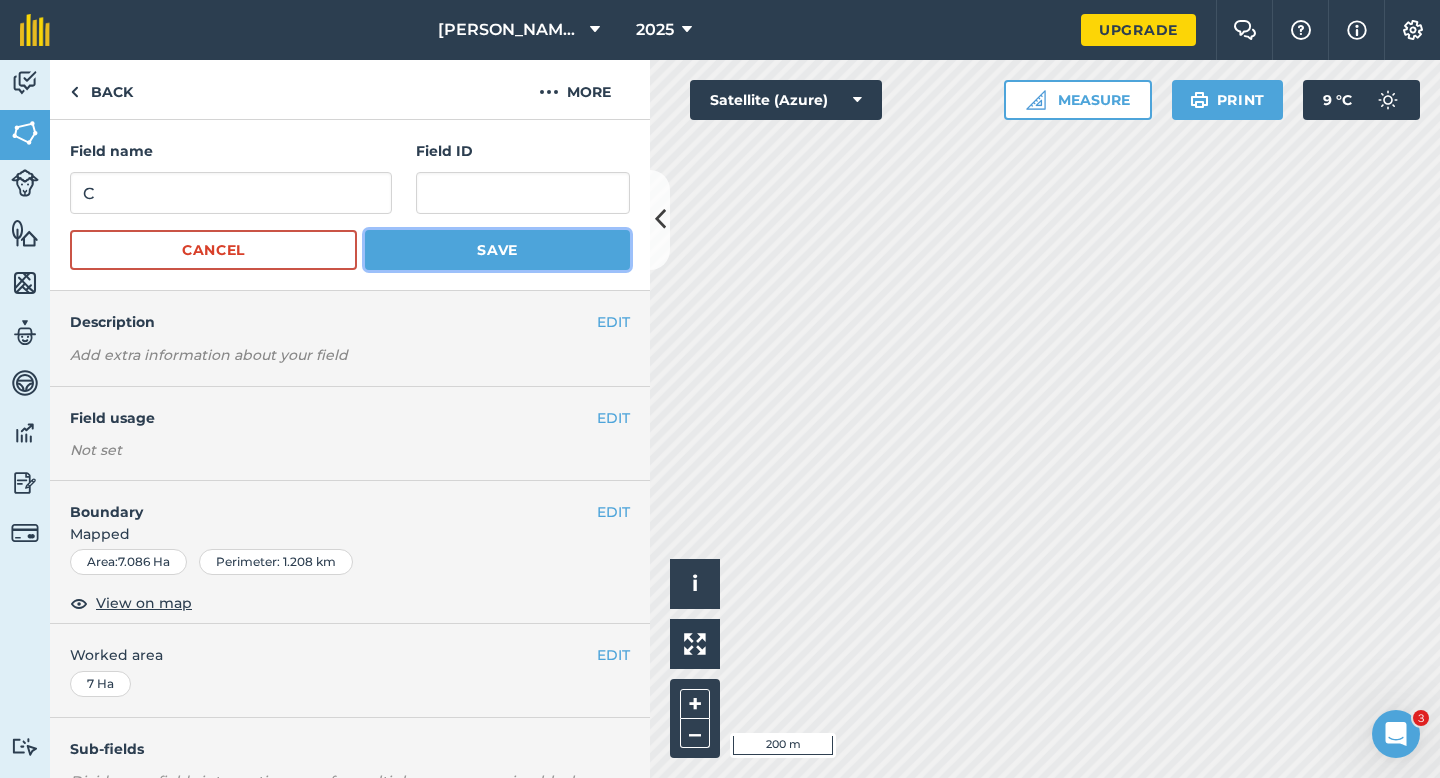 click on "Save" at bounding box center [497, 250] 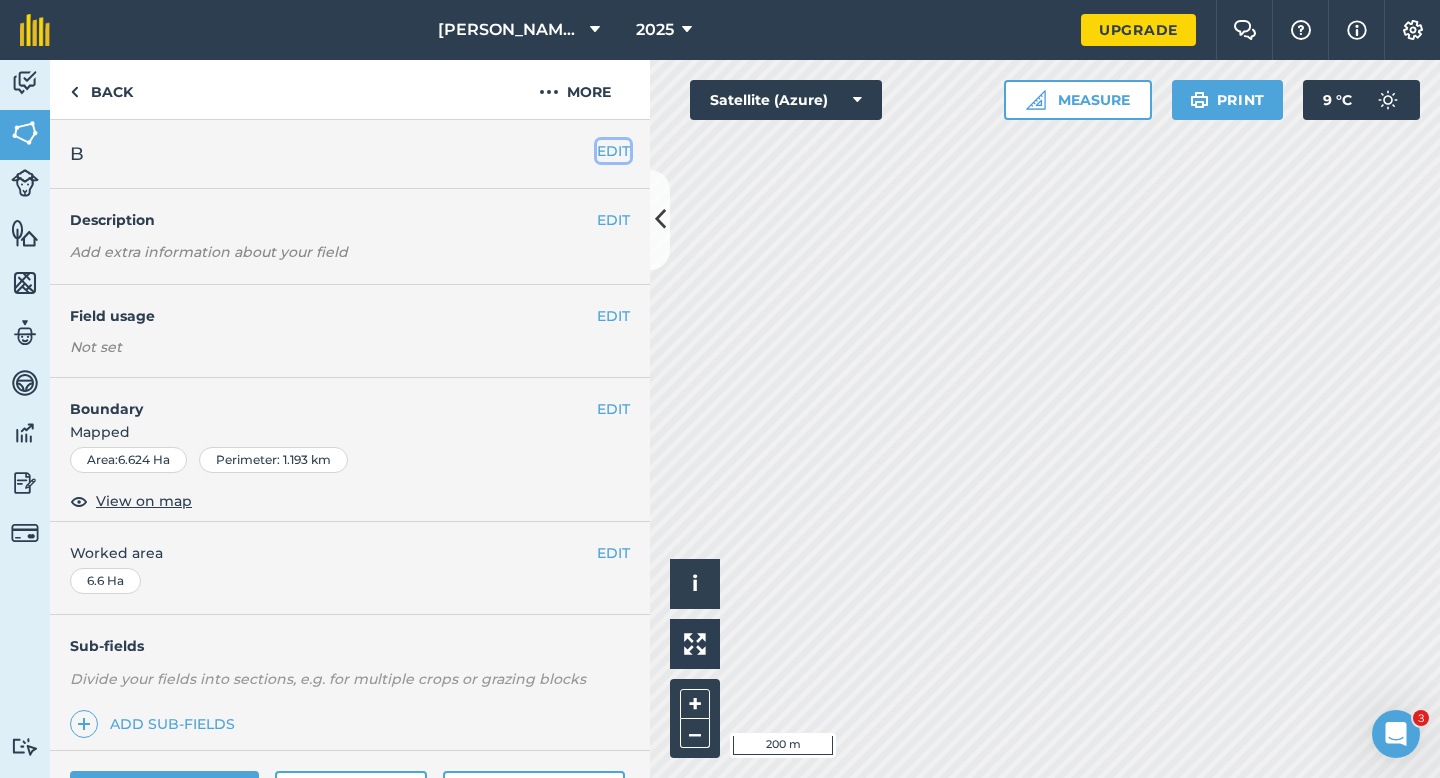 click on "EDIT" at bounding box center [613, 151] 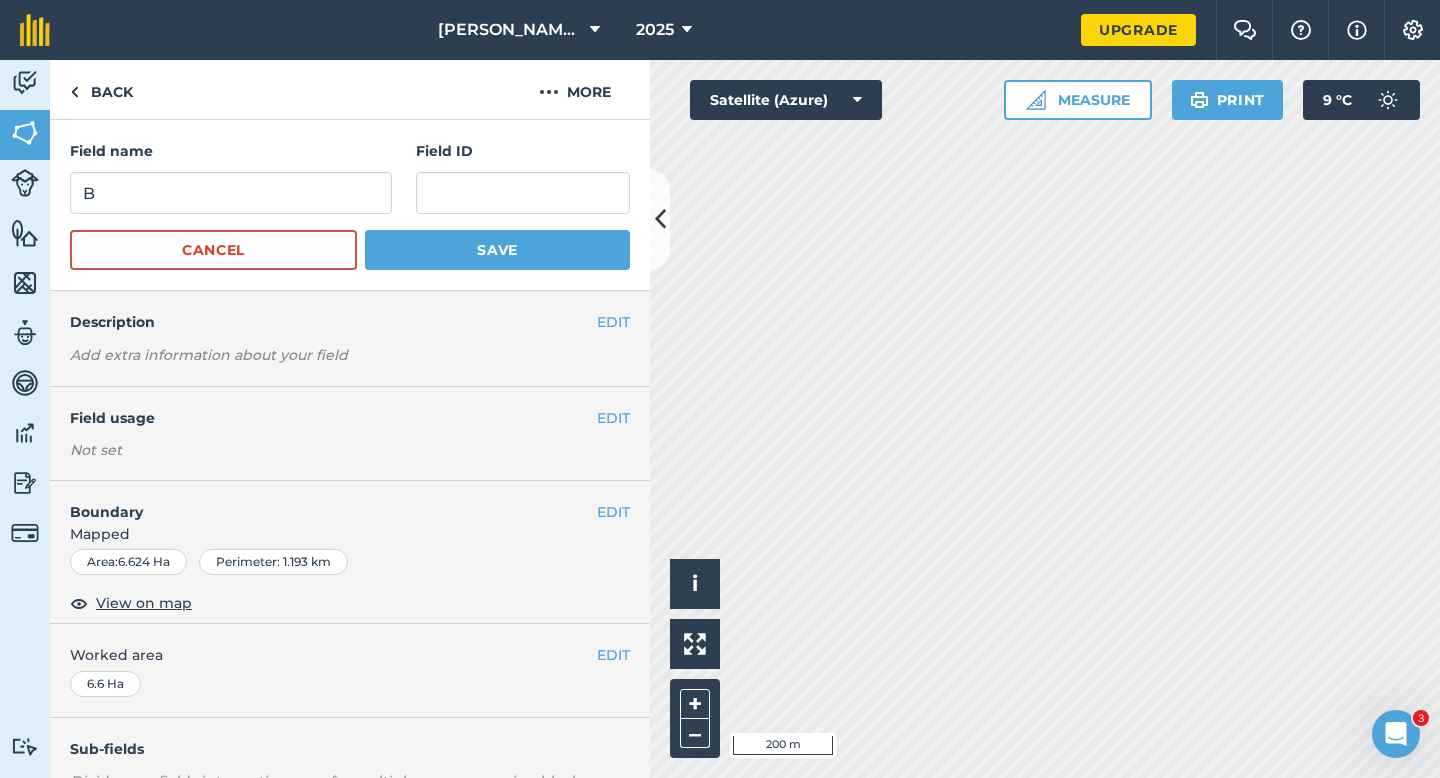 click on "Field name B" at bounding box center [231, 177] 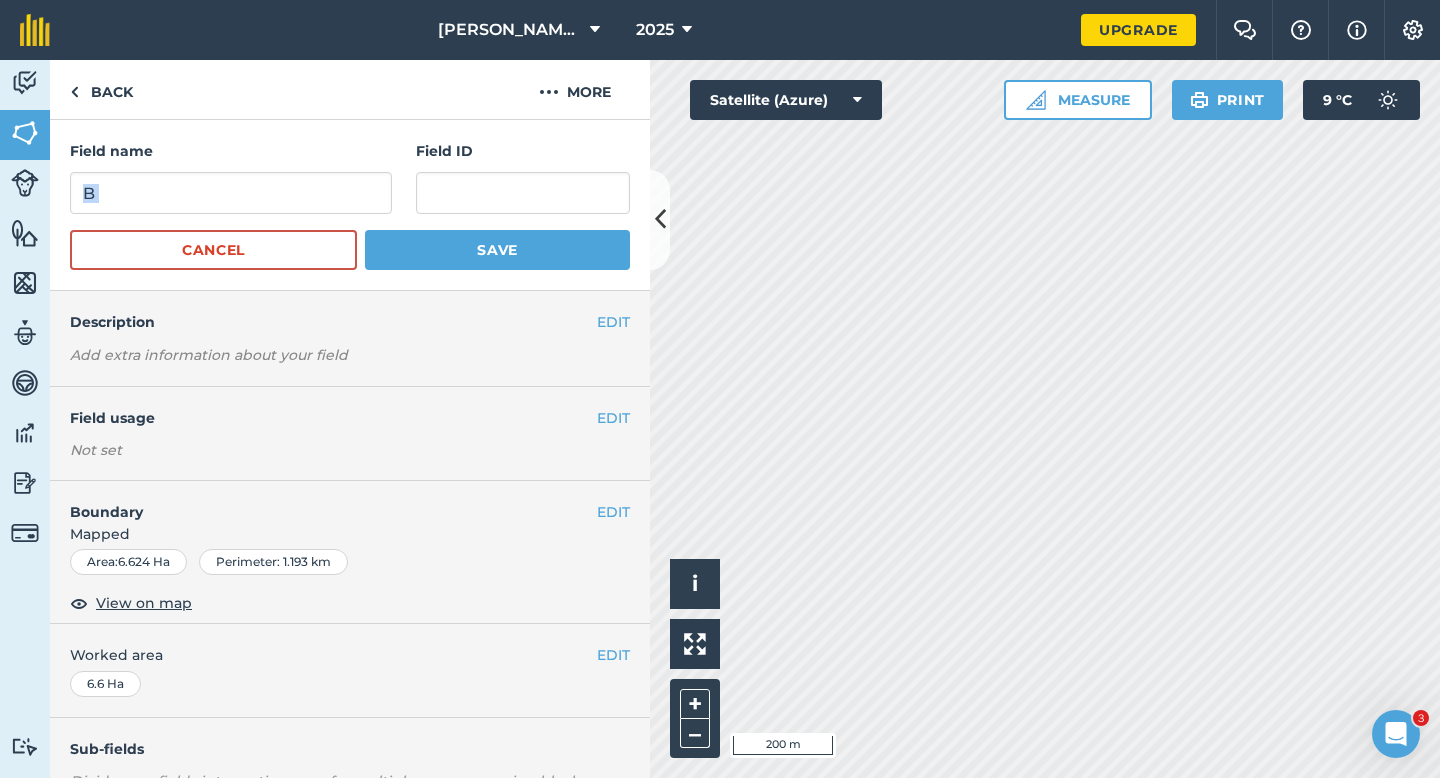 click on "Field name B" at bounding box center (231, 177) 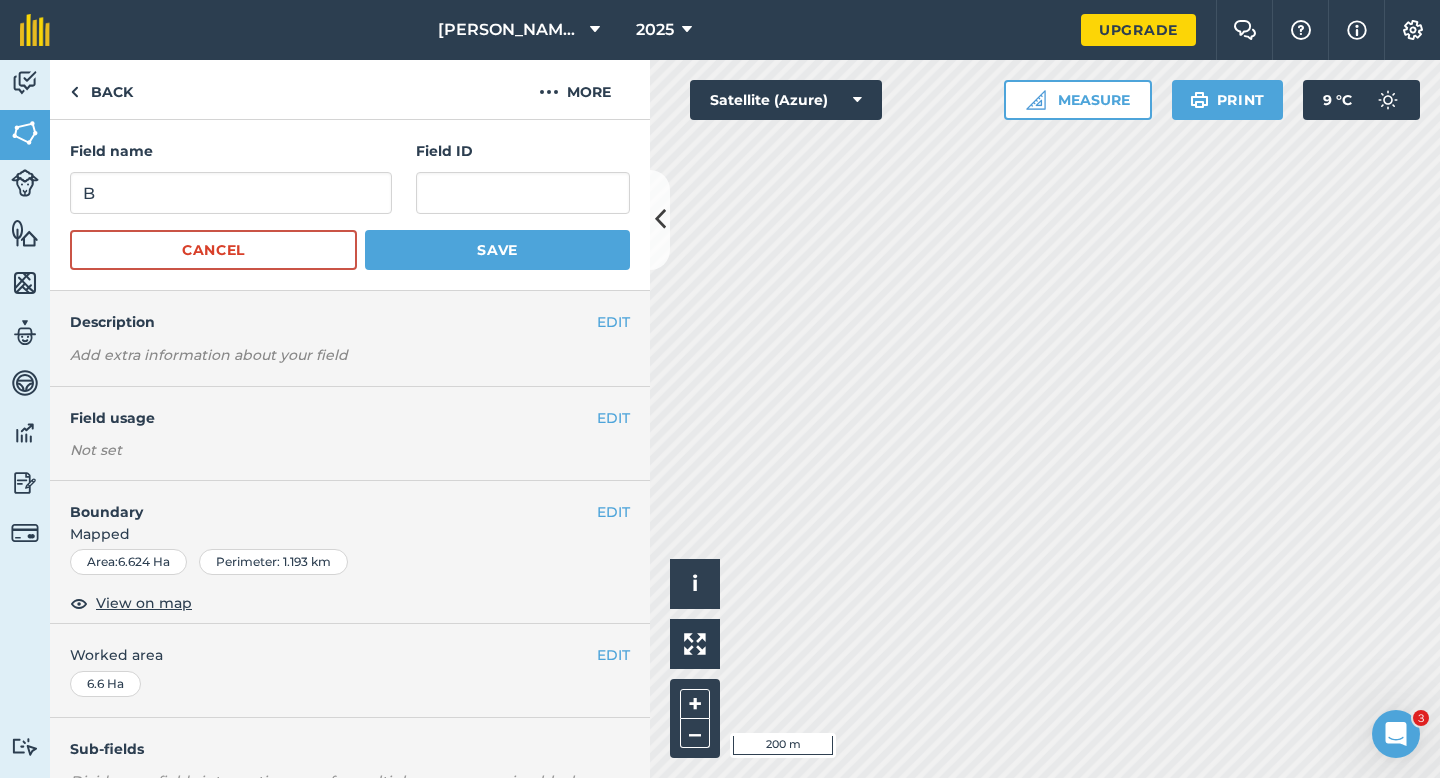 click on "Field name B Field ID Cancel Save" at bounding box center (350, 205) 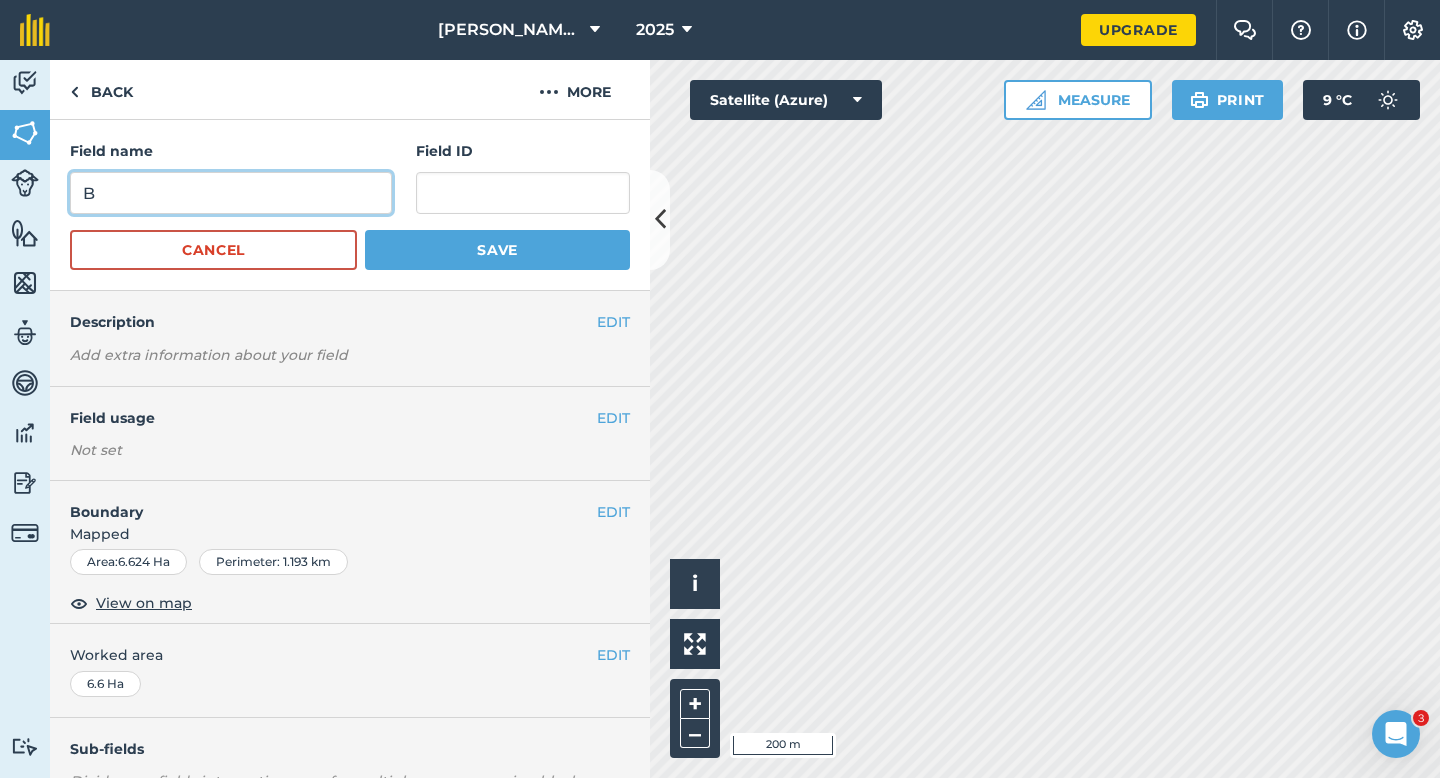 click on "B" at bounding box center [231, 193] 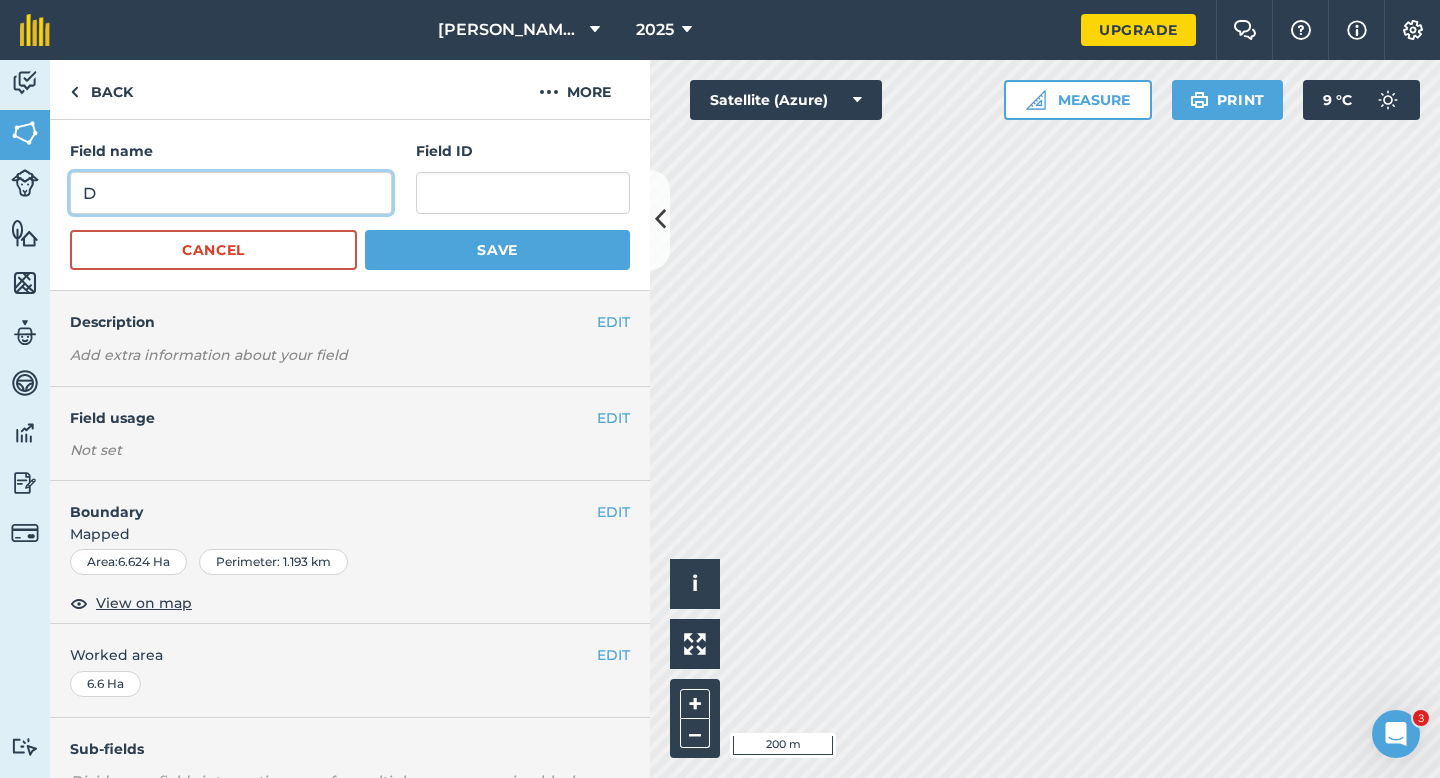 type on "D" 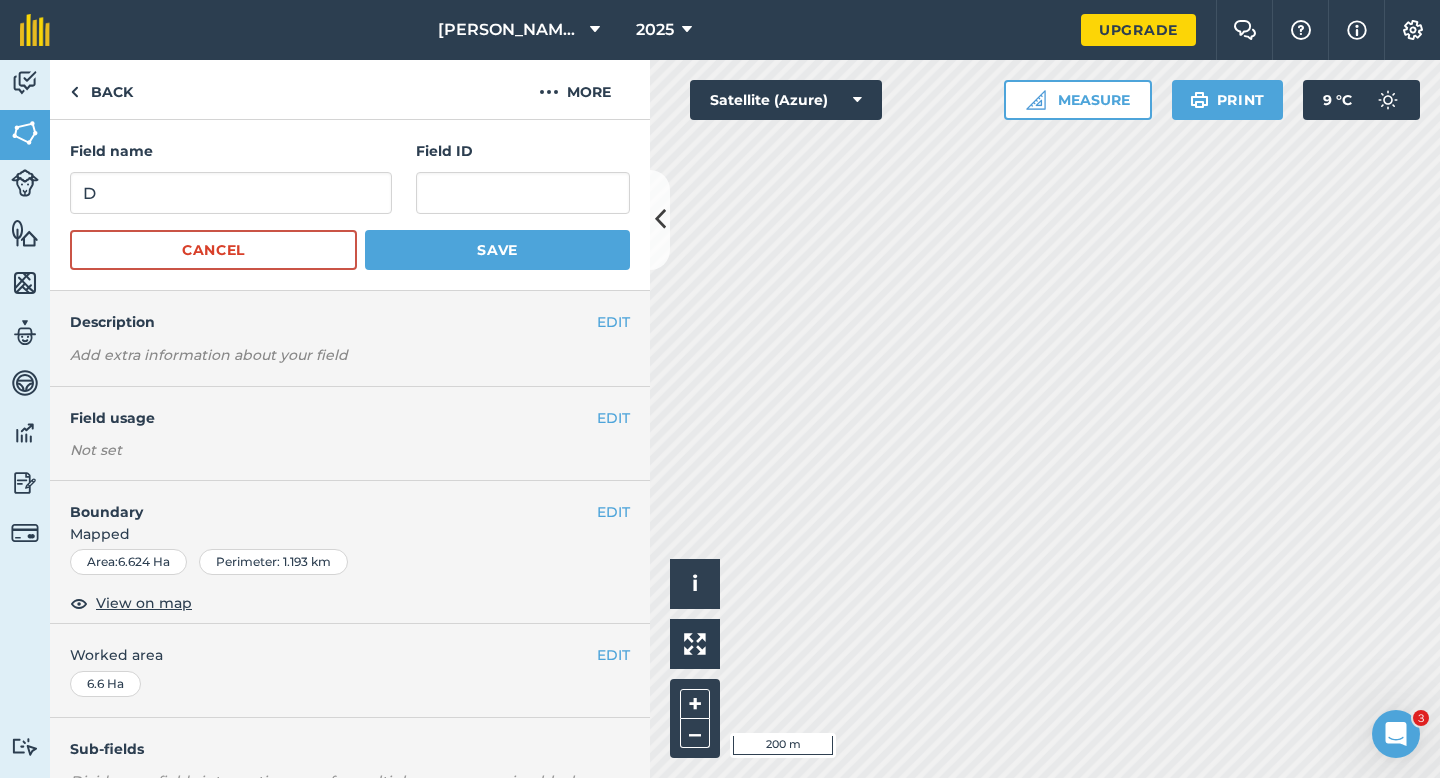 click on "Field name D Field ID Cancel Save" at bounding box center (350, 205) 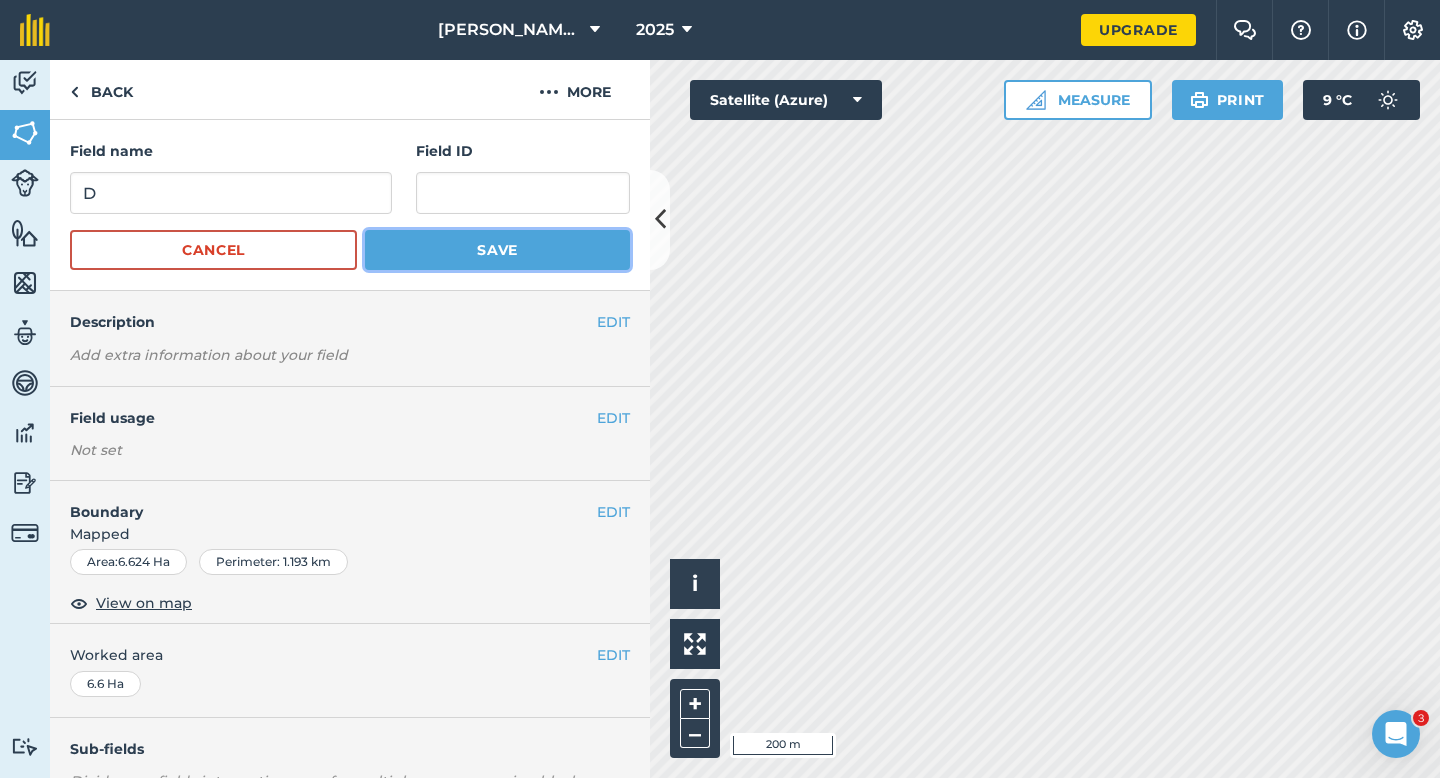 click on "Save" at bounding box center (497, 250) 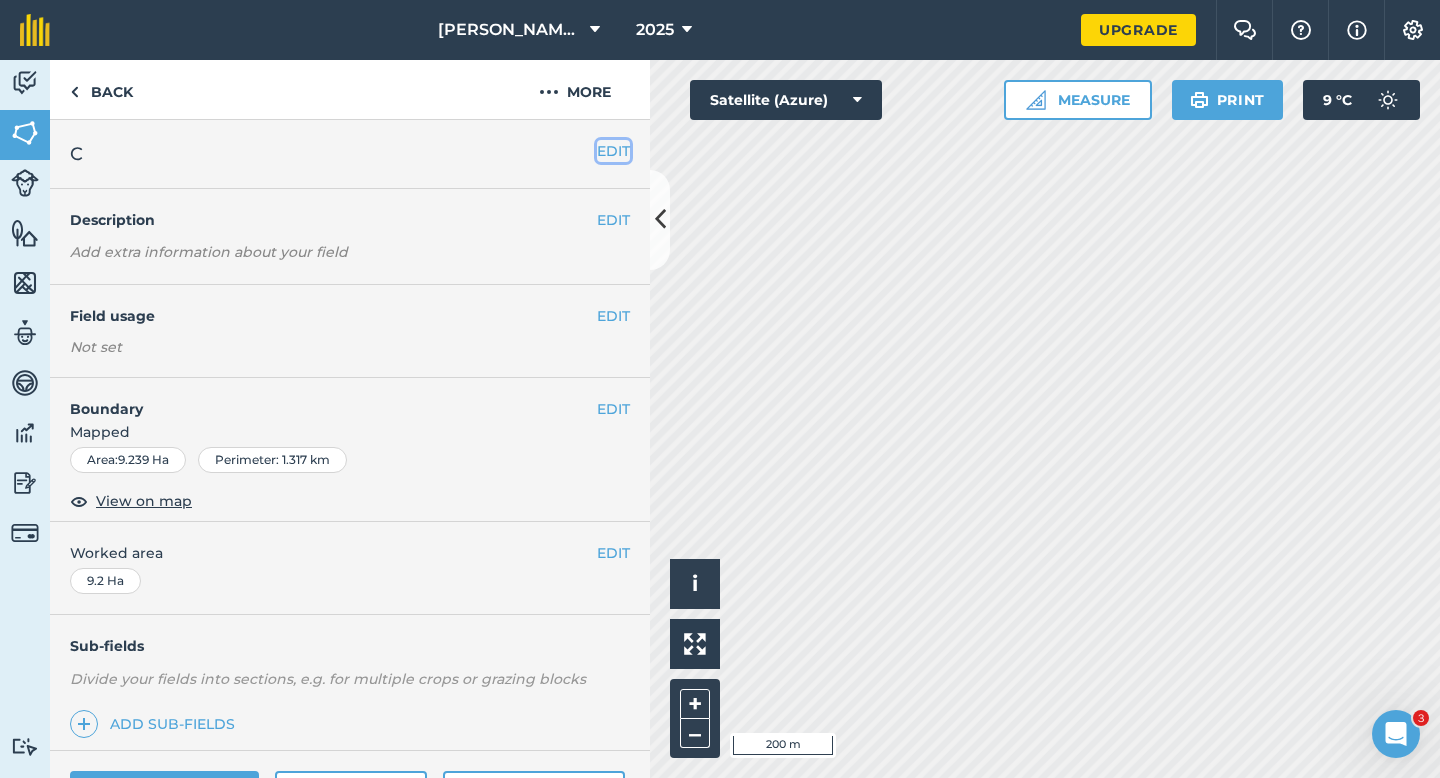 click on "EDIT" at bounding box center (613, 151) 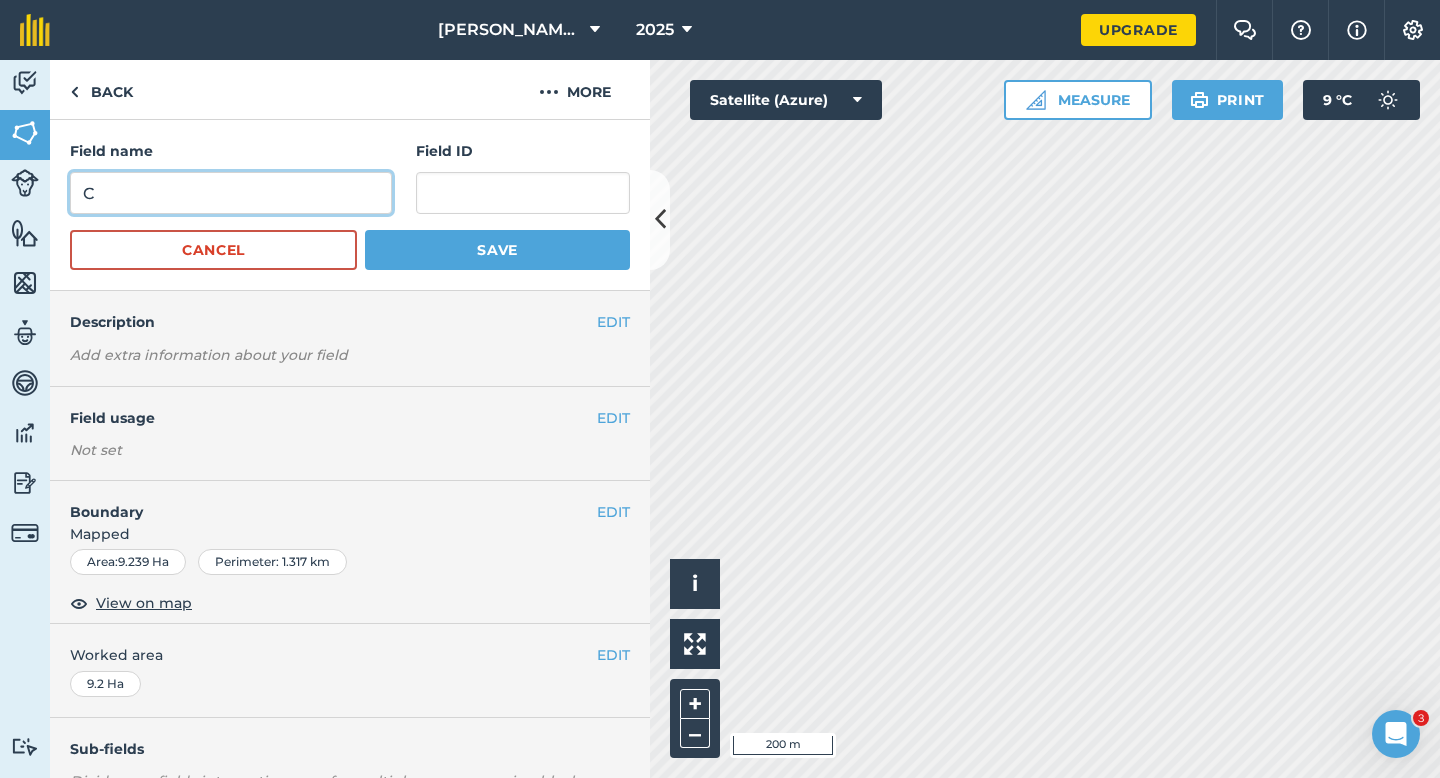 click on "C" at bounding box center (231, 193) 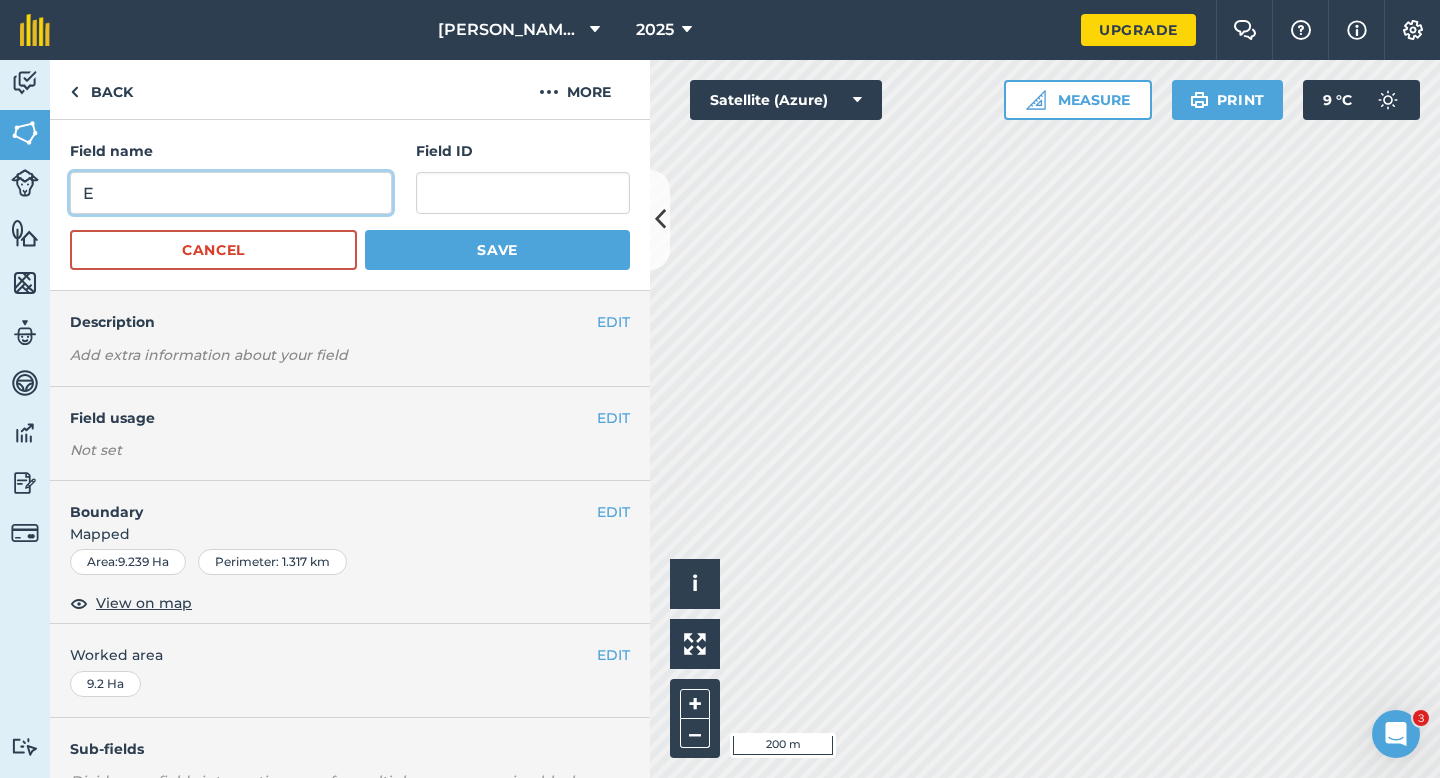 type on "E" 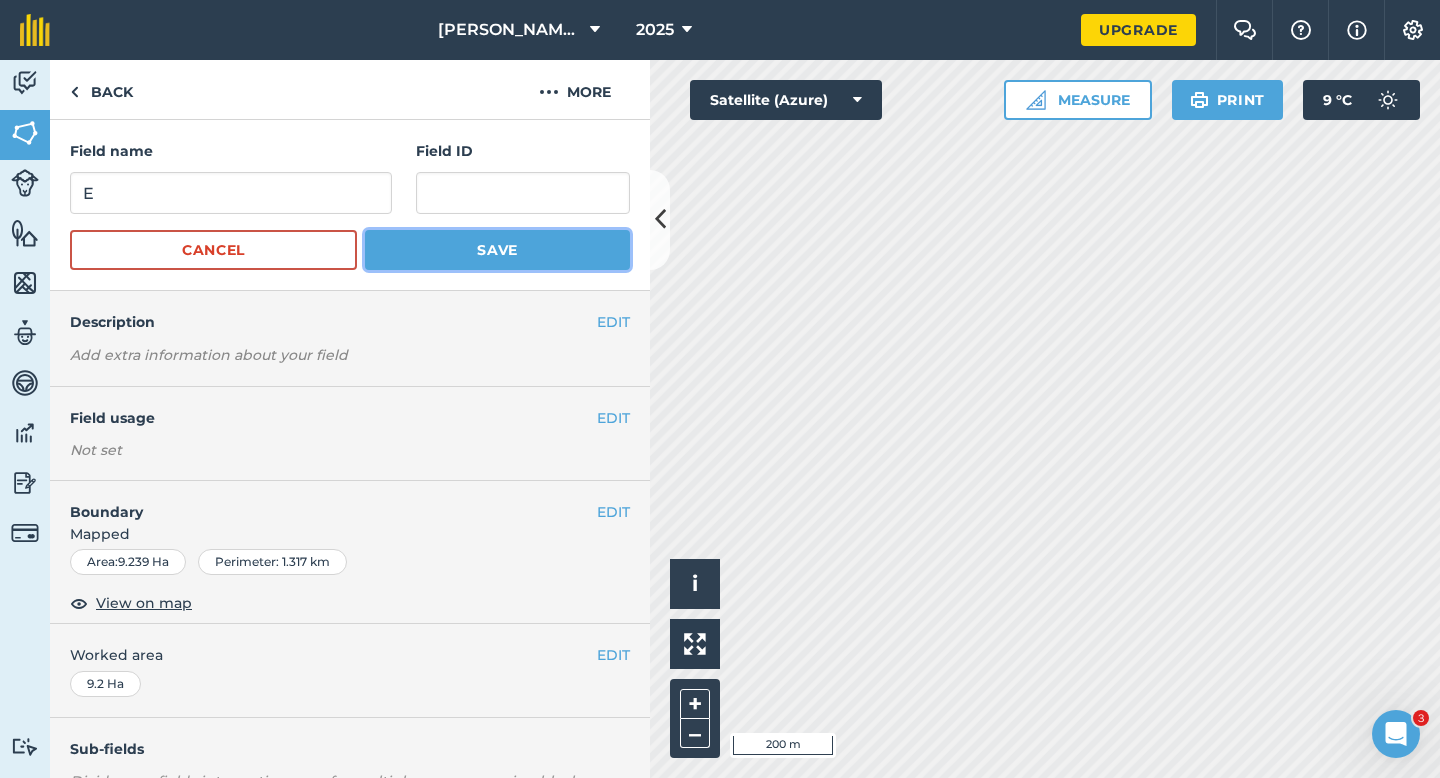 click on "Save" at bounding box center [497, 250] 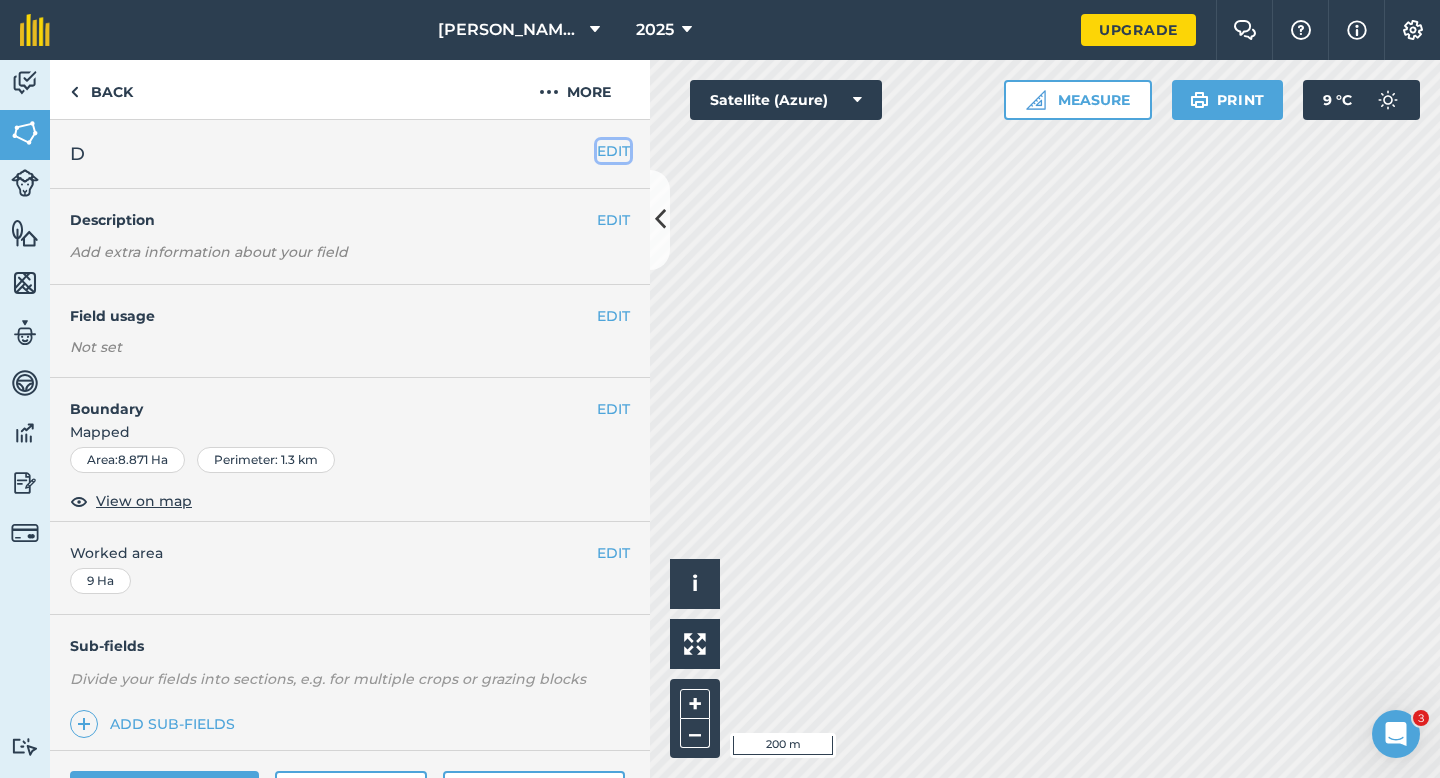 click on "EDIT" at bounding box center (613, 151) 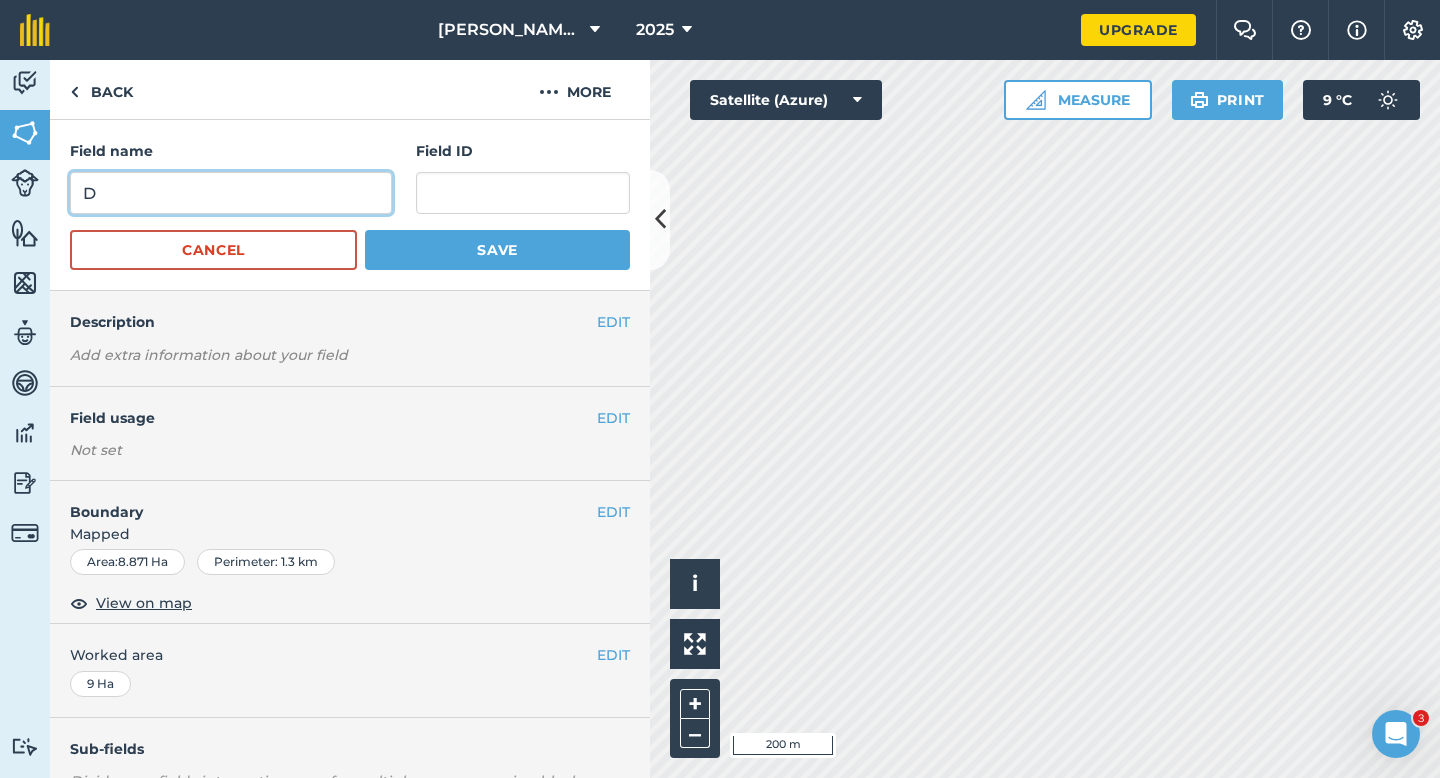 click on "D" at bounding box center [231, 193] 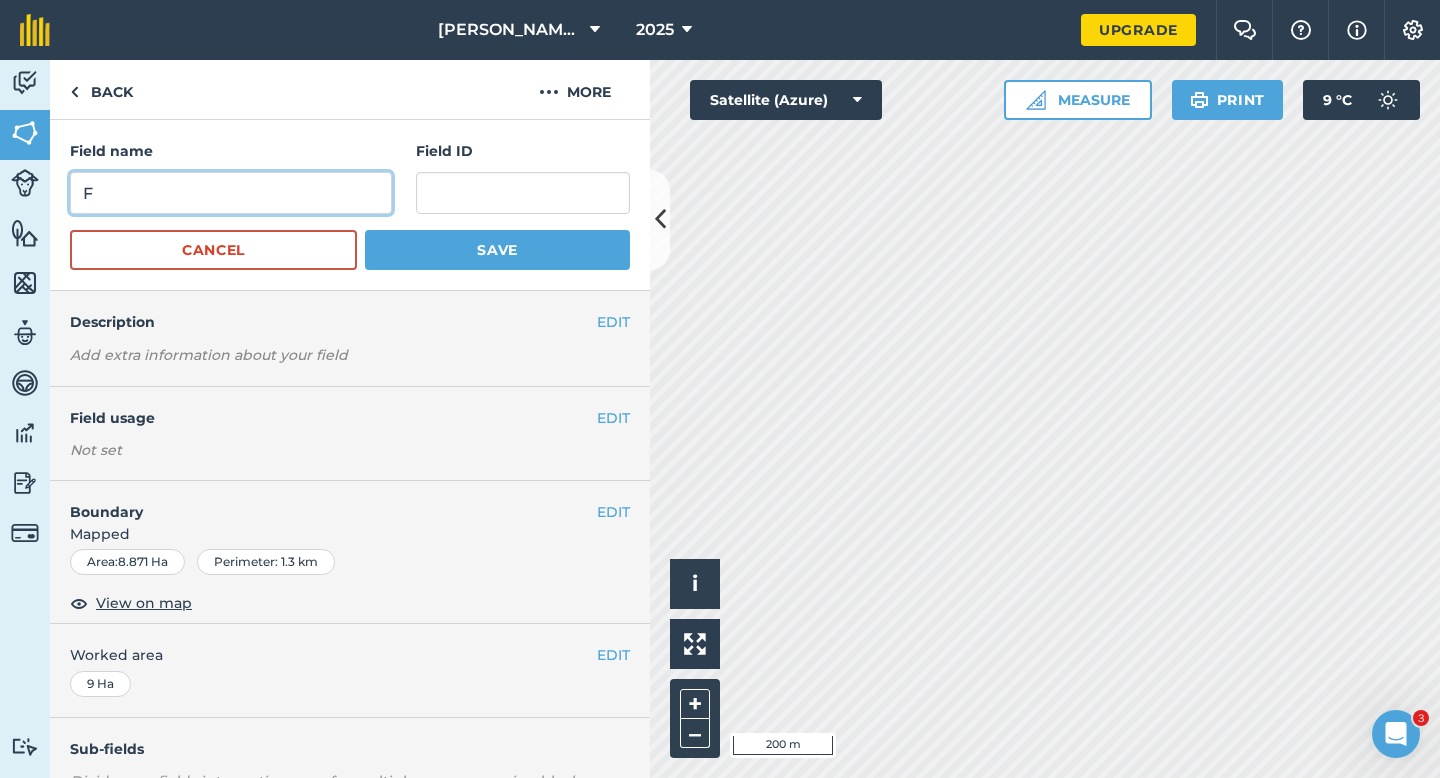 type on "F" 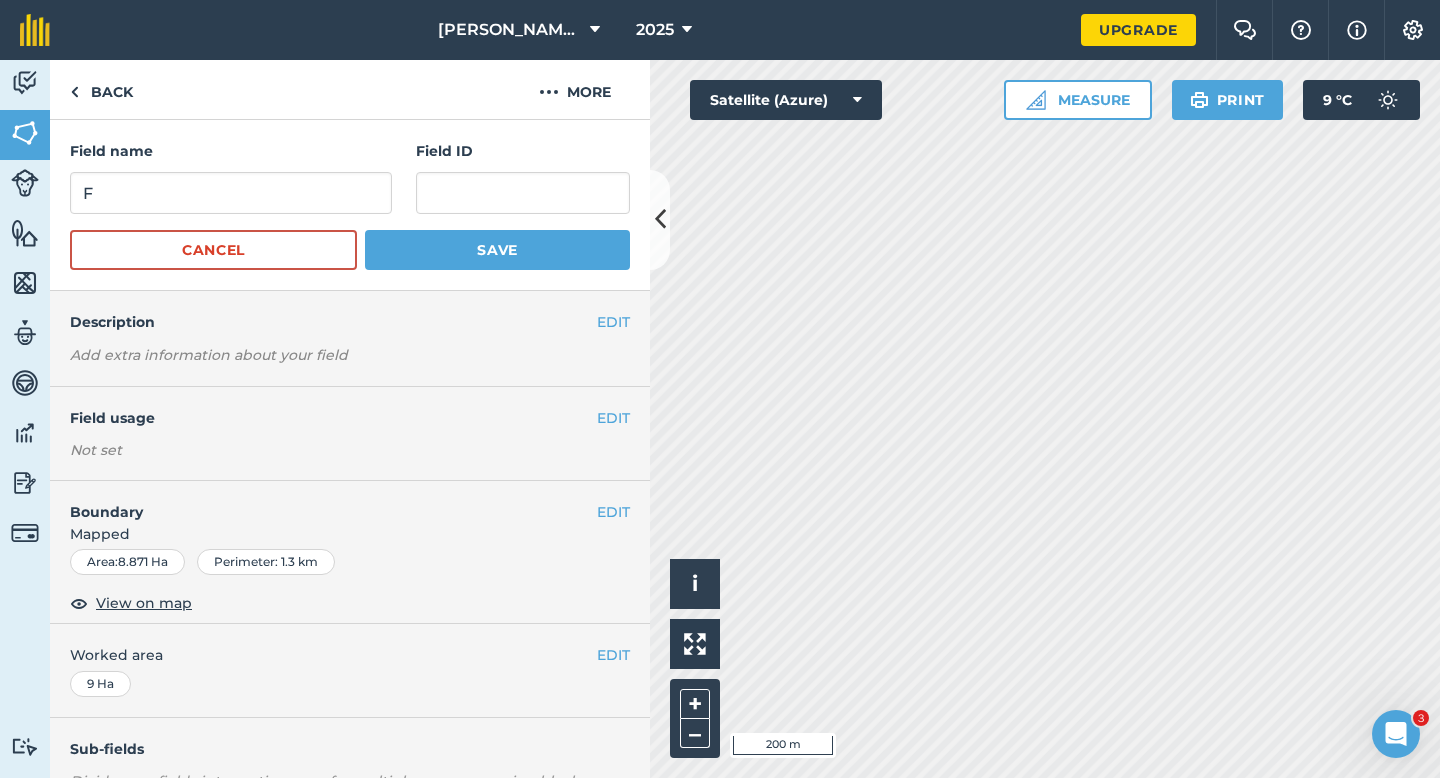 click on "Field name F Field ID Cancel Save" at bounding box center [350, 205] 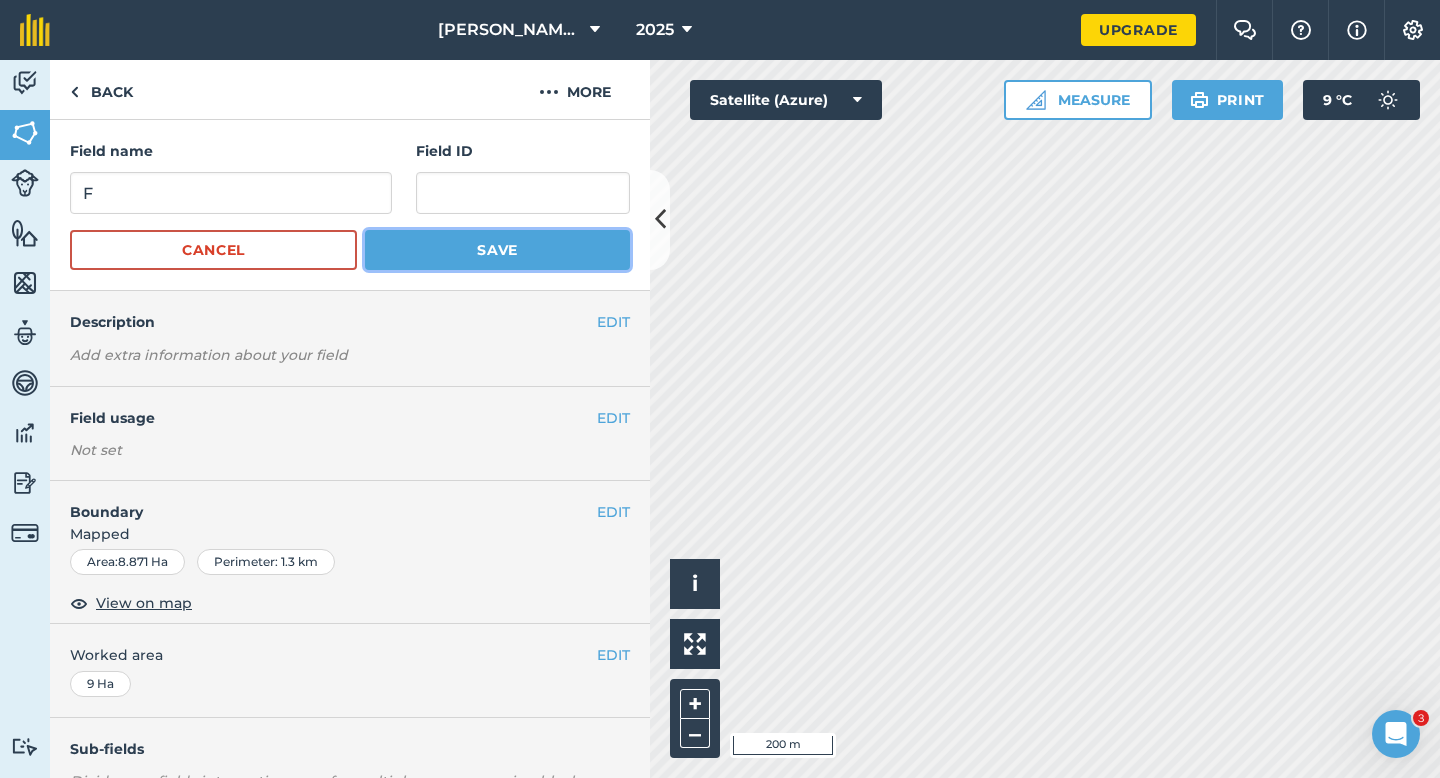 click on "Save" at bounding box center [497, 250] 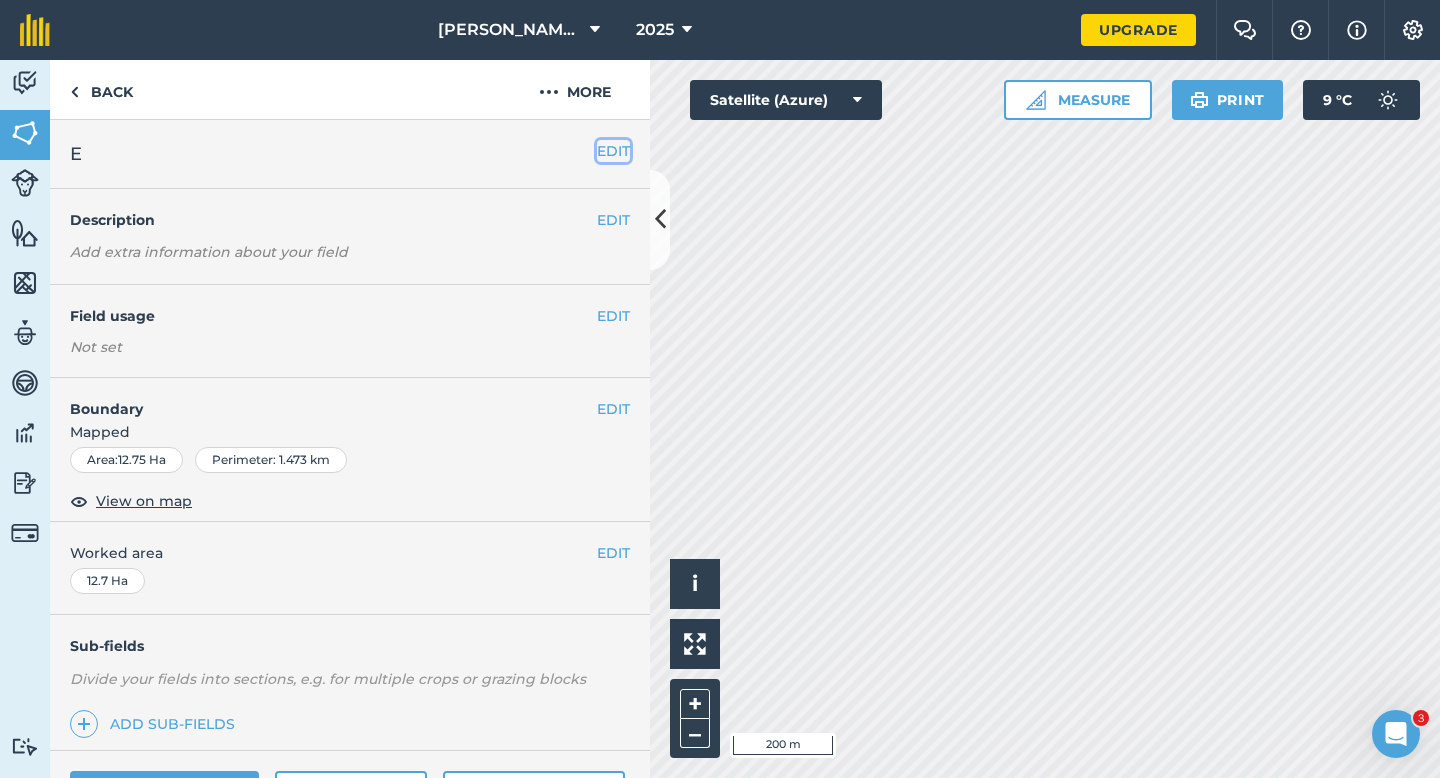 click on "EDIT" at bounding box center [613, 151] 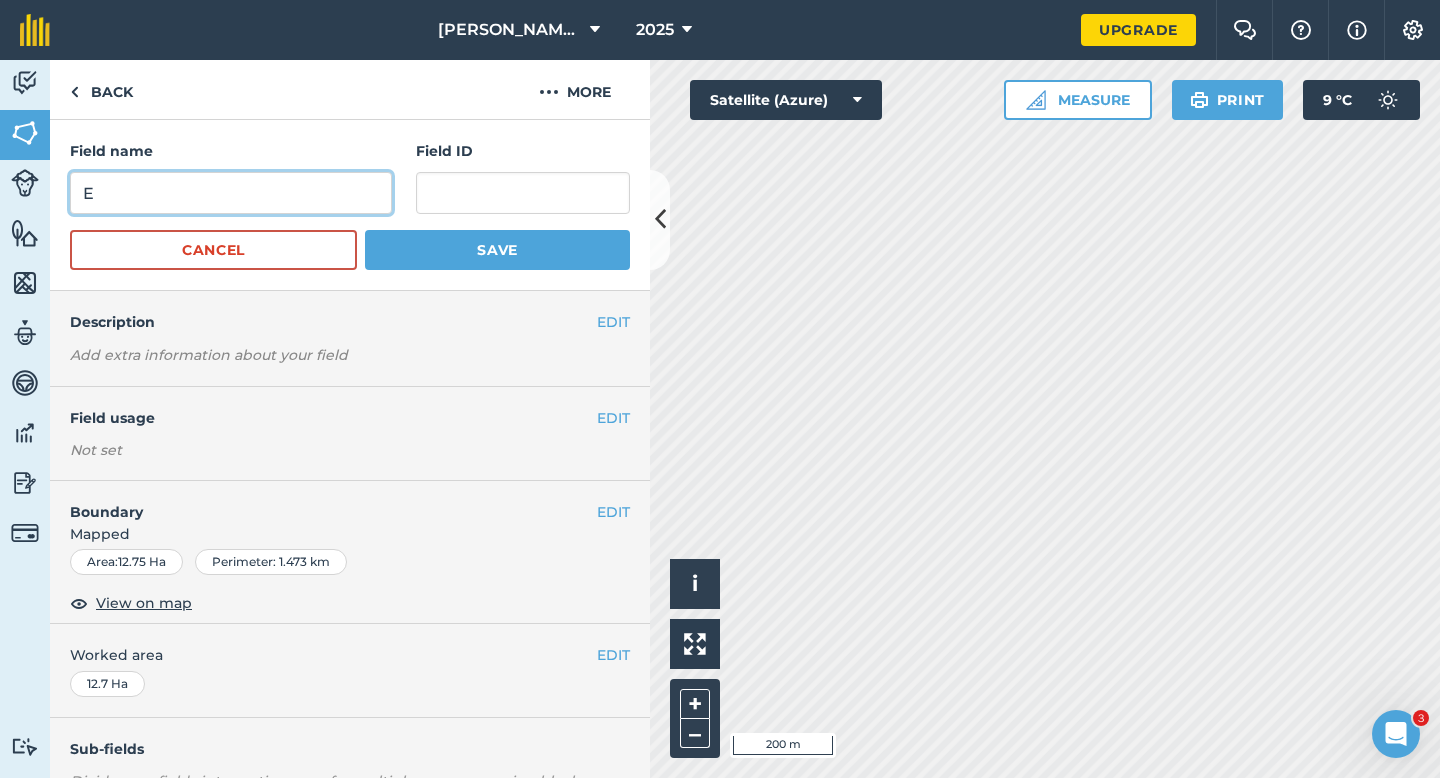 click on "E" at bounding box center [231, 193] 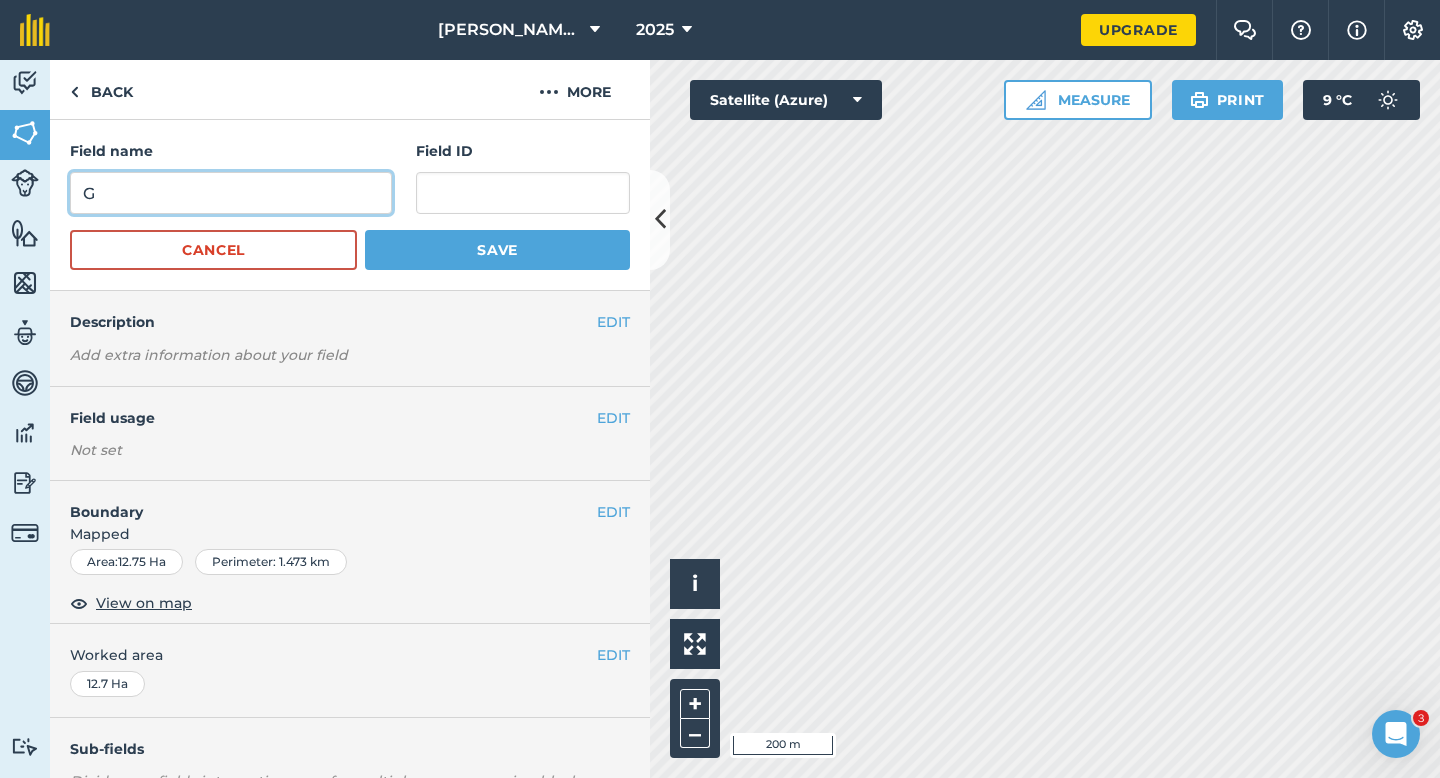 type on "G" 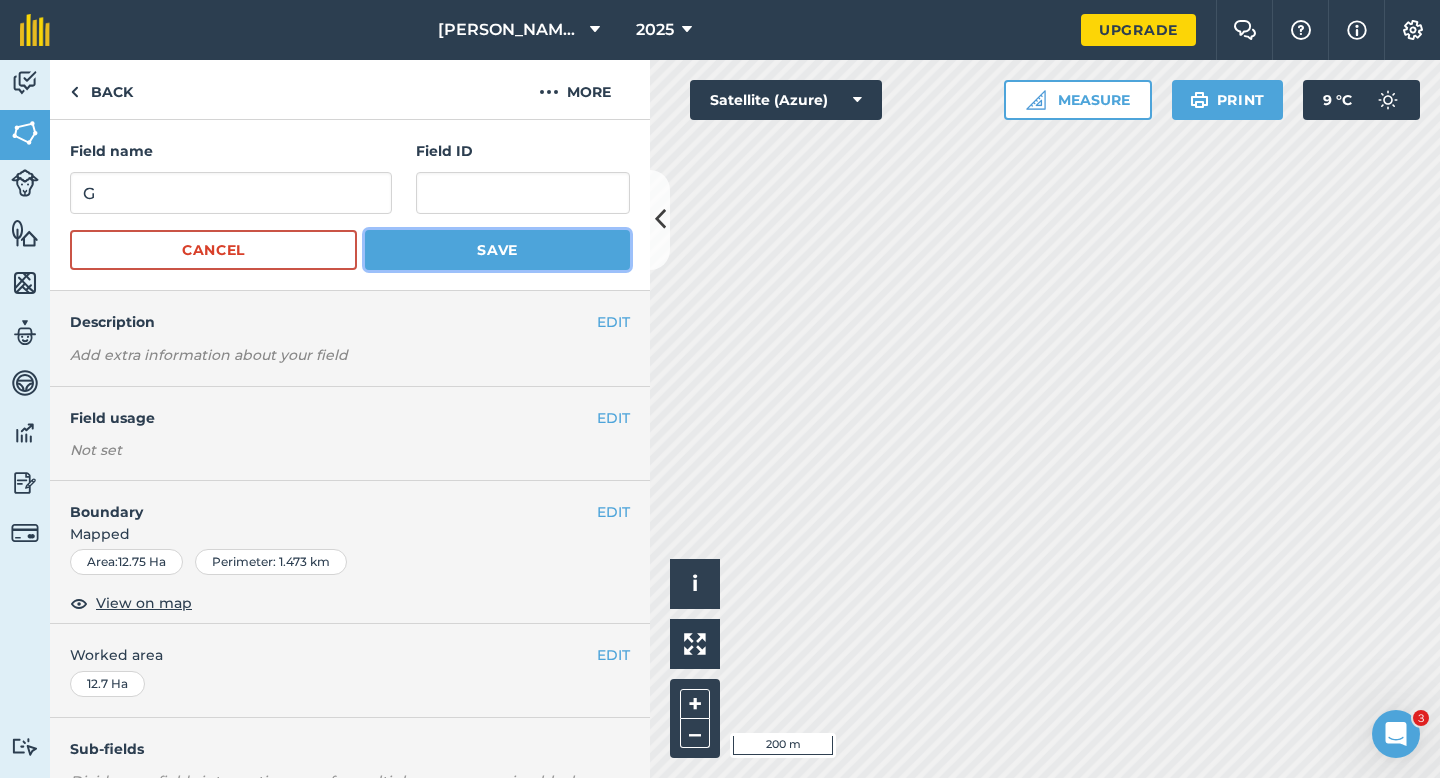 click on "Save" at bounding box center (497, 250) 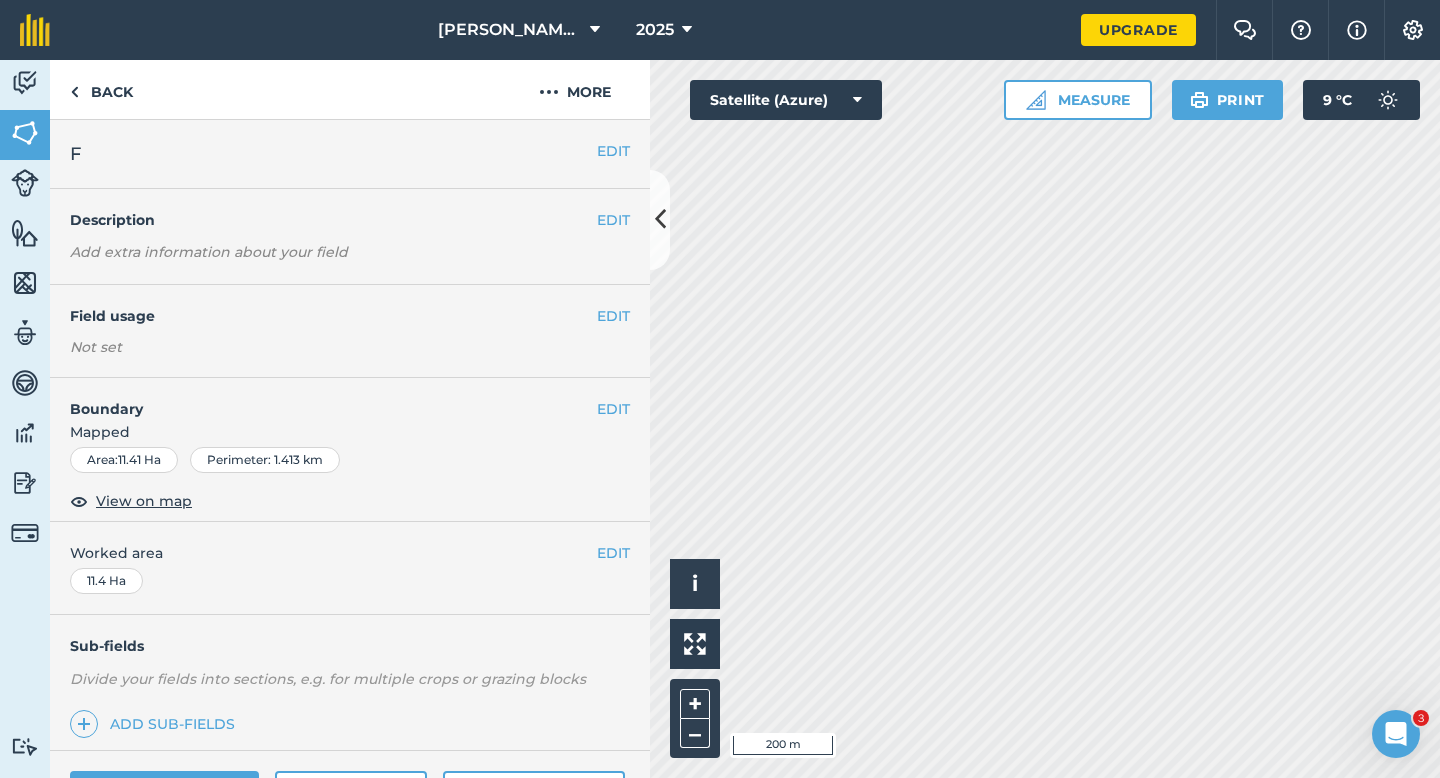 click on "EDIT F" at bounding box center [350, 154] 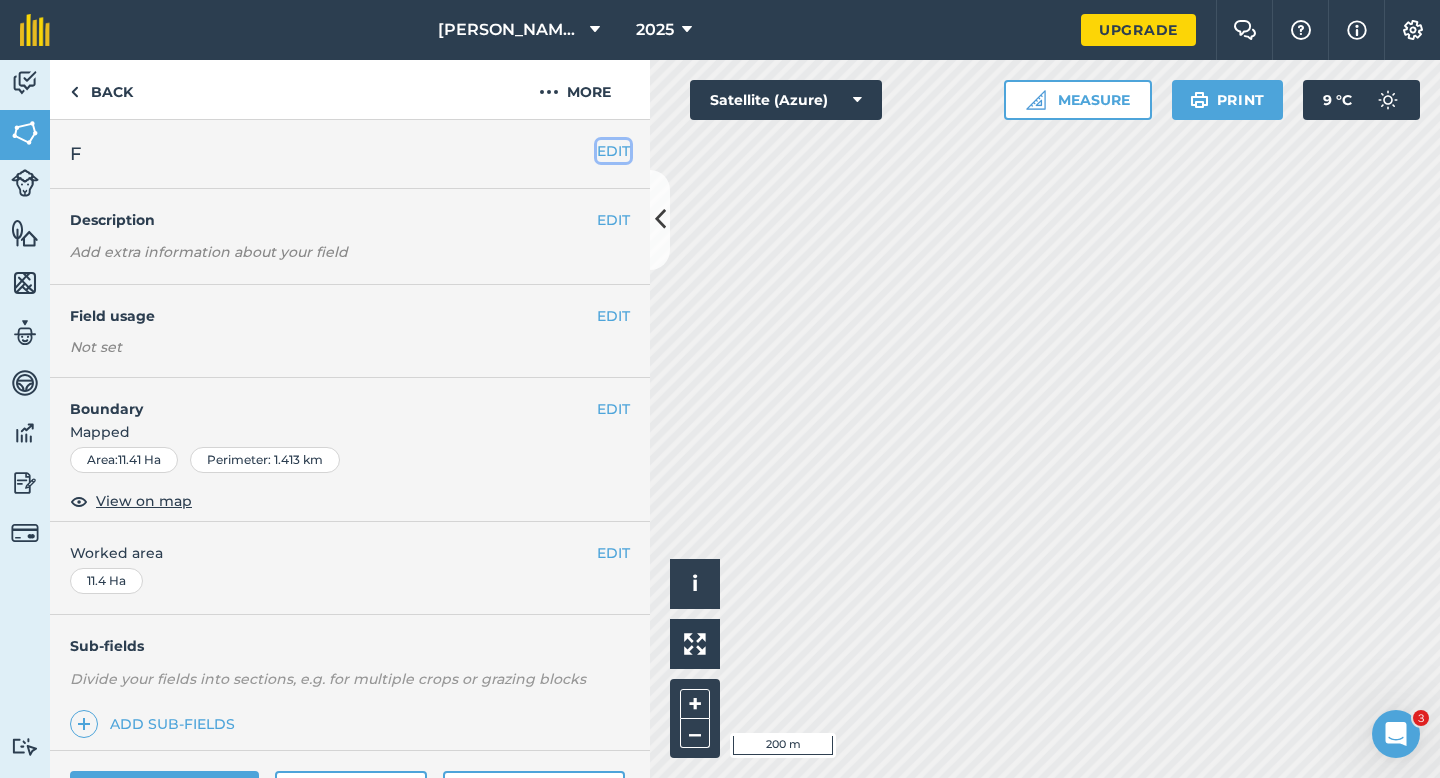 click on "EDIT" at bounding box center (613, 151) 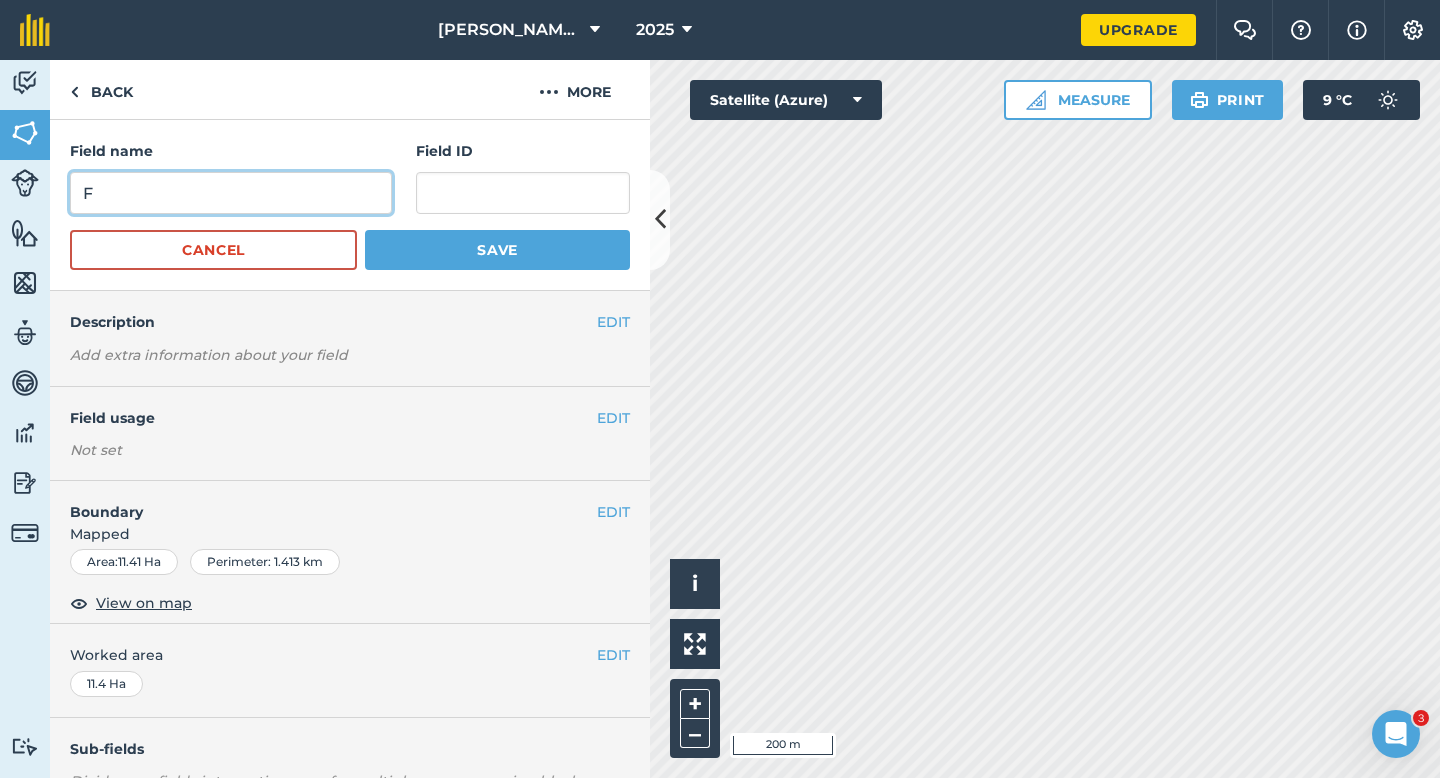 click on "F" at bounding box center (231, 193) 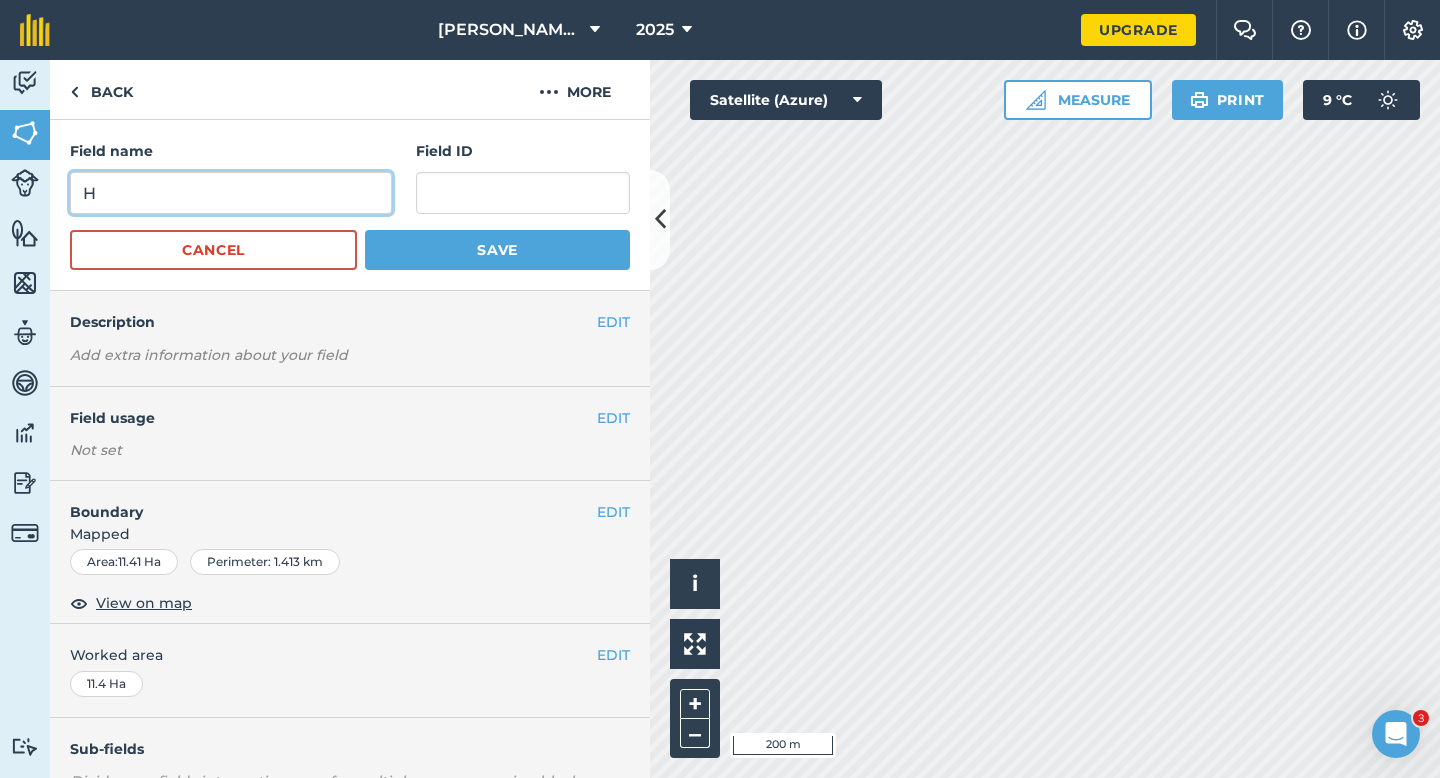 type on "H" 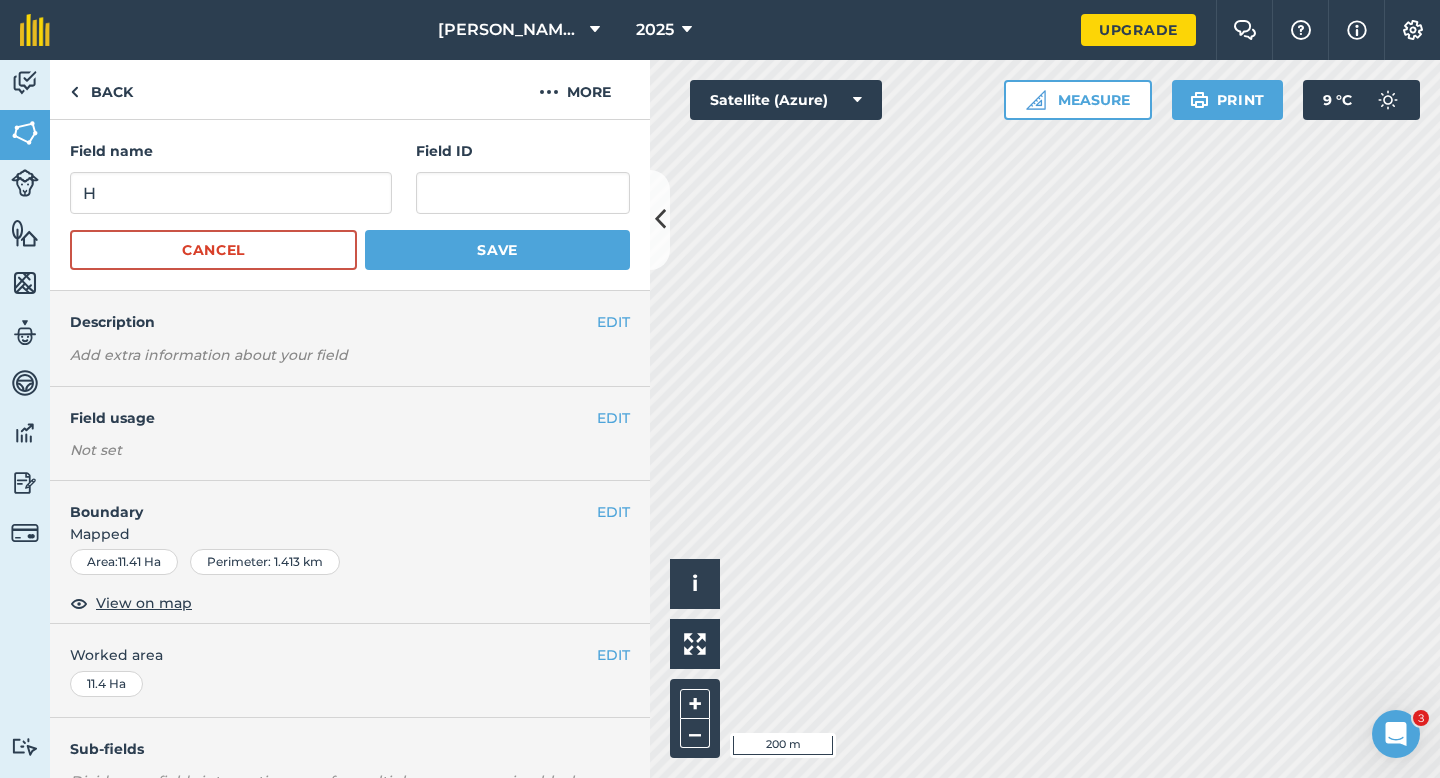 click on "Field name H Field ID Cancel Save" at bounding box center (350, 205) 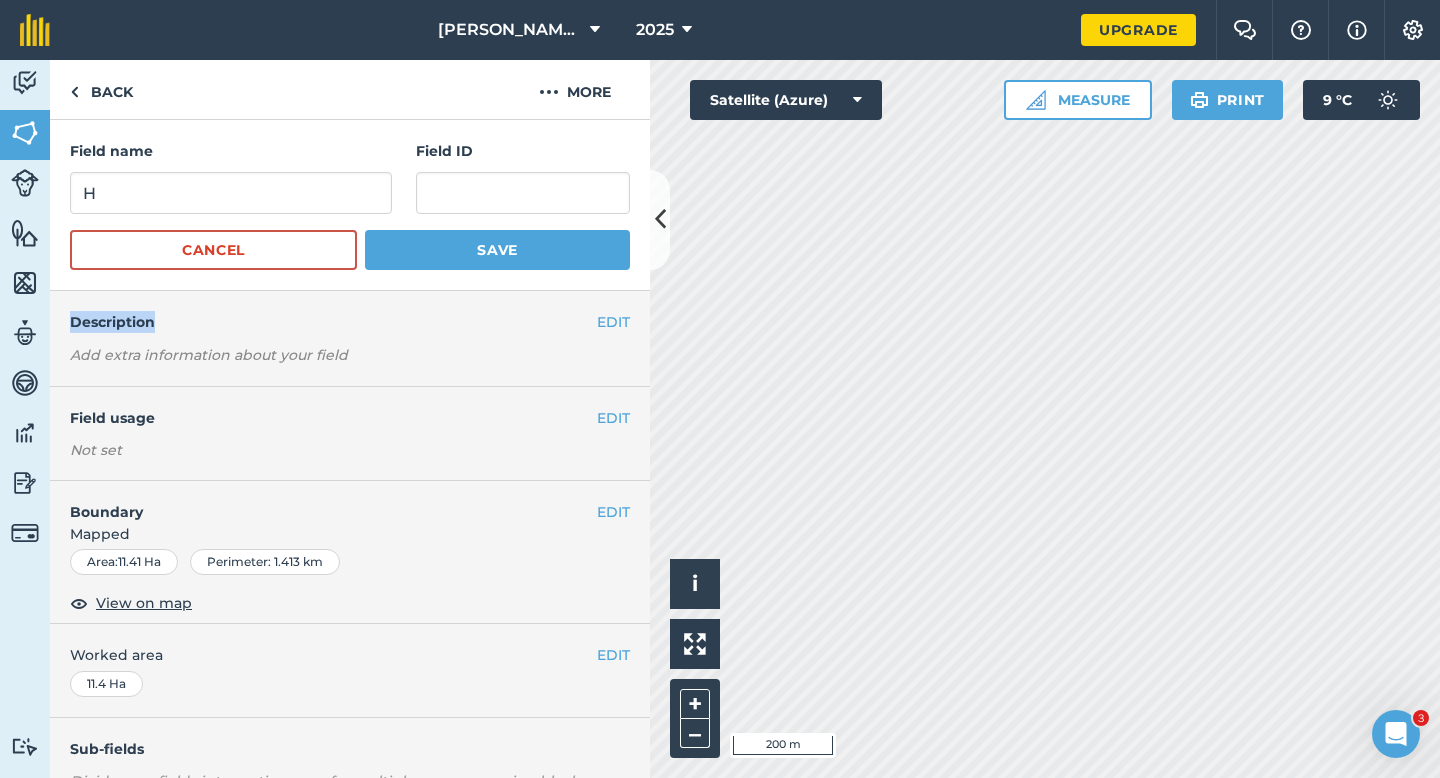 click on "Field name H Field ID Cancel Save" at bounding box center [350, 205] 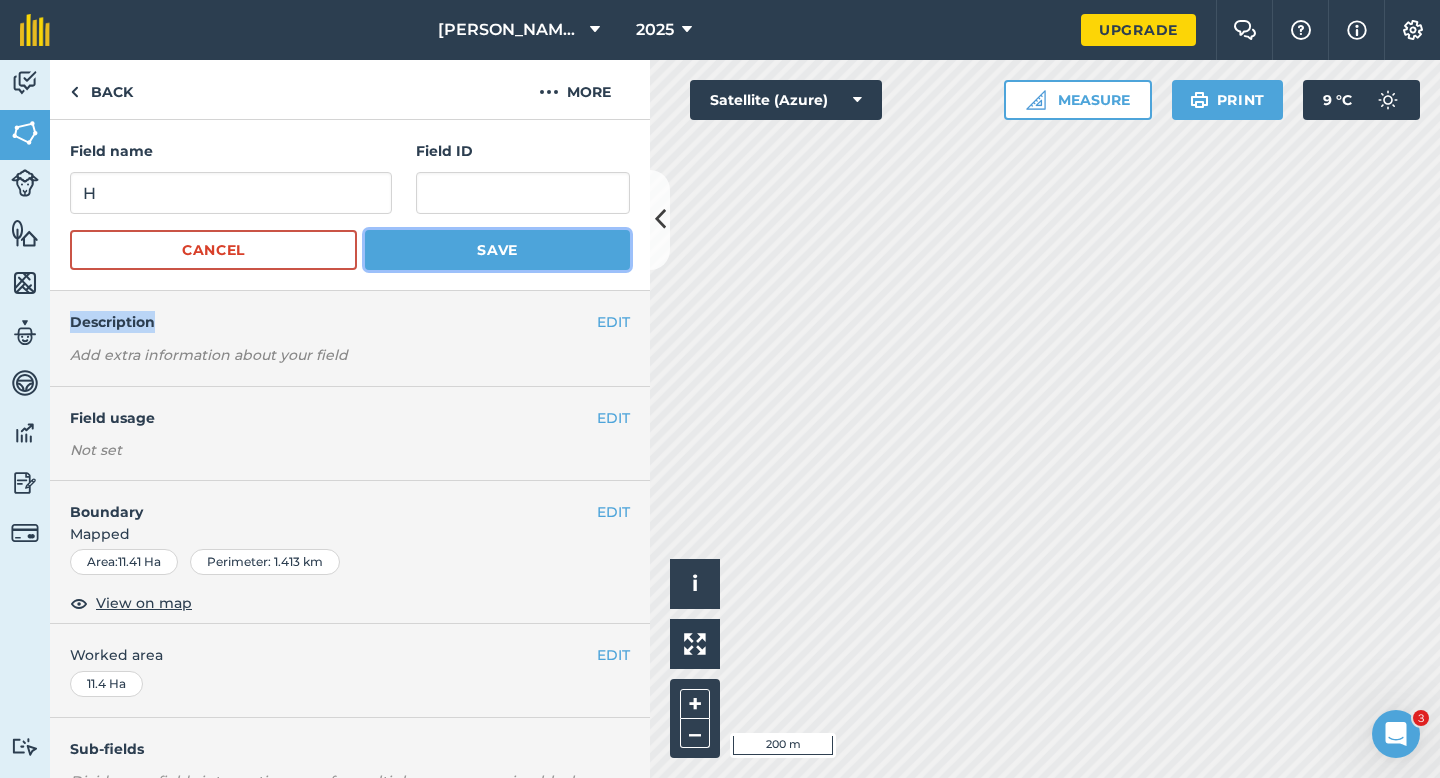 click on "Save" at bounding box center [497, 250] 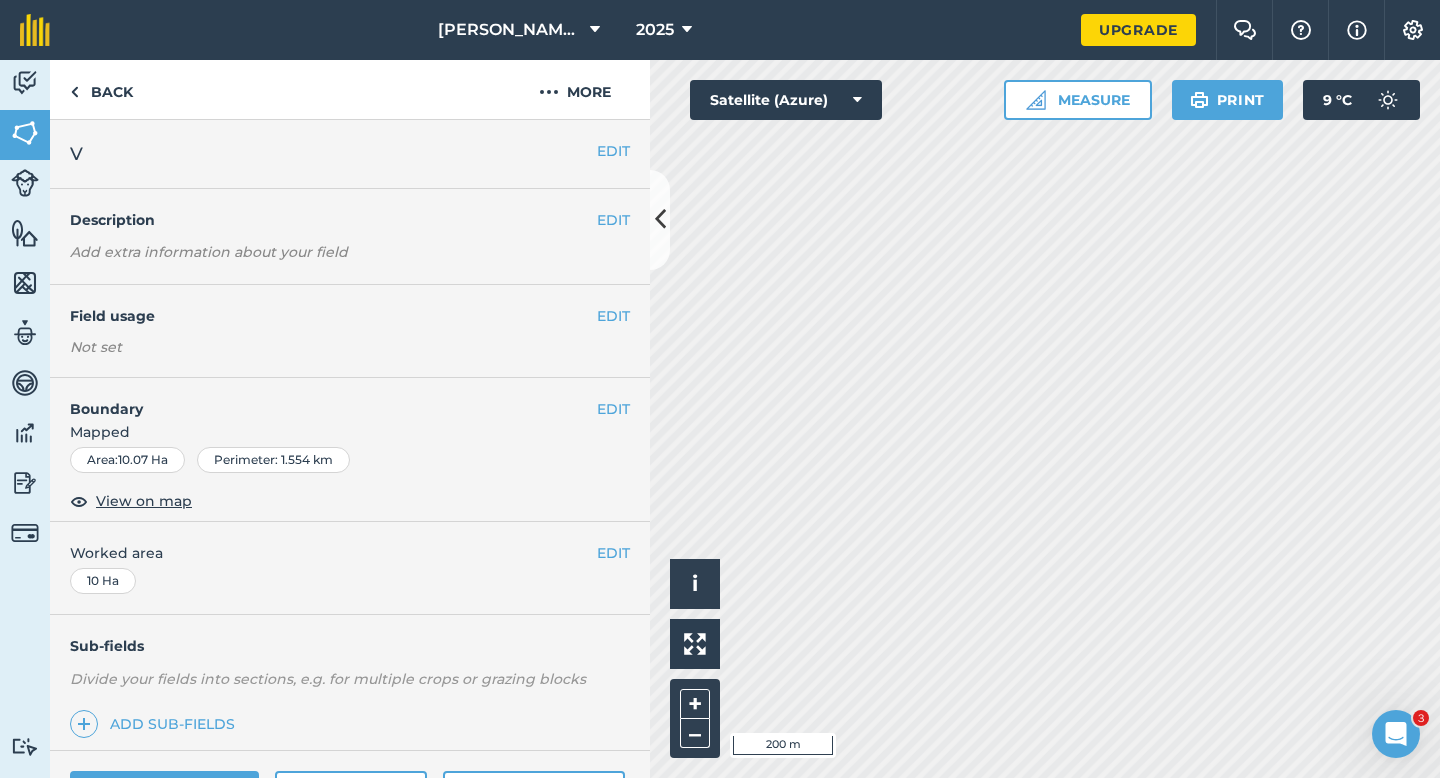 click on "EDIT V" at bounding box center (350, 154) 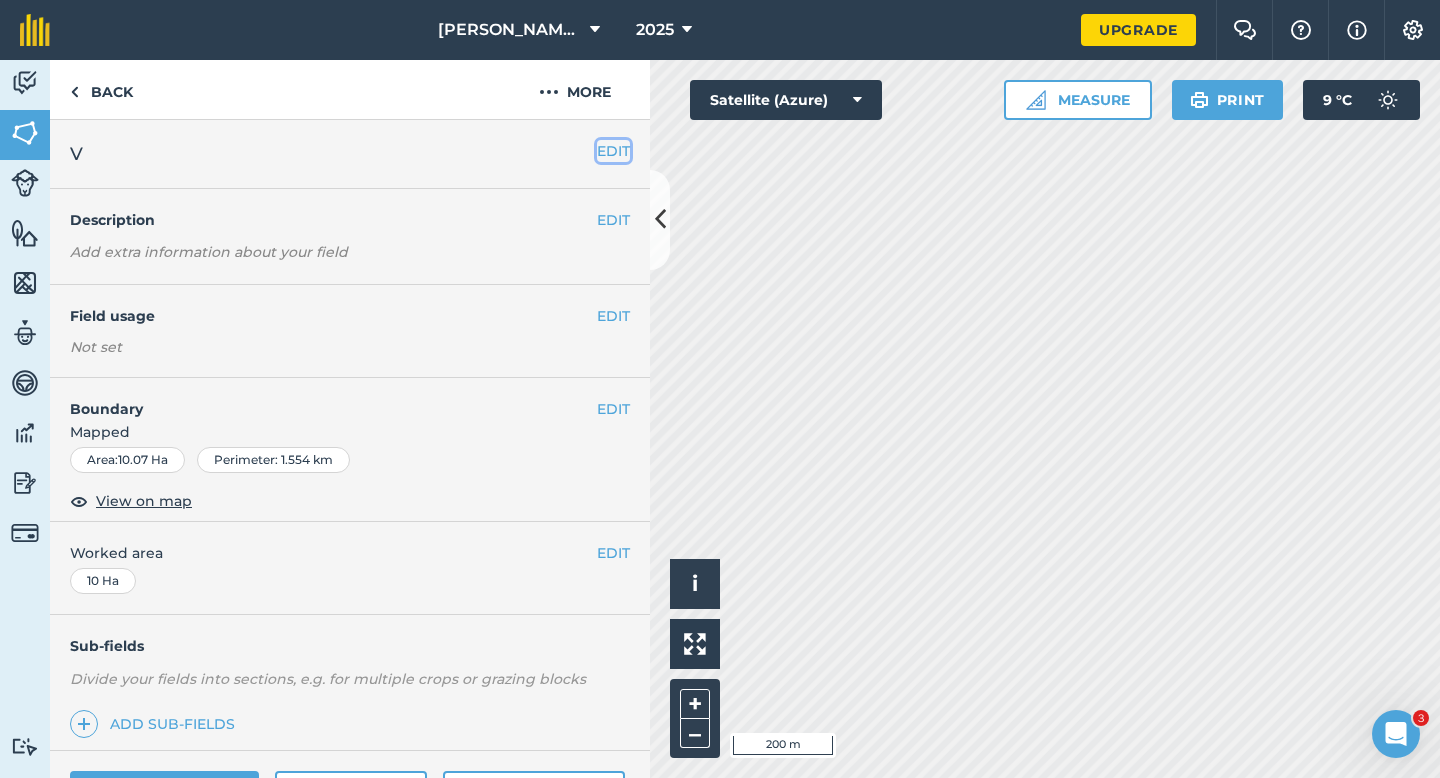 click on "EDIT" at bounding box center [613, 151] 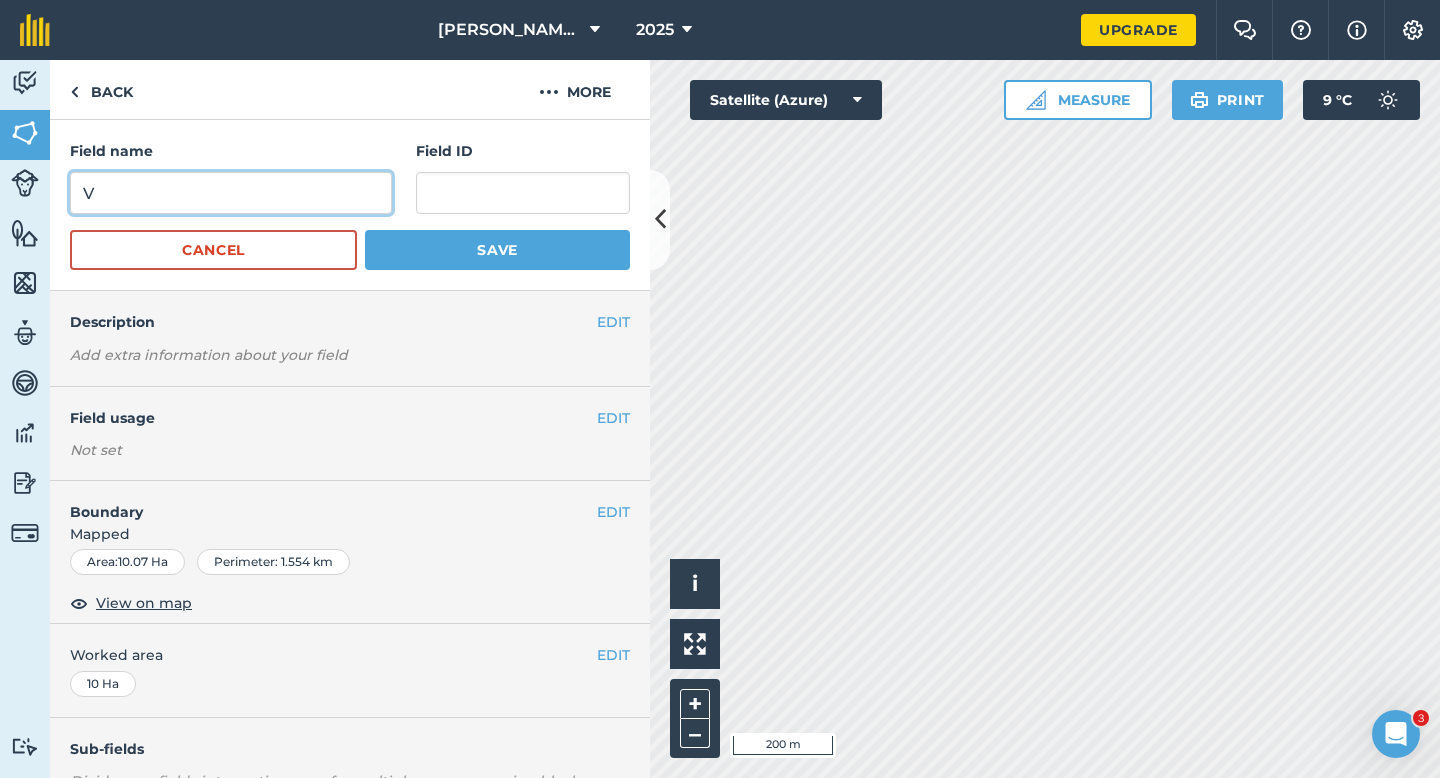 click on "V" at bounding box center [231, 193] 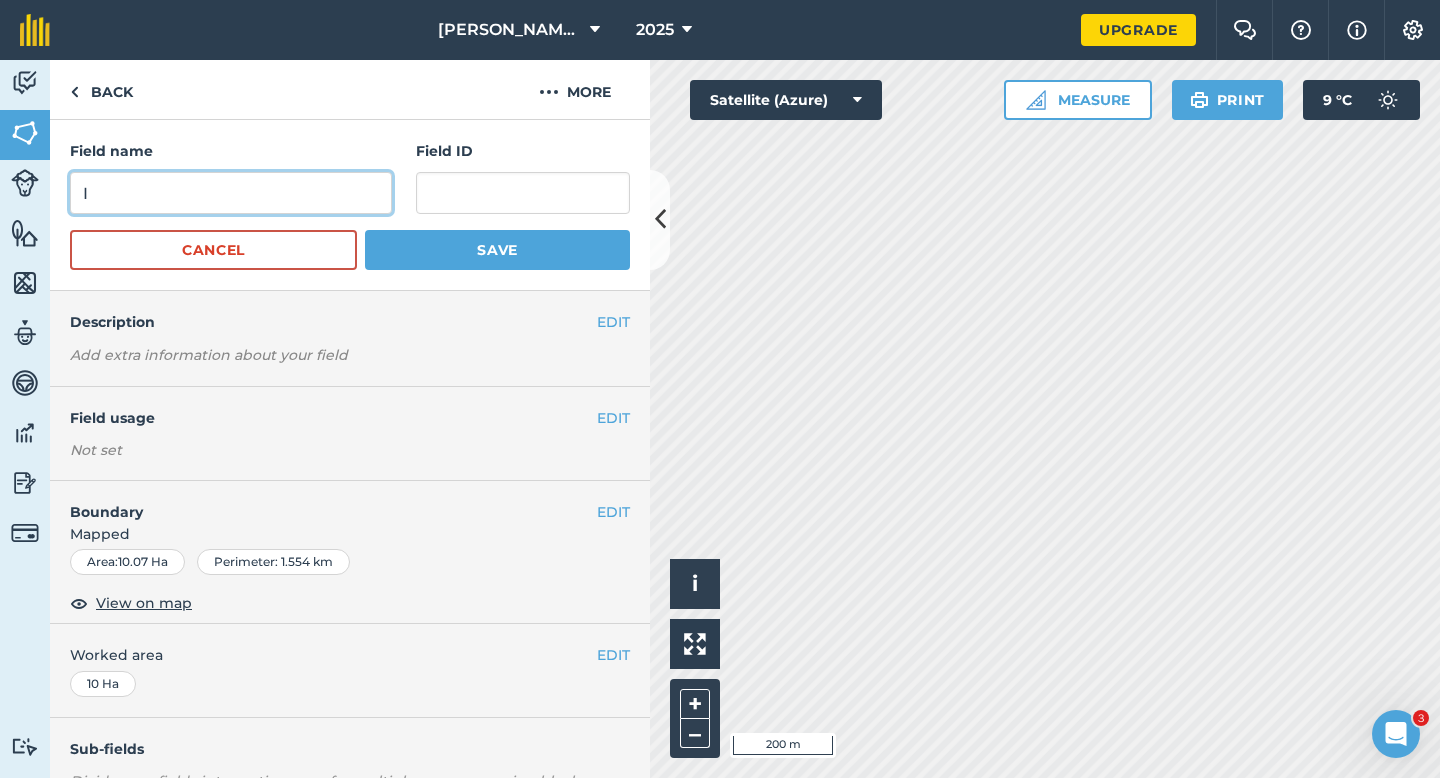type on "I" 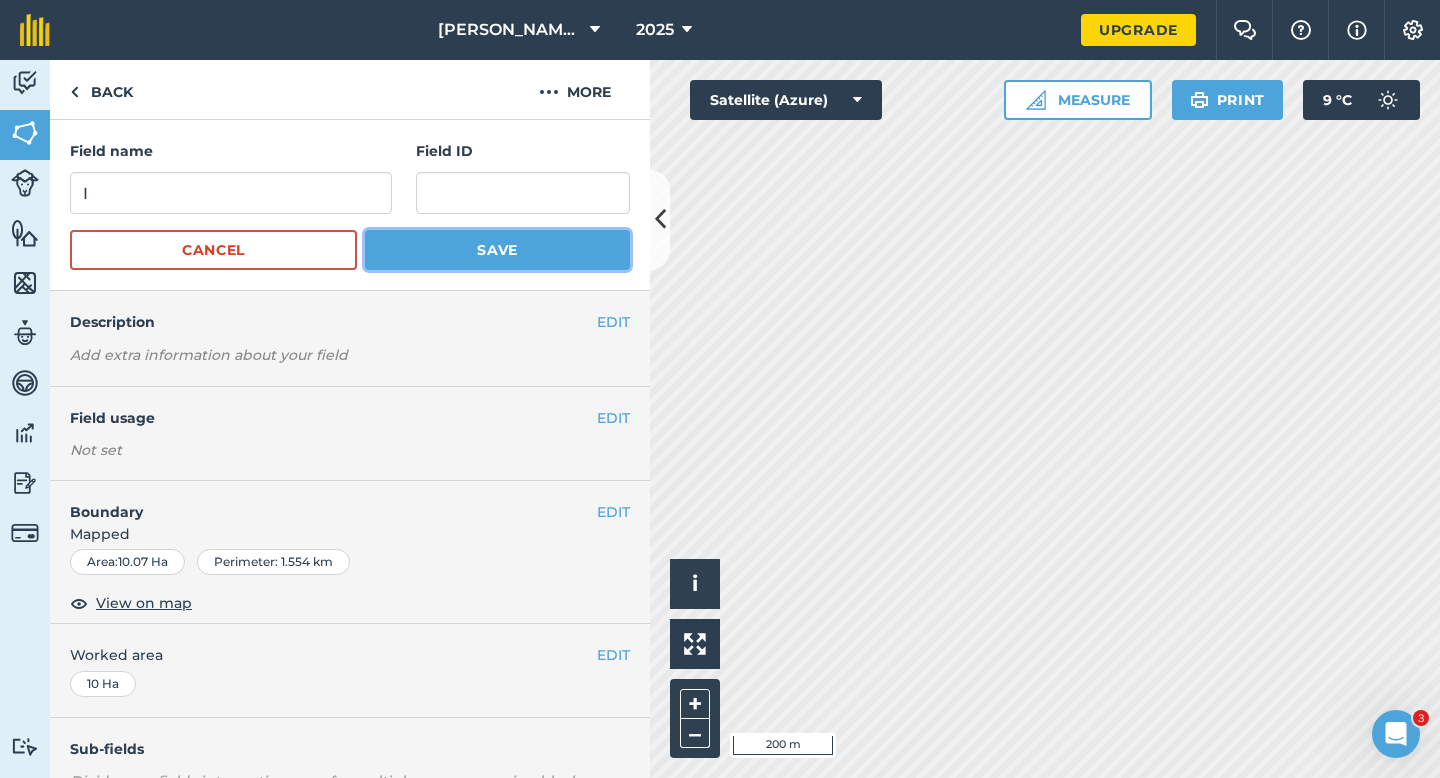 click on "Save" at bounding box center [497, 250] 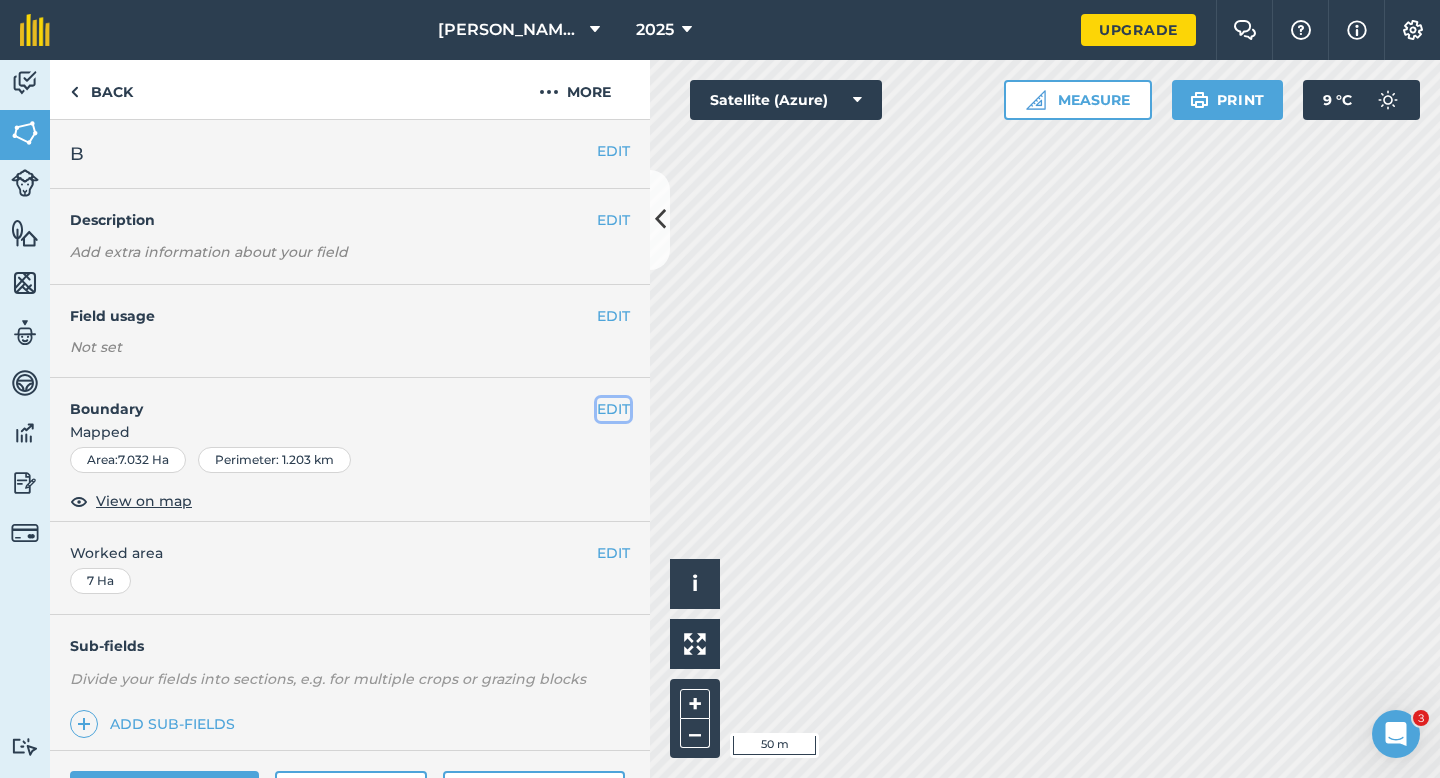 click on "EDIT" at bounding box center [613, 409] 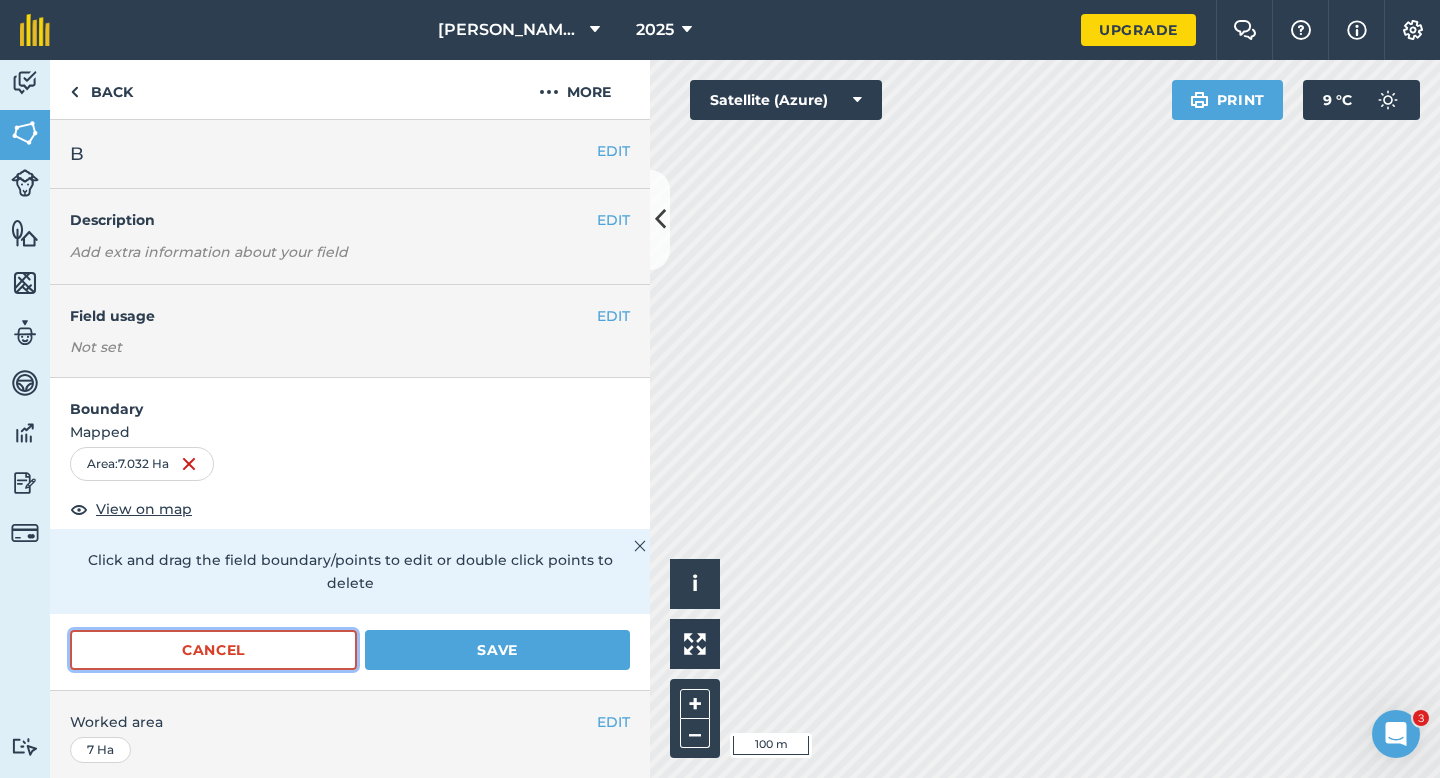 click on "Cancel" at bounding box center [213, 650] 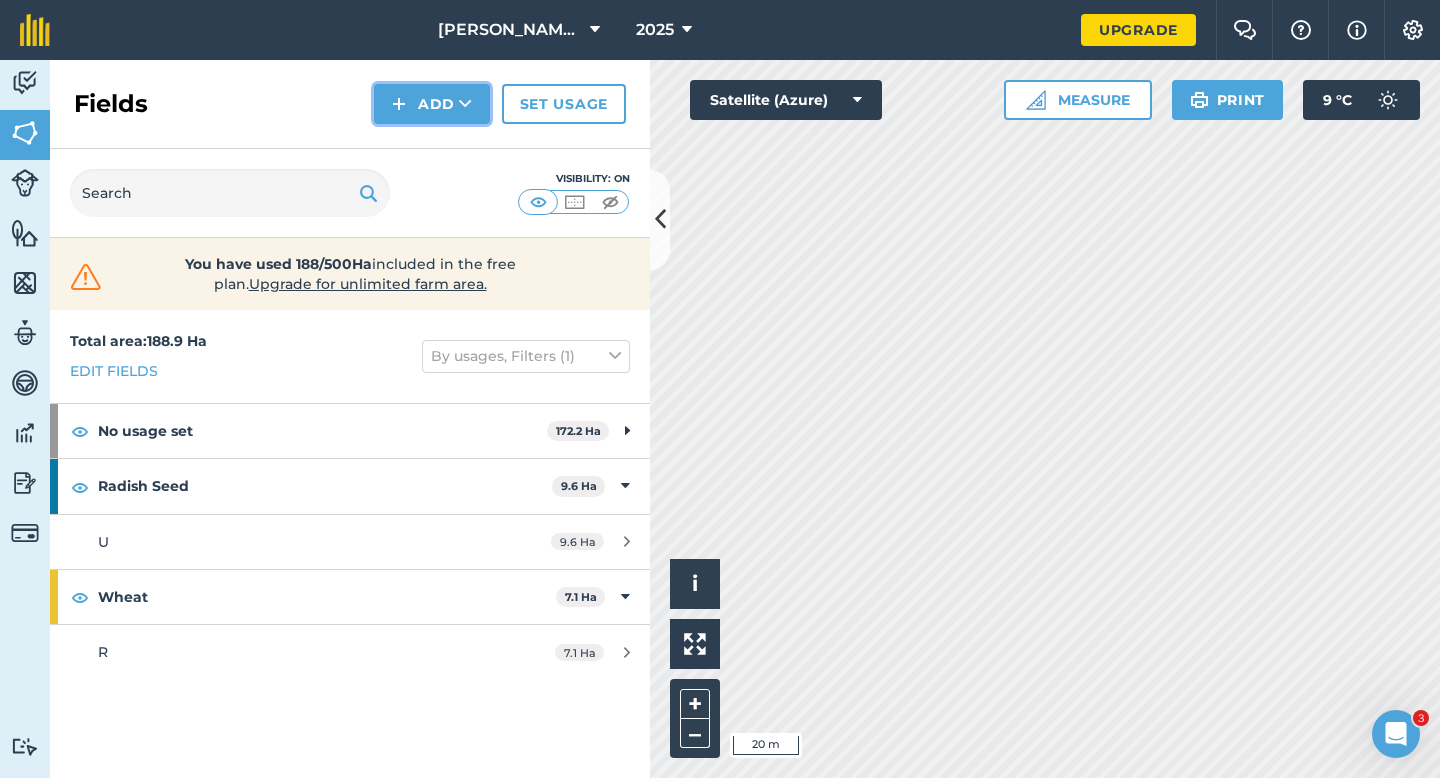 click on "Add" at bounding box center (432, 104) 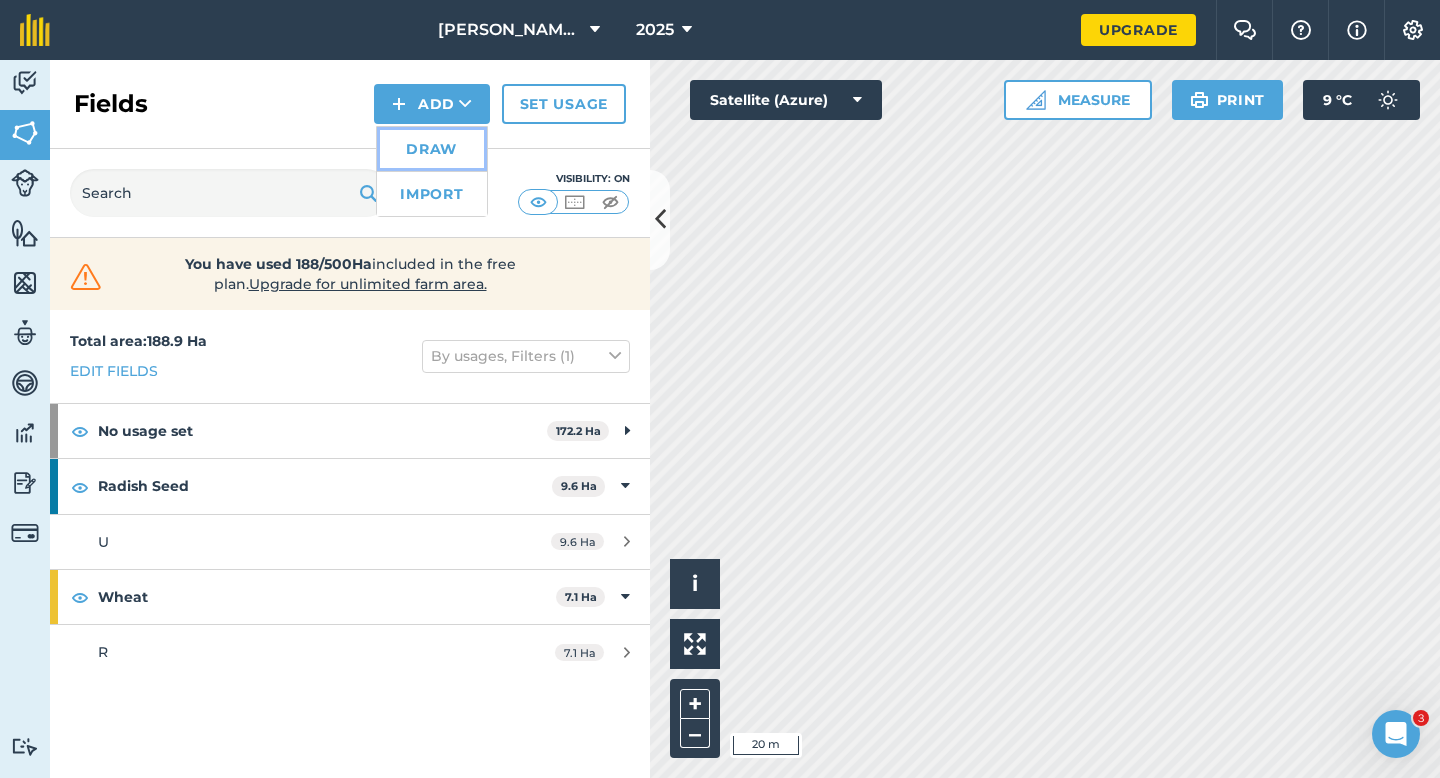 click on "Draw" at bounding box center [432, 149] 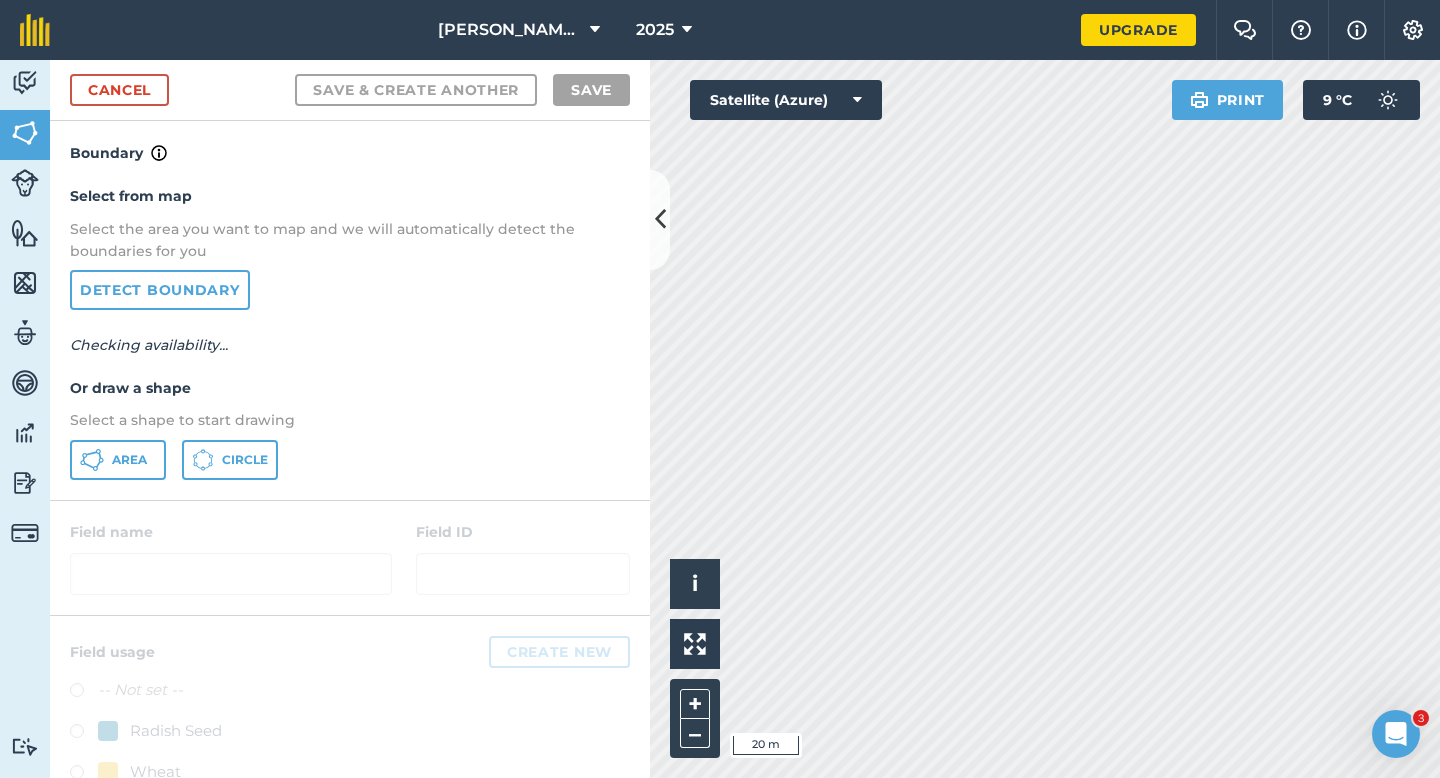click on "Select from map Select the area you want to map and we will automatically detect the boundaries for you Detect boundary Checking availability... Or draw a shape Select a shape to start drawing Area Circle" at bounding box center [350, 332] 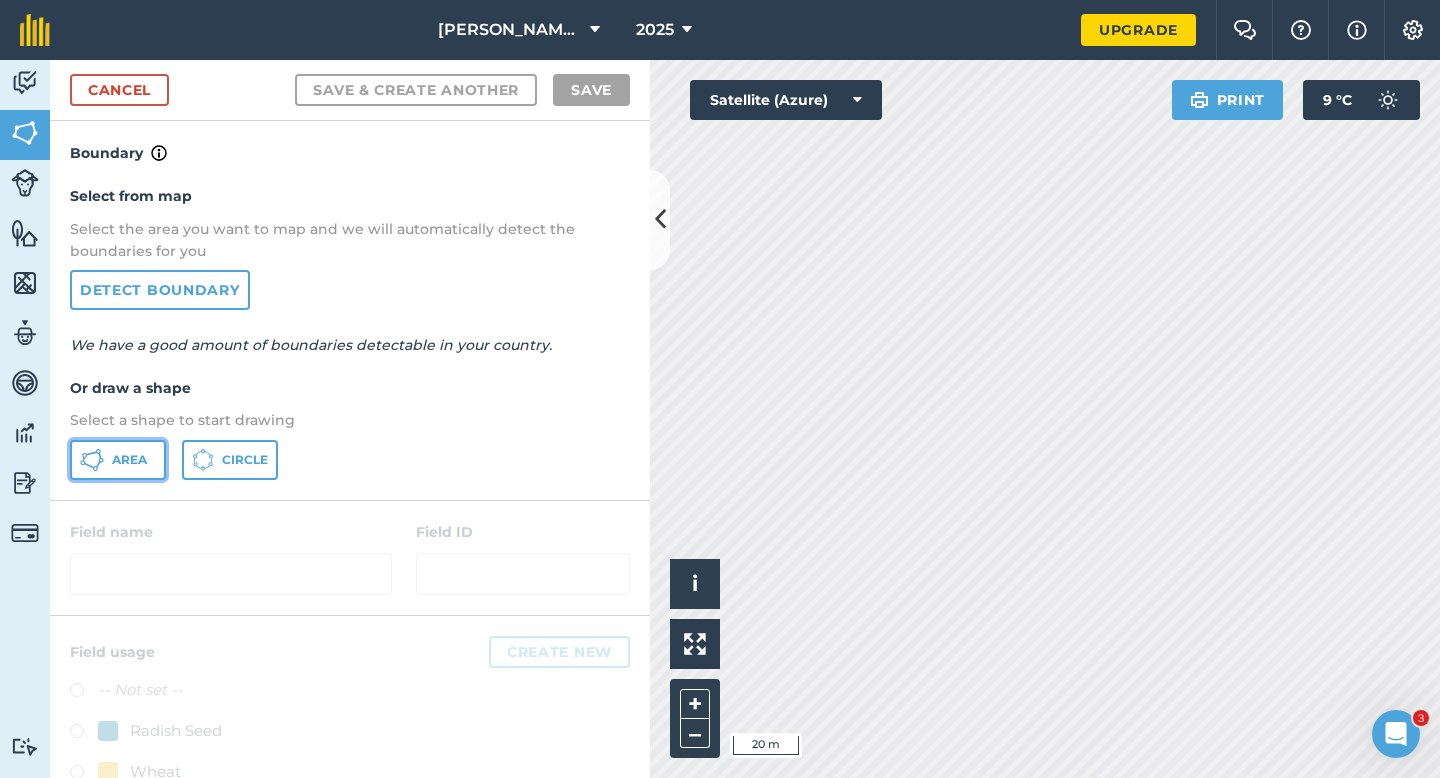 click on "Area" at bounding box center (118, 460) 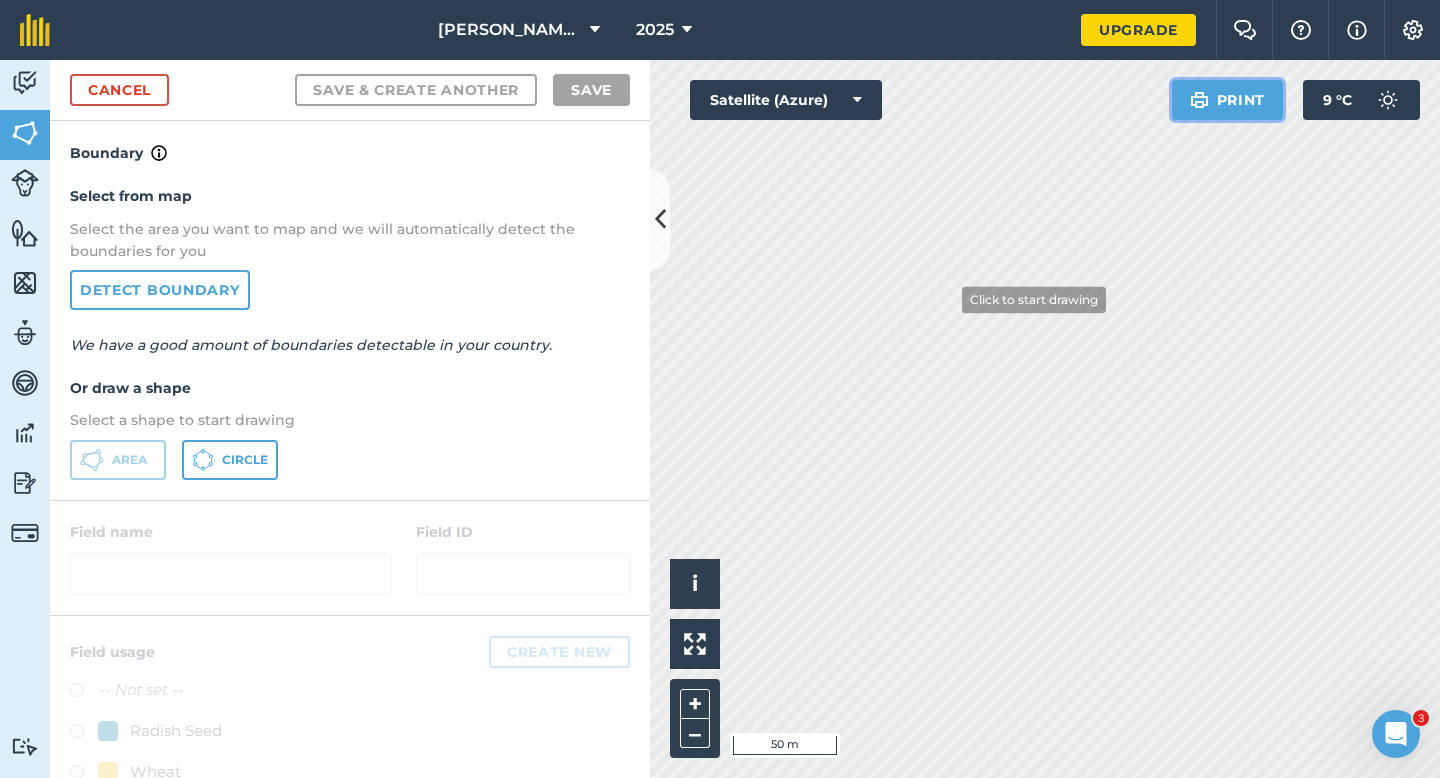 click on "Click to start drawing i © 2025 TomTom, Microsoft 50 m + – Satellite (Azure) Print 9   ° C" at bounding box center (1045, 419) 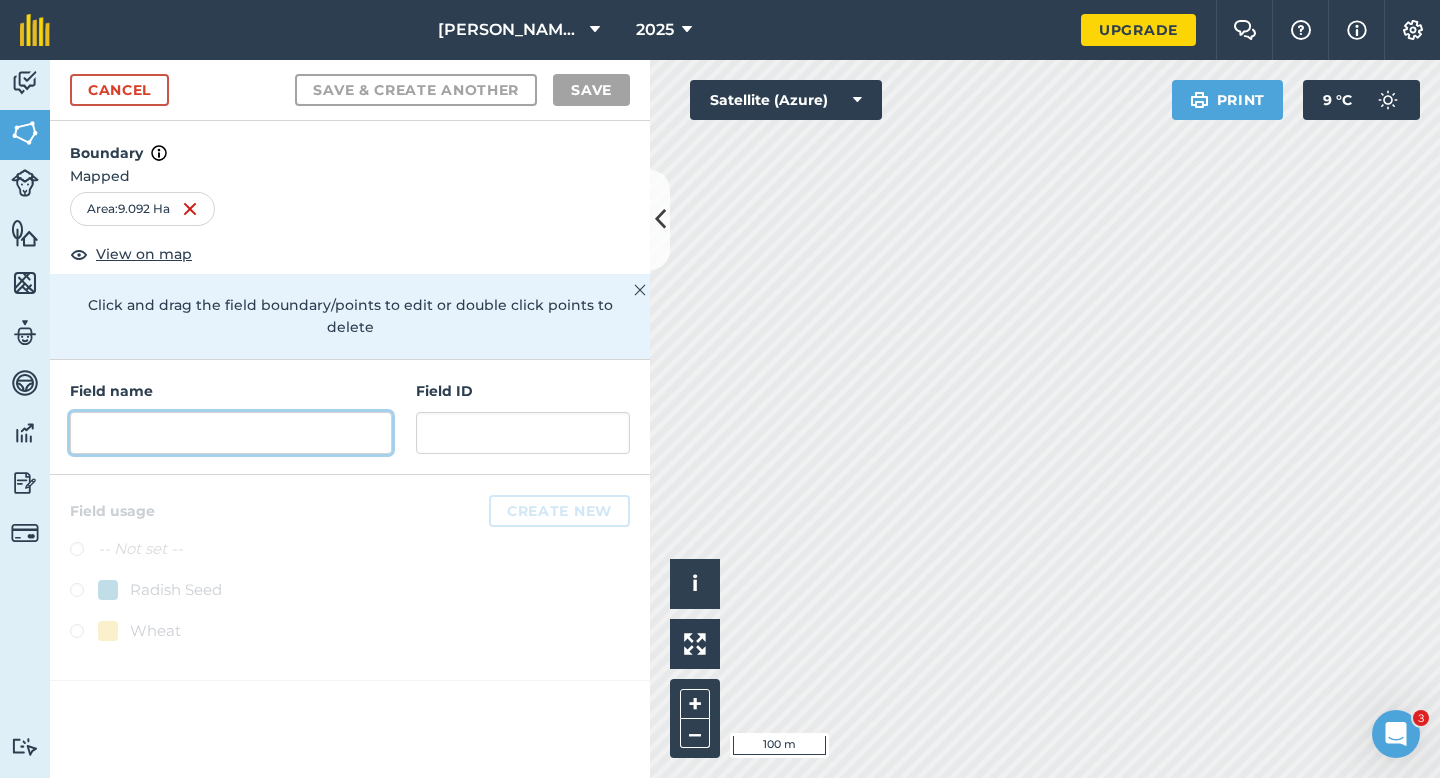 click at bounding box center [231, 433] 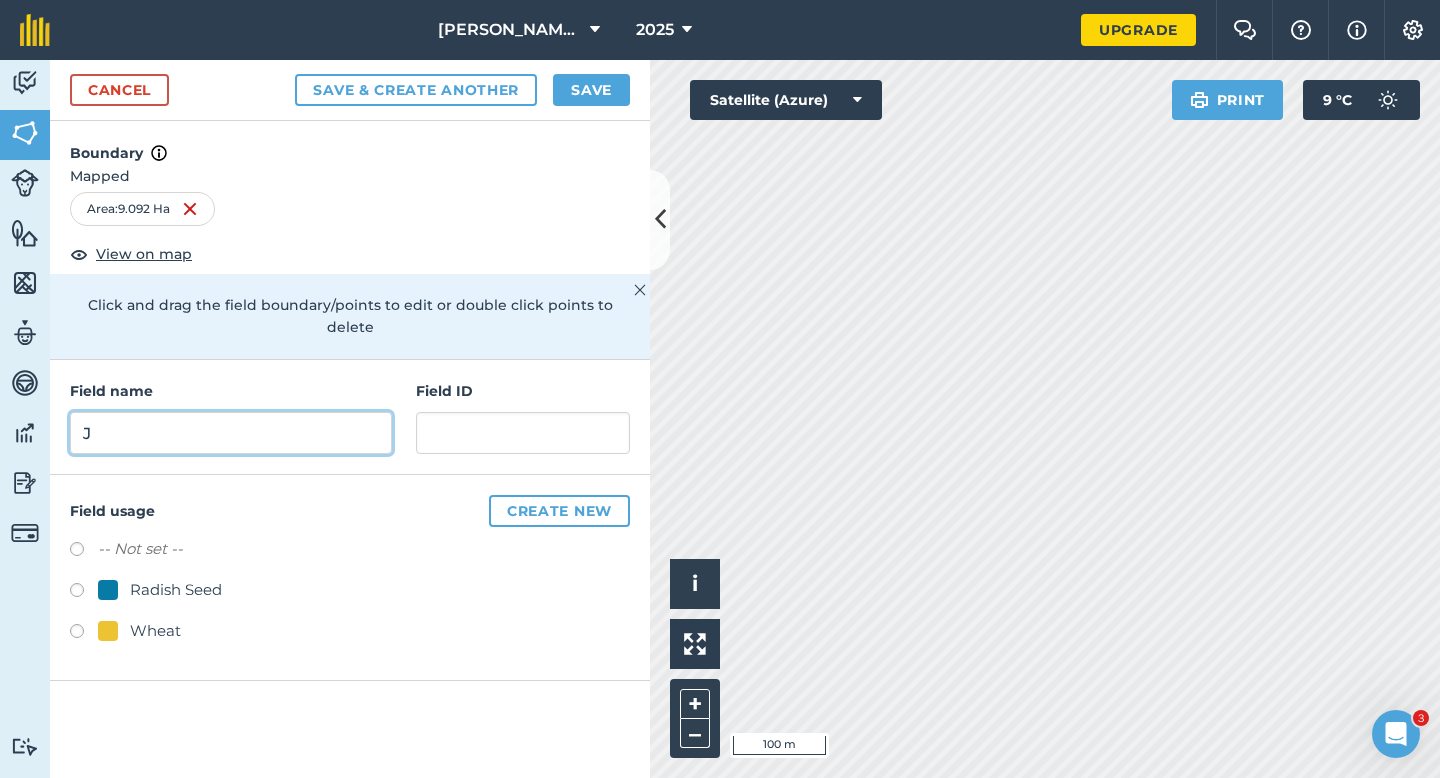 type on "J" 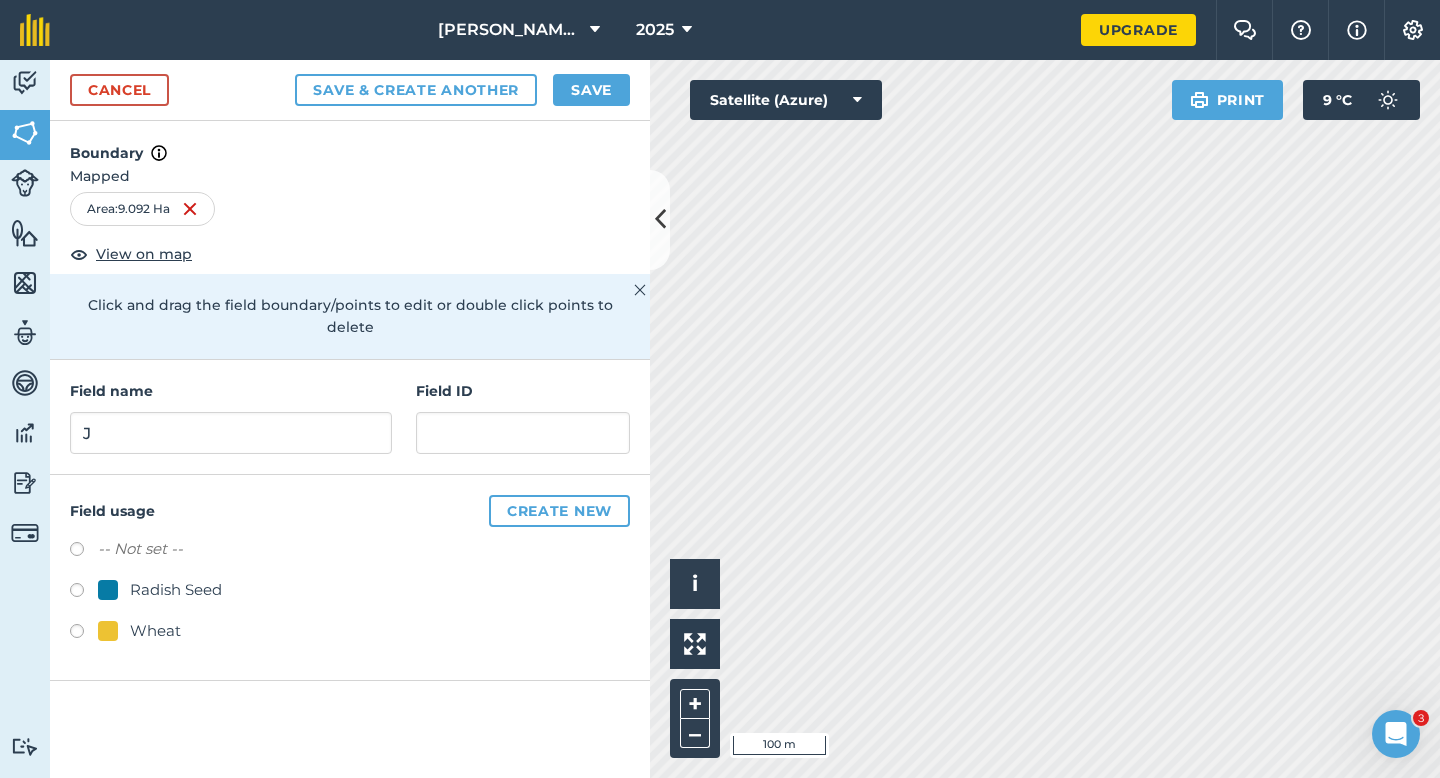 click on "Cancel Save & Create Another Save" at bounding box center [350, 90] 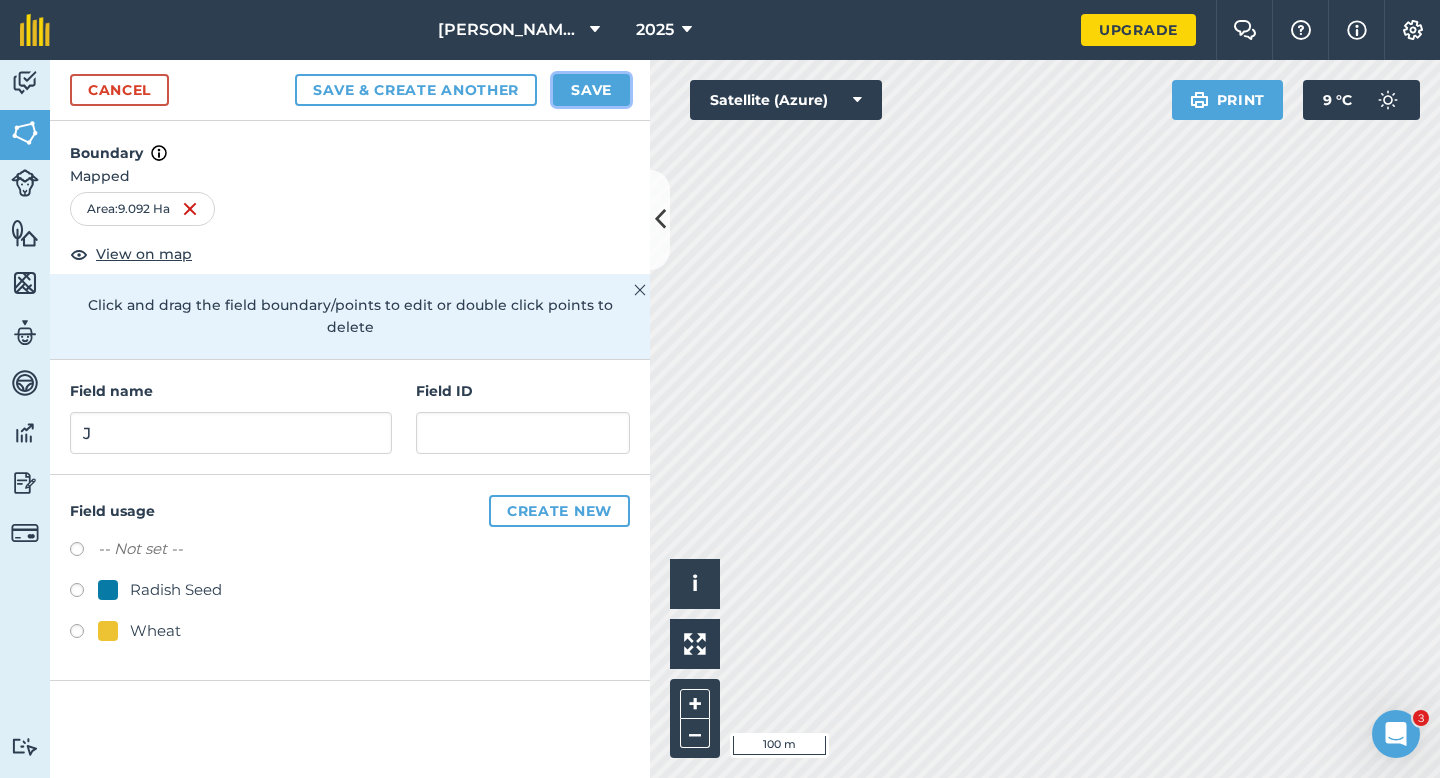 click on "Save" at bounding box center [591, 90] 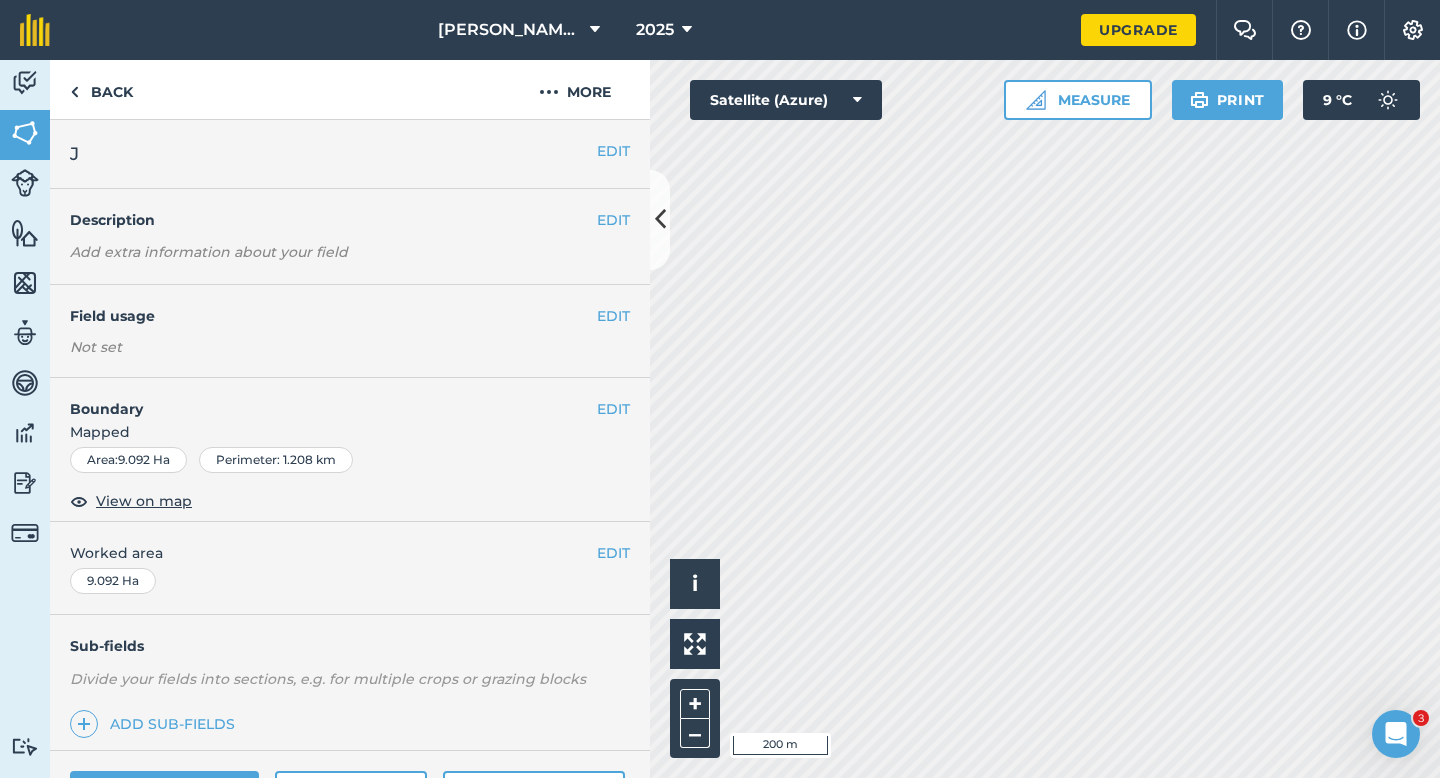 click on "EDIT Worked area 9.092   Ha" at bounding box center (350, 568) 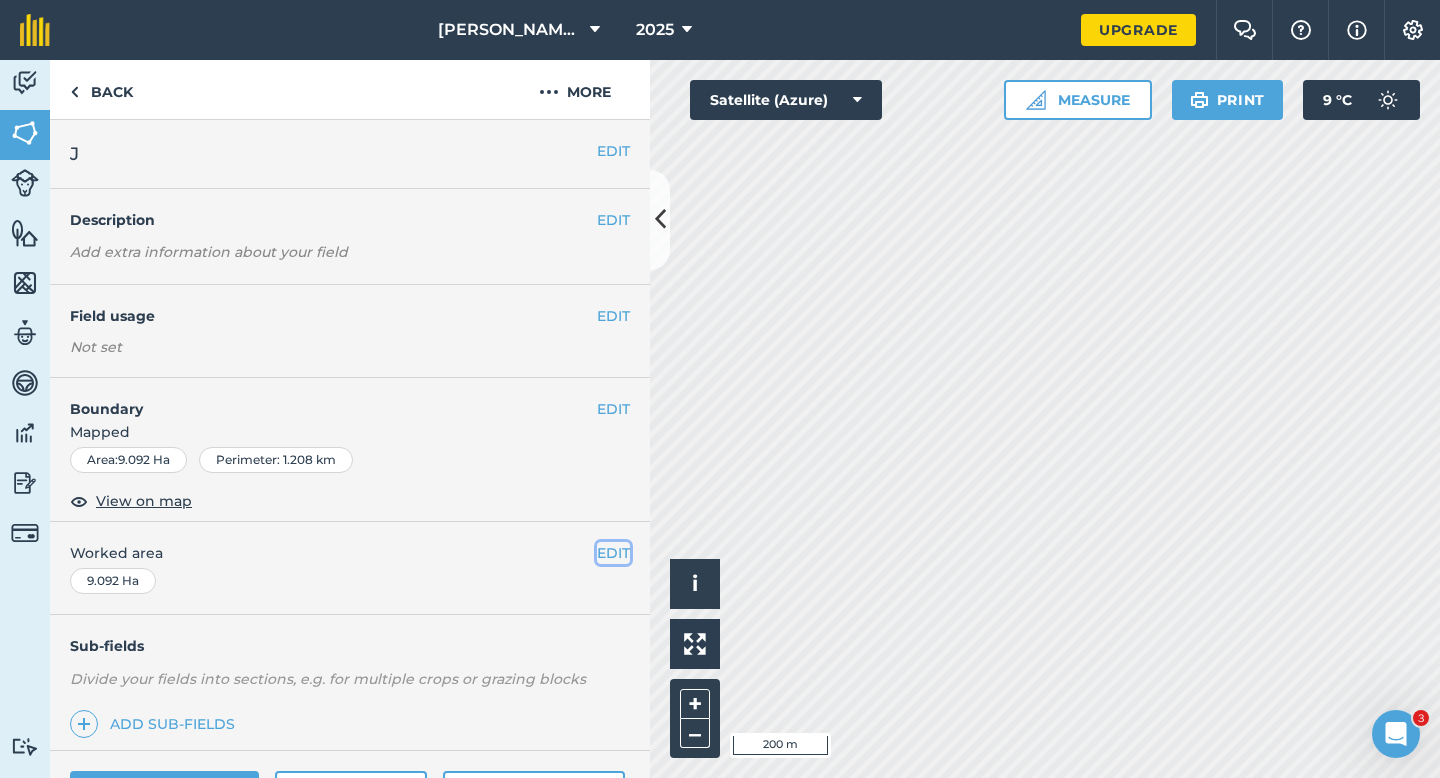 click on "EDIT" at bounding box center [613, 553] 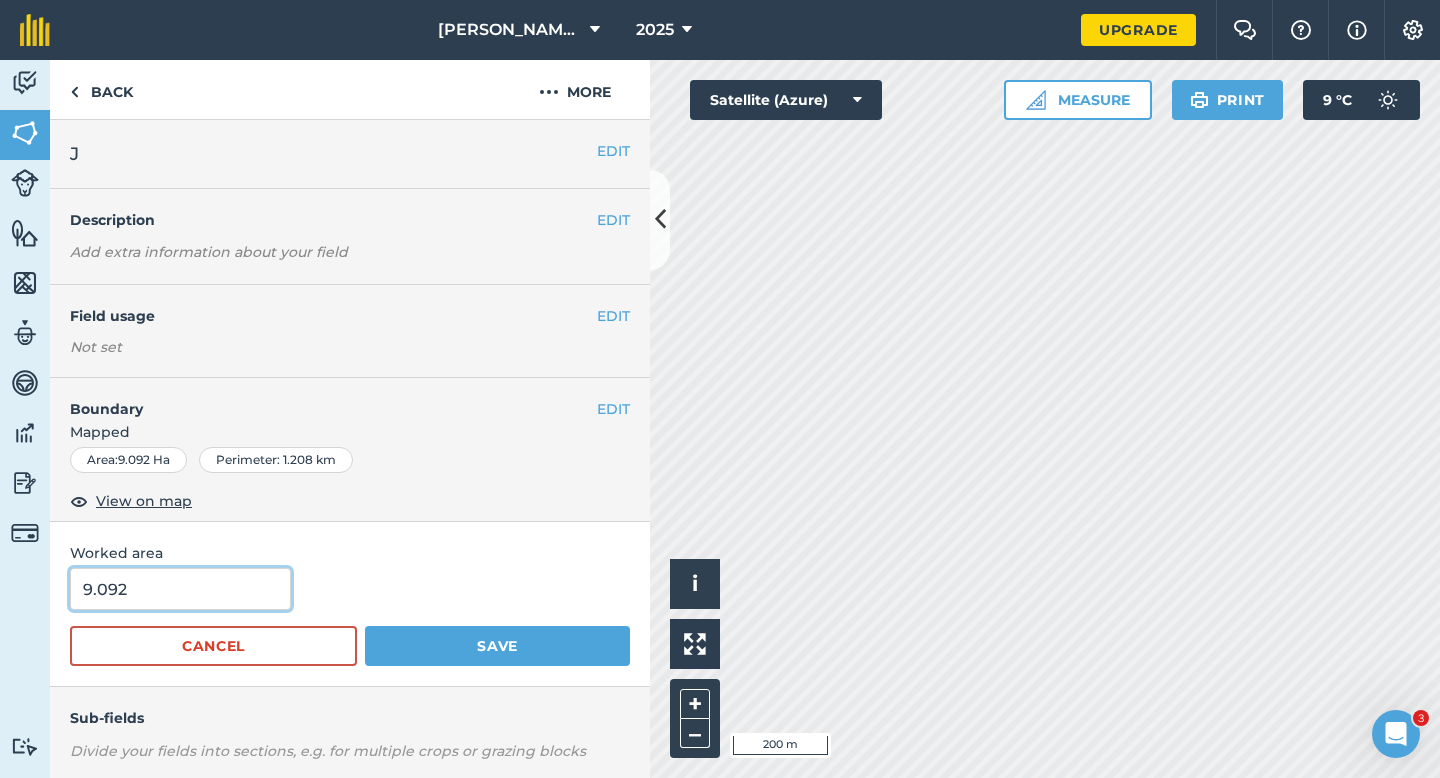 click on "9.092" at bounding box center (180, 589) 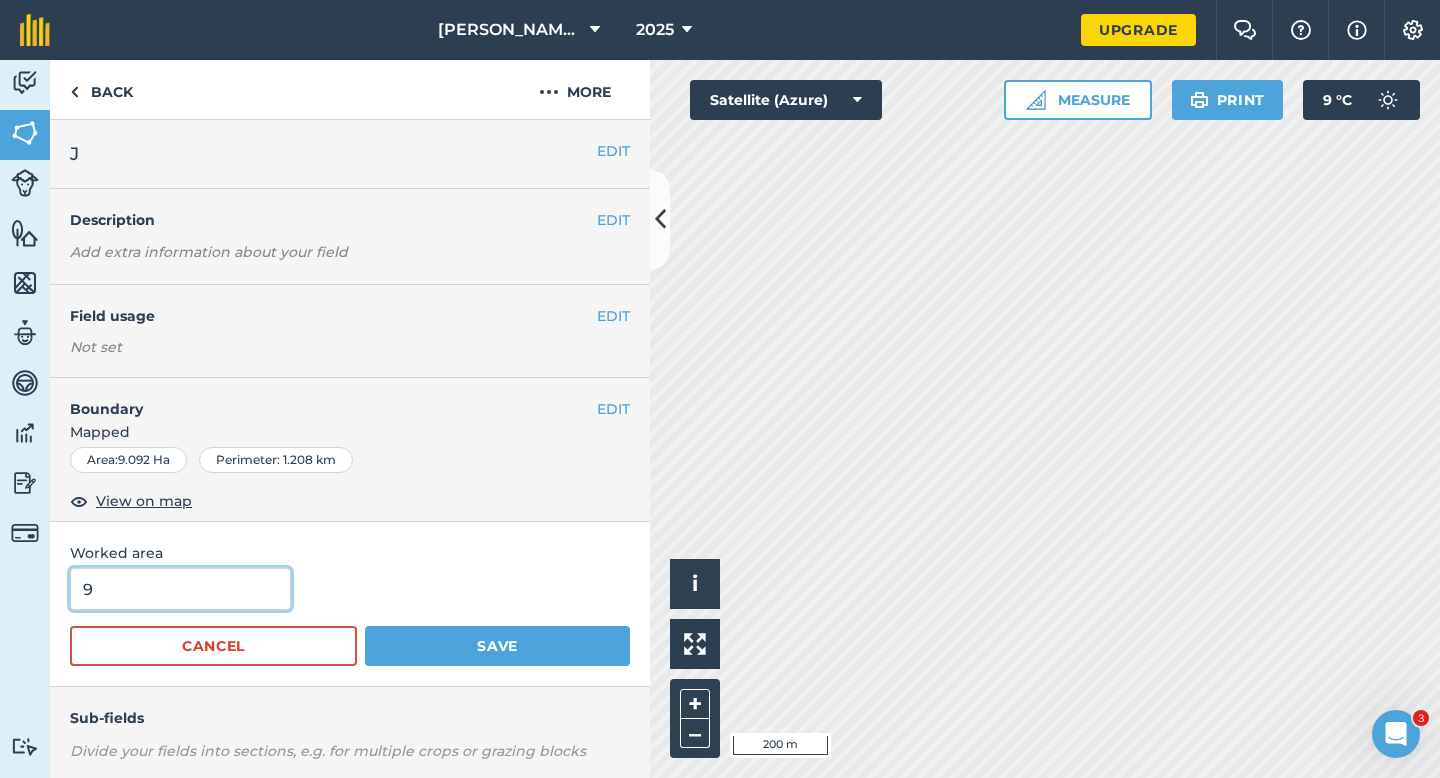 click on "Save" at bounding box center (497, 646) 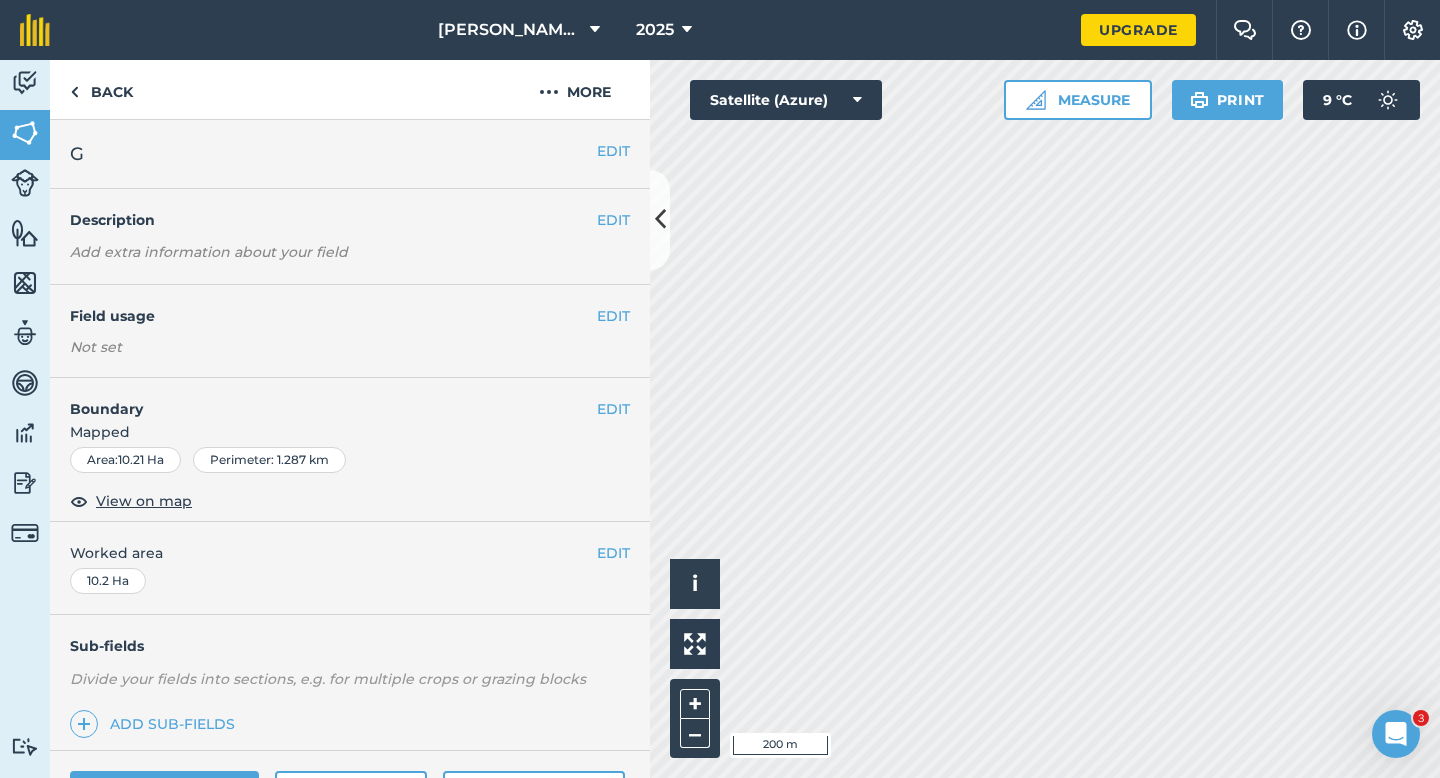 click on "EDIT G" at bounding box center [350, 154] 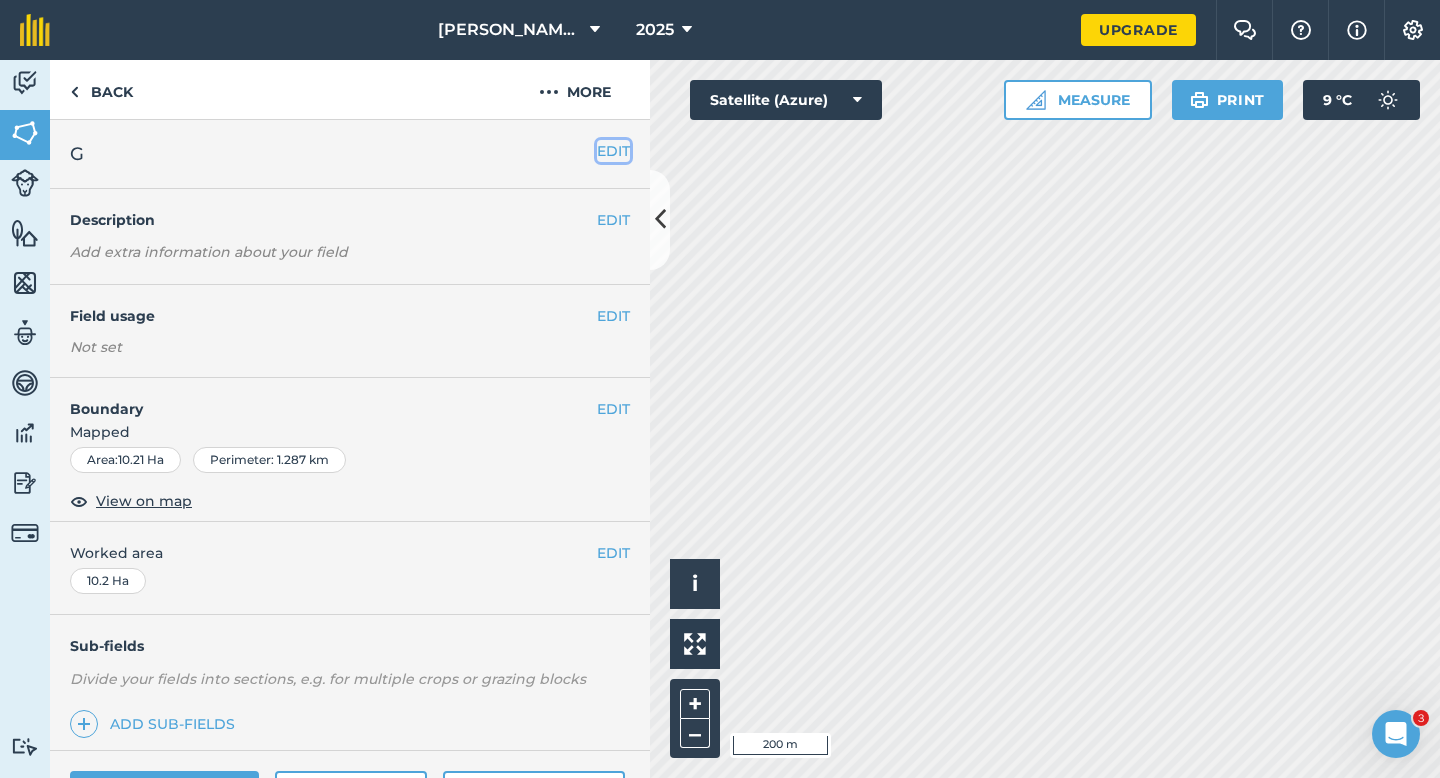 click on "EDIT" at bounding box center (613, 151) 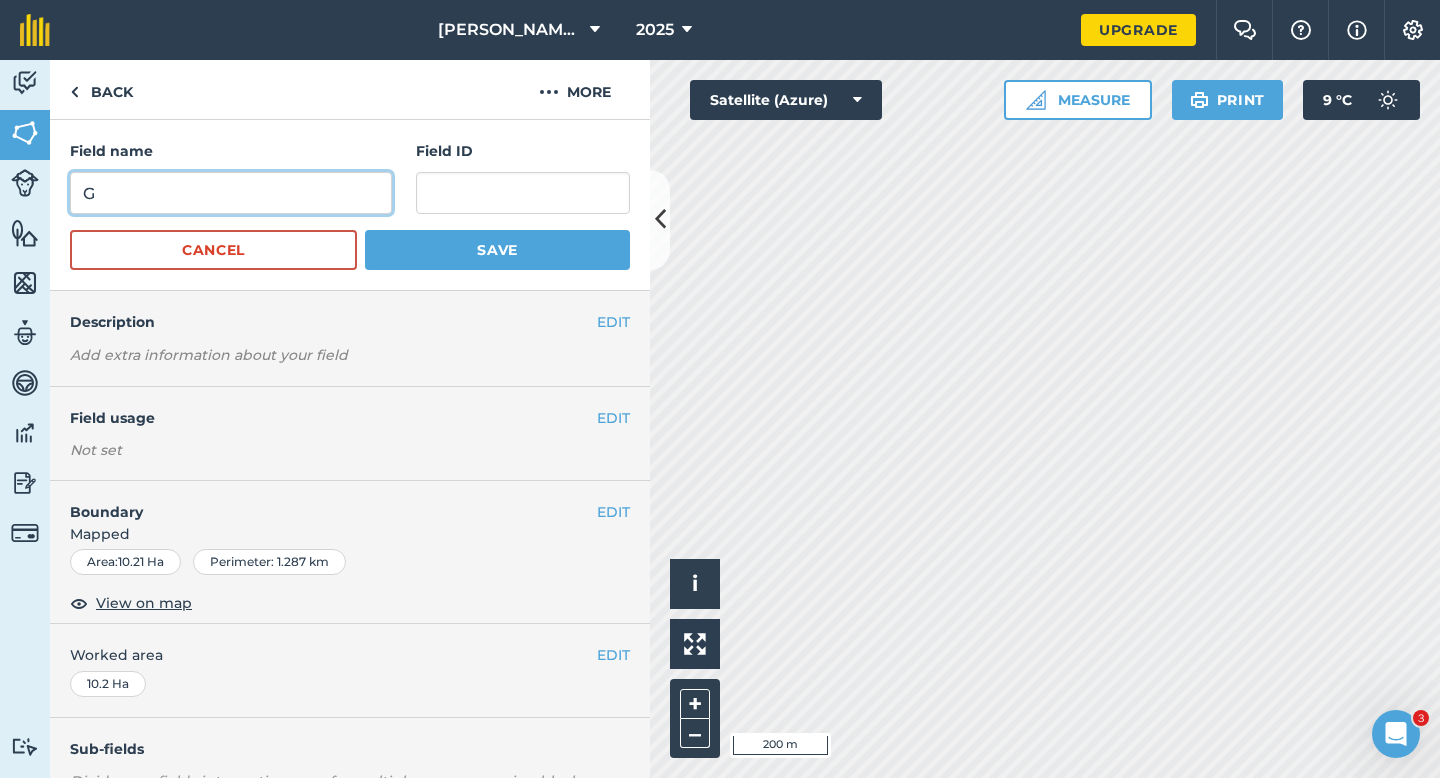 click on "G" at bounding box center [231, 193] 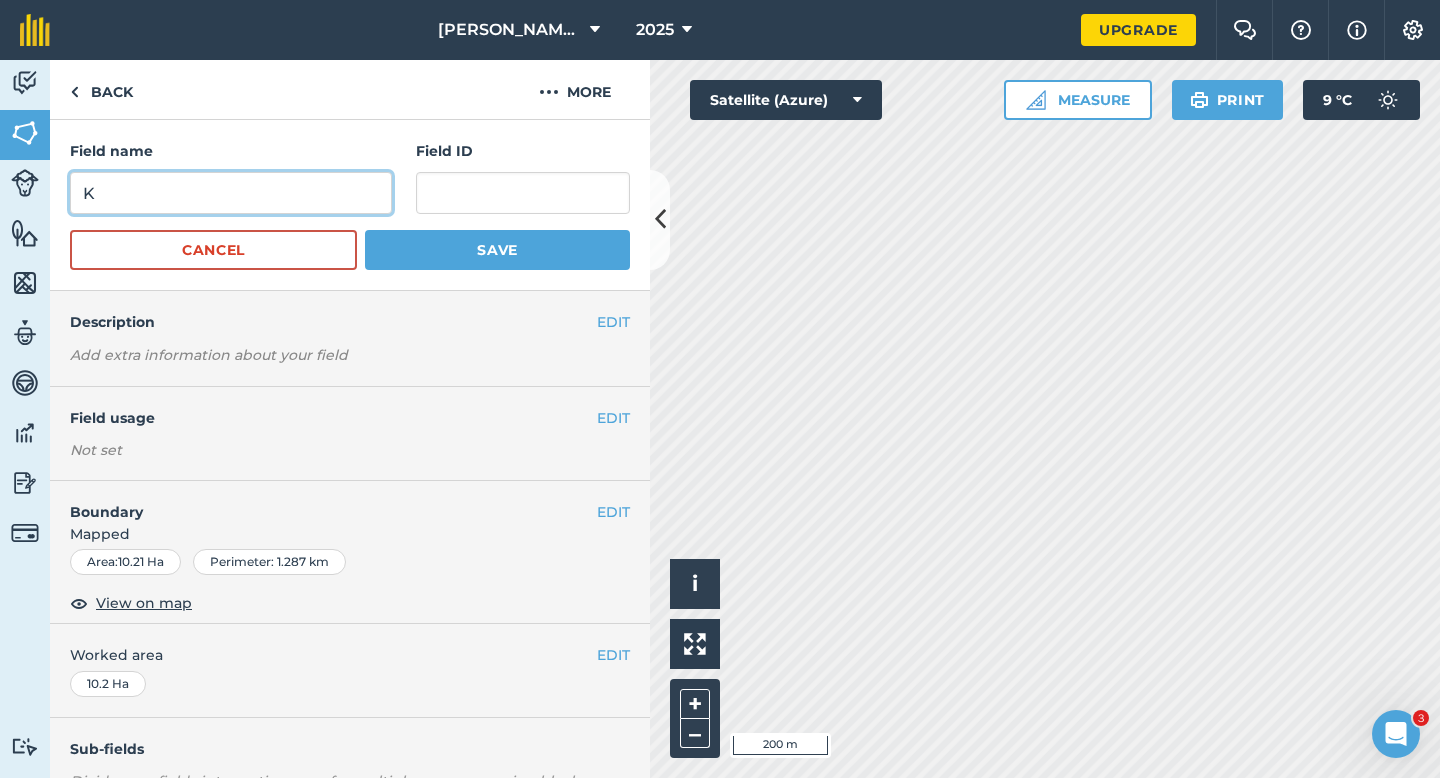 type on "K" 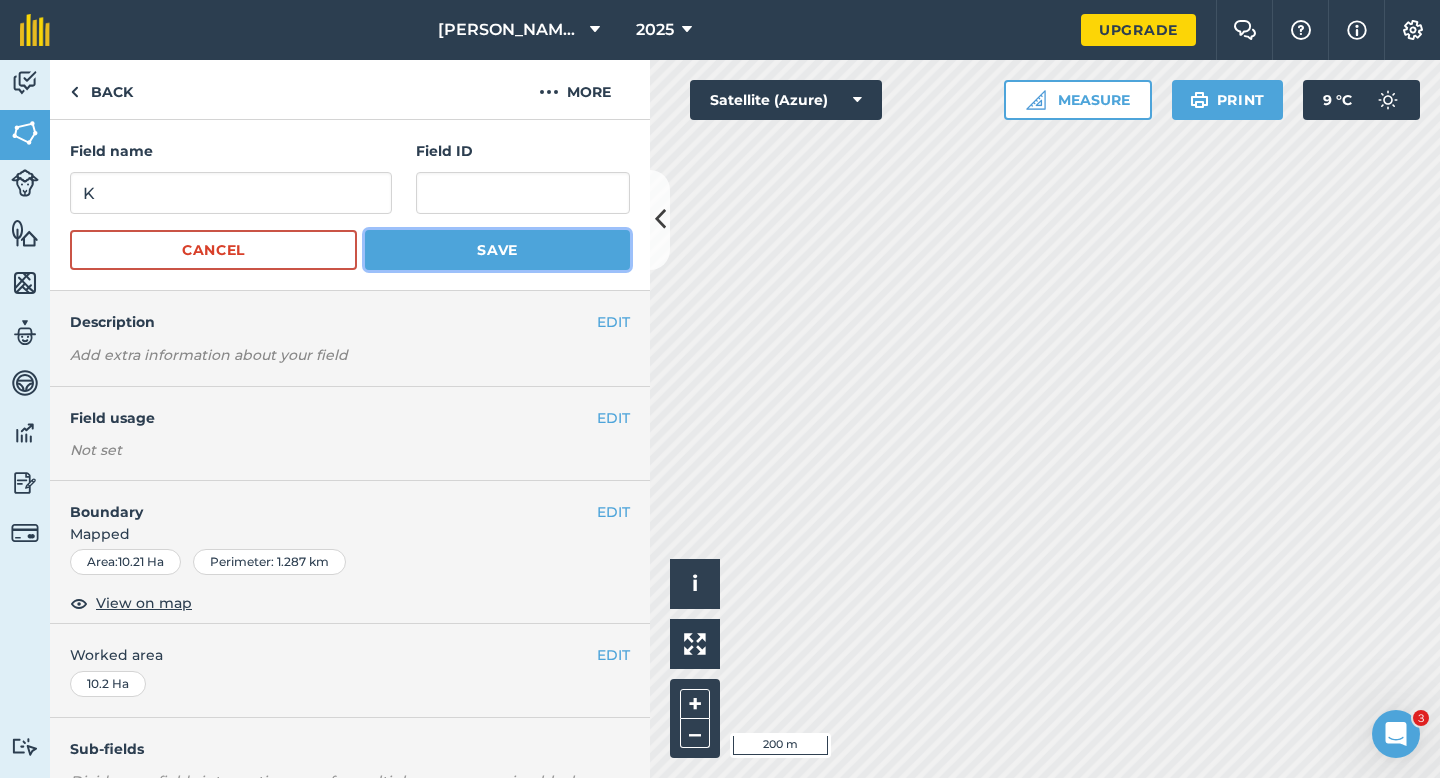 click on "Save" at bounding box center (497, 250) 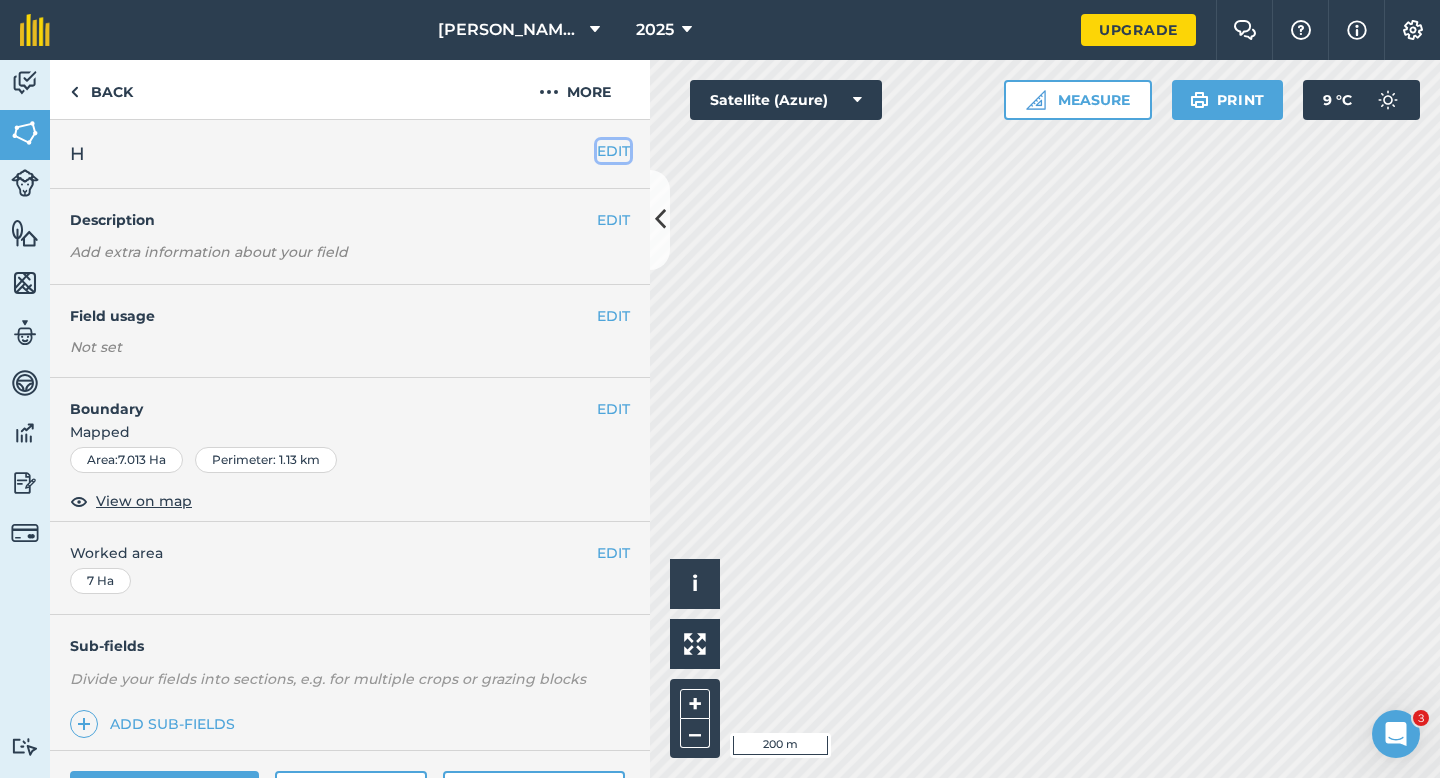 click on "EDIT" at bounding box center [613, 151] 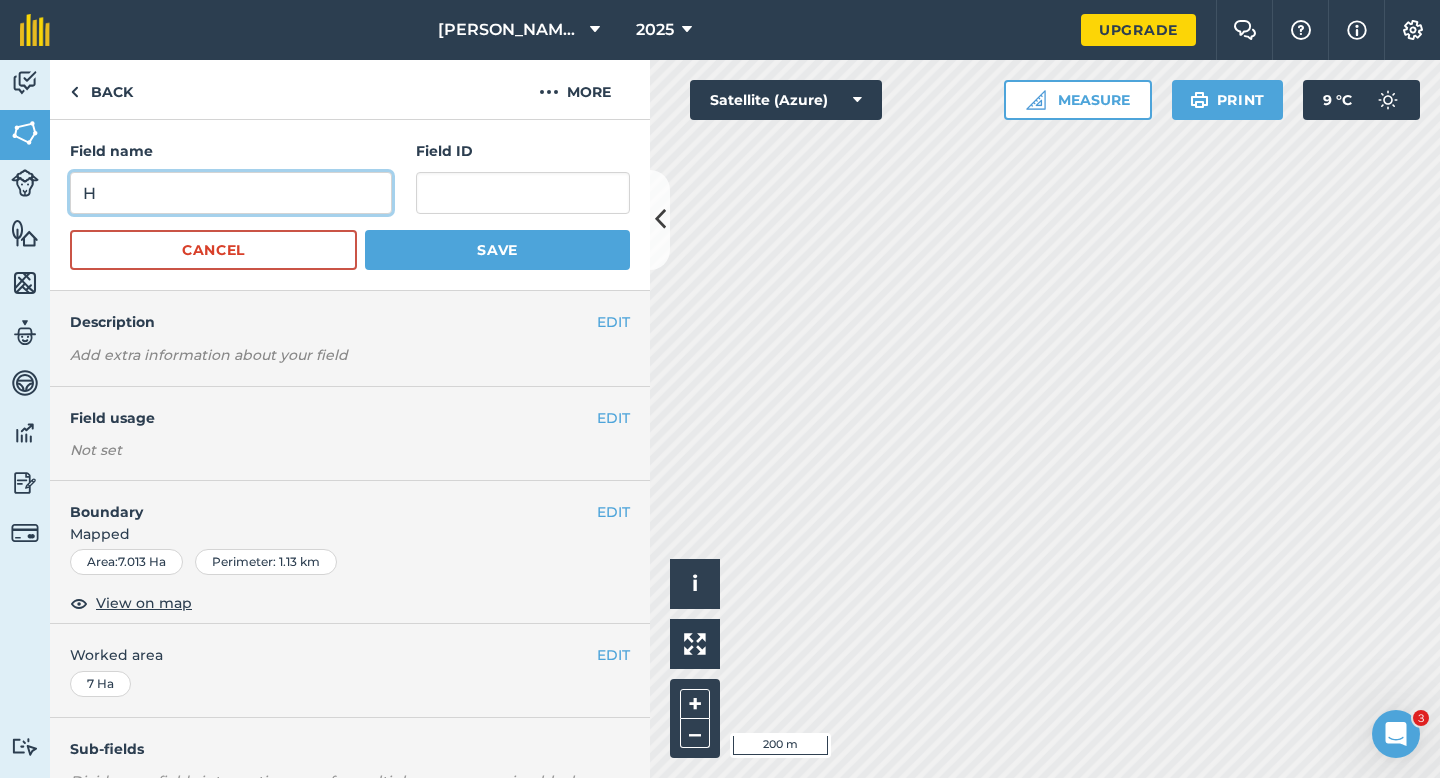 click on "H" at bounding box center (231, 193) 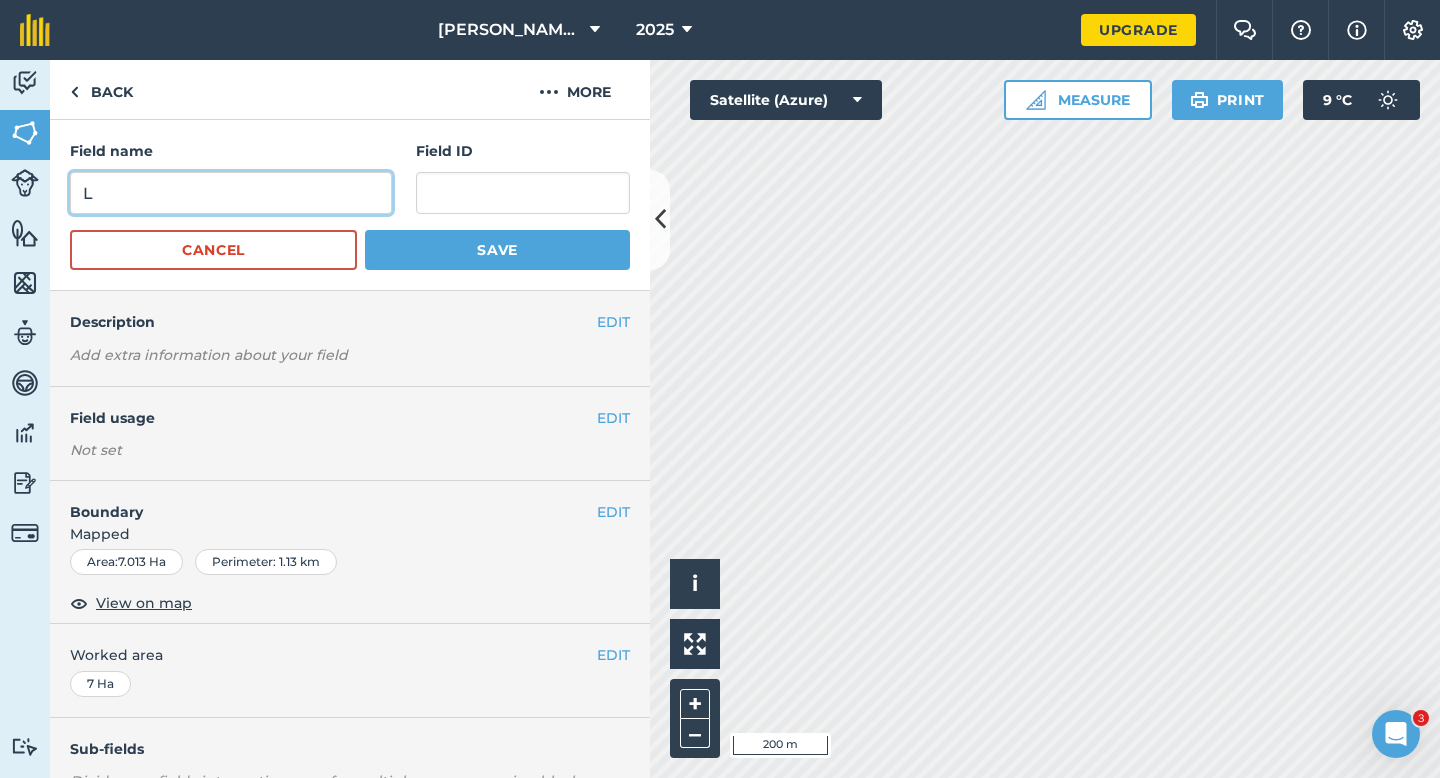 type on "L" 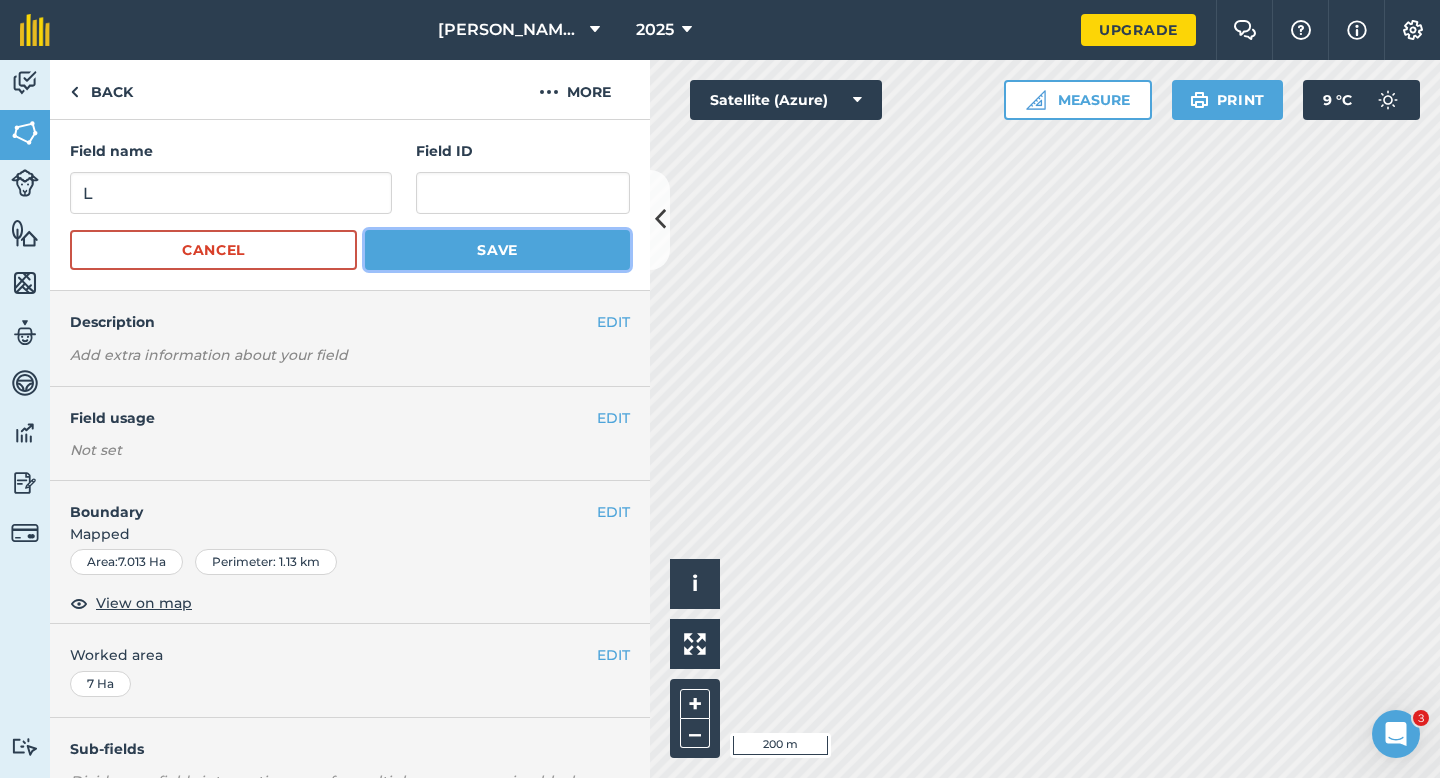 click on "Save" at bounding box center [497, 250] 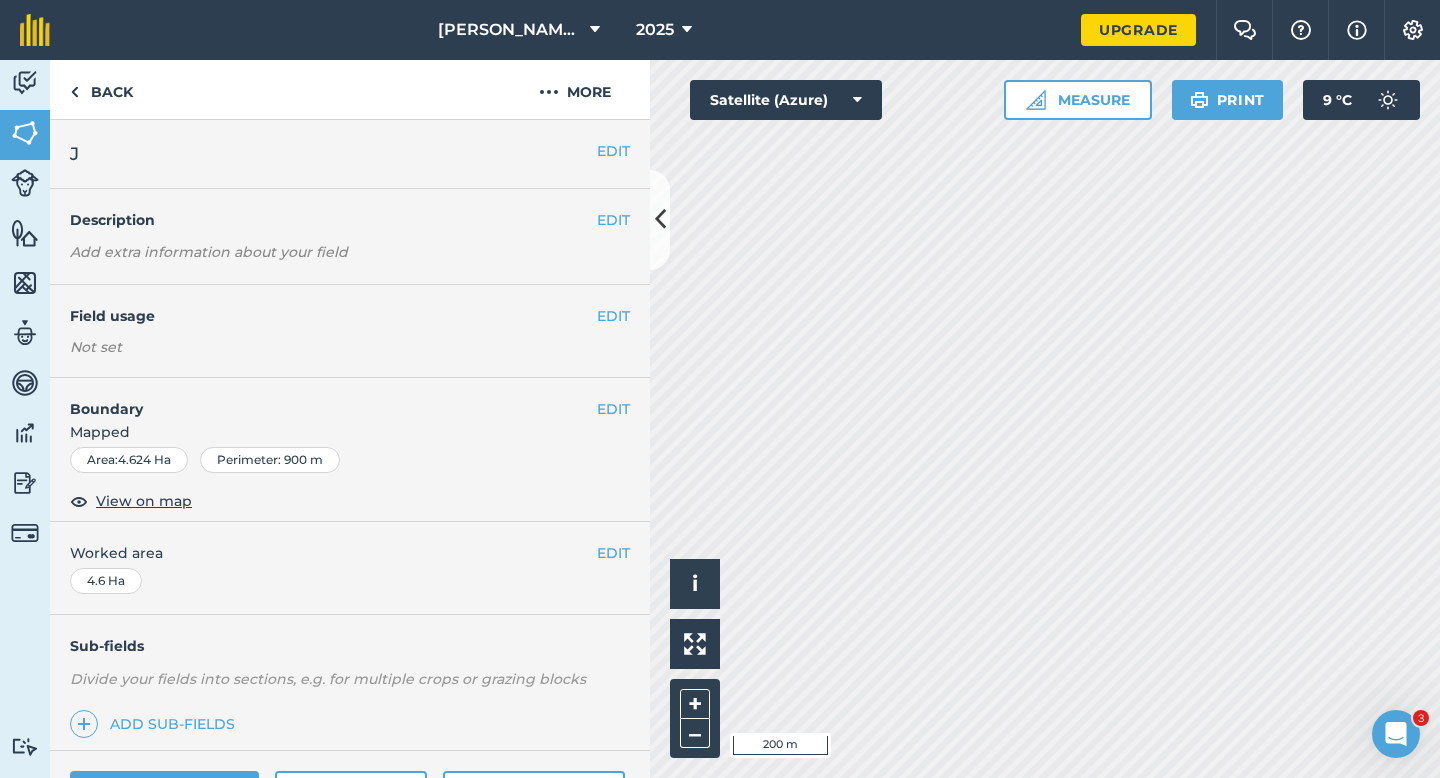 click on "EDIT J" at bounding box center (350, 154) 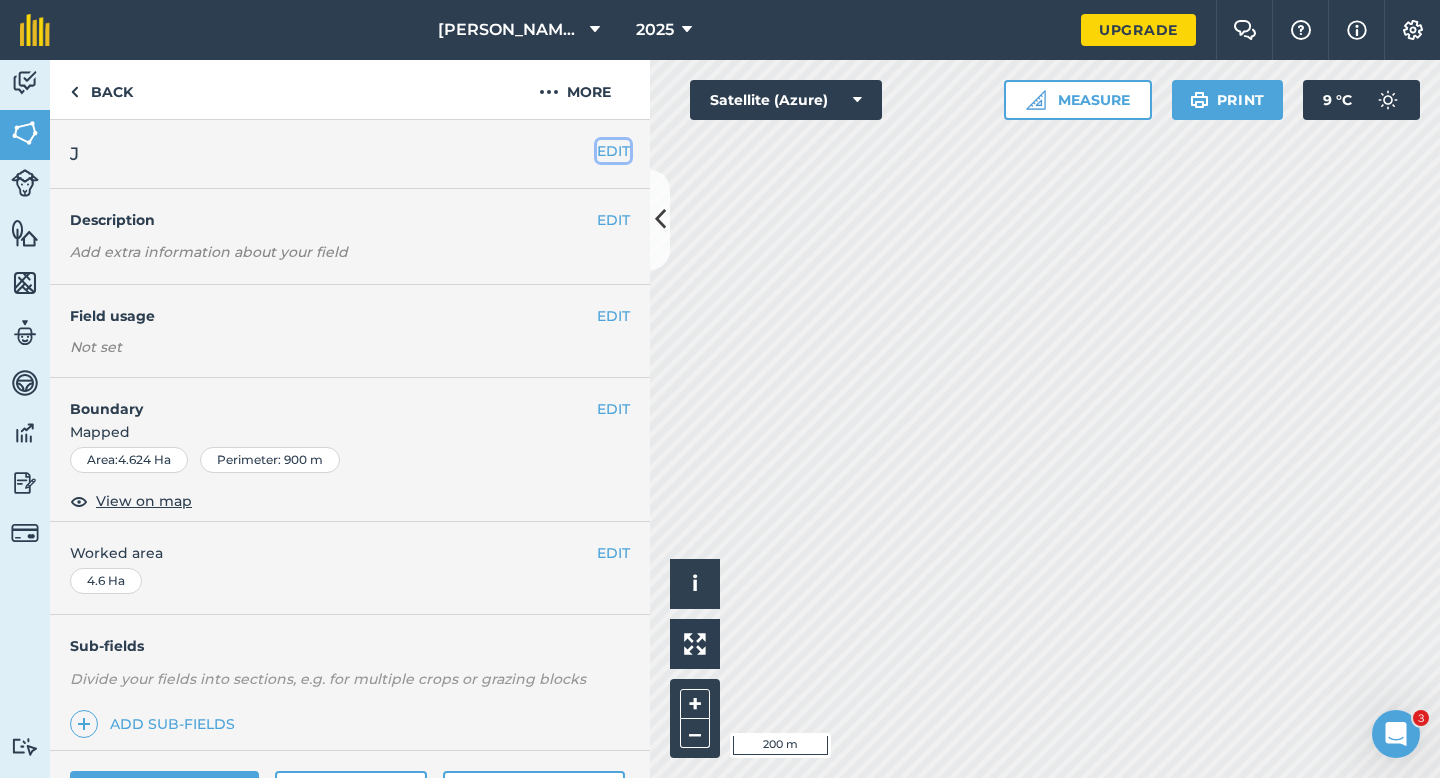 click on "EDIT" at bounding box center [613, 151] 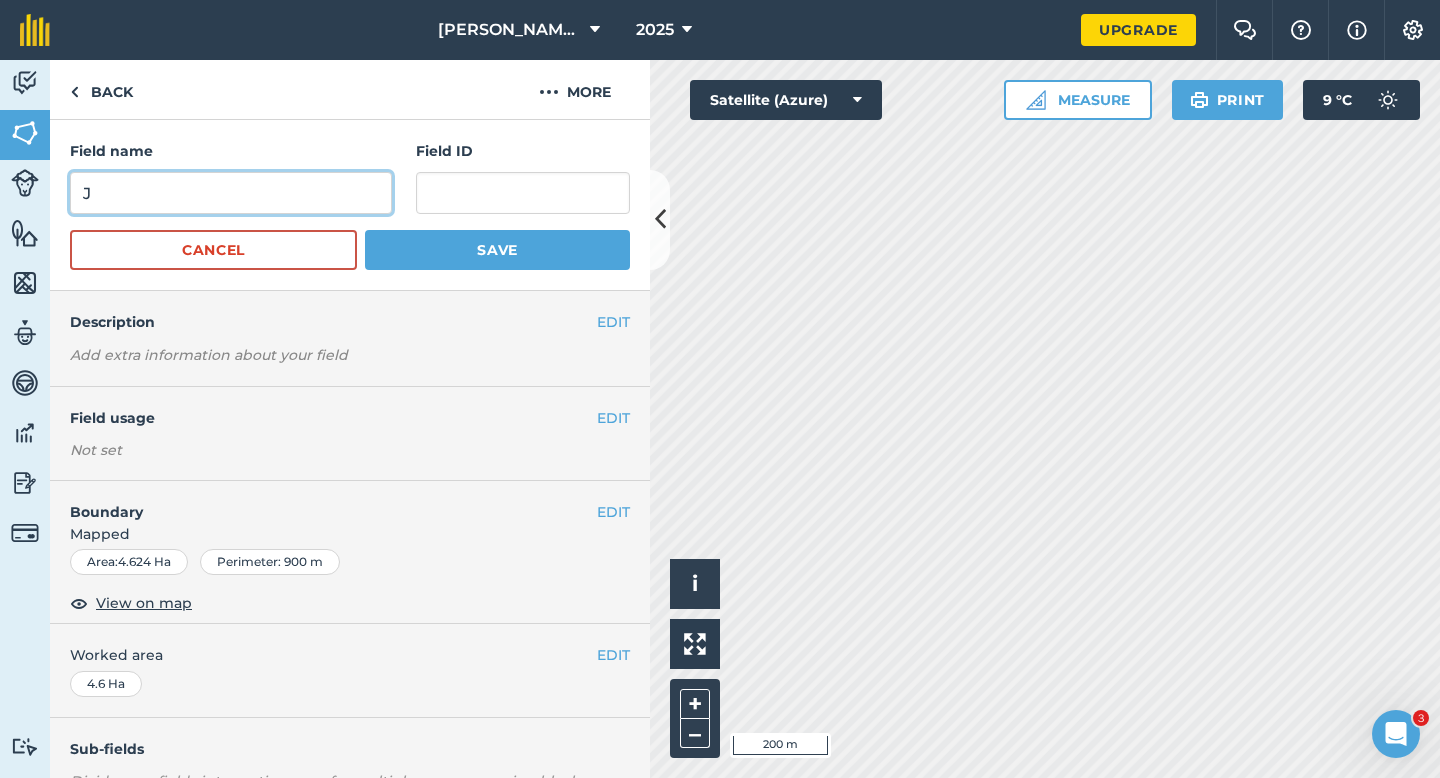 click on "J" at bounding box center (231, 193) 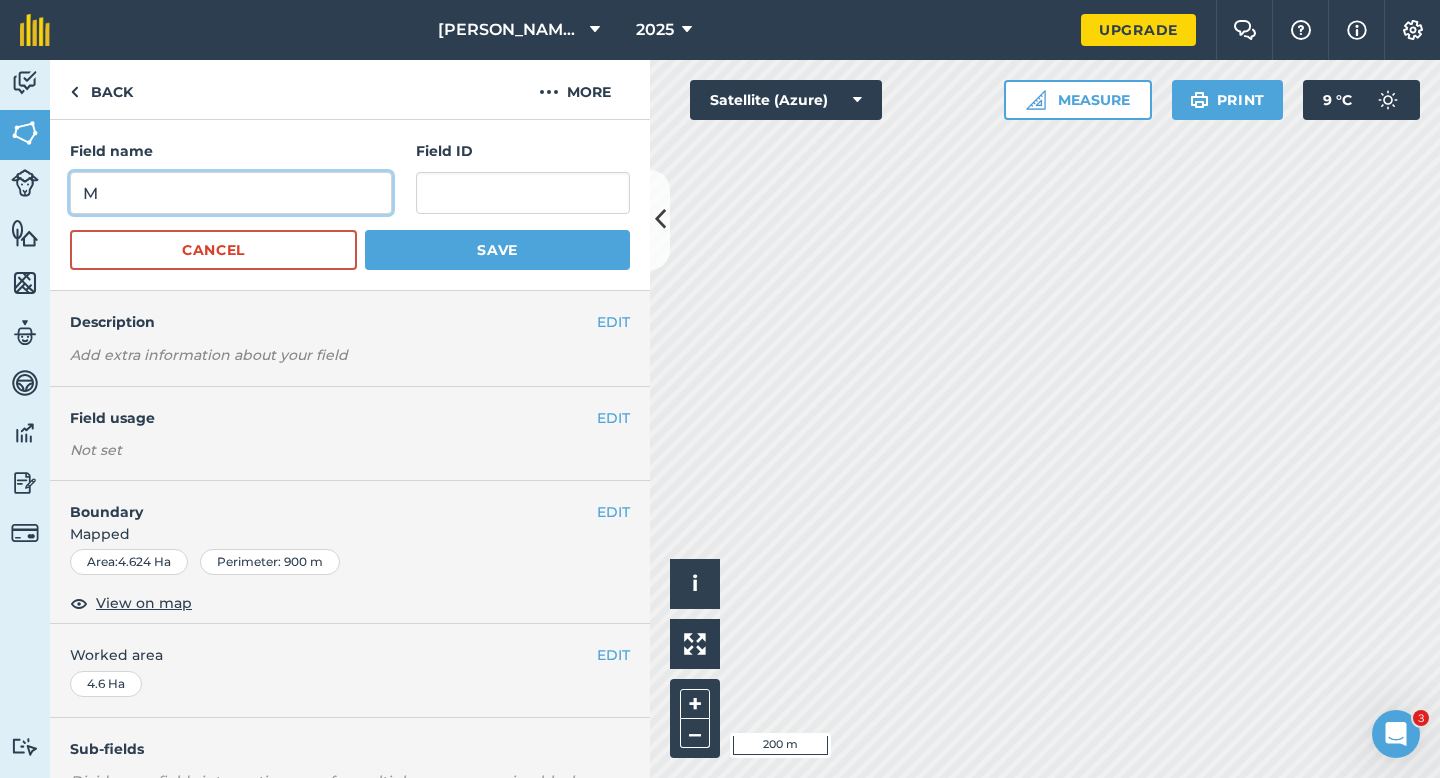 type on "M" 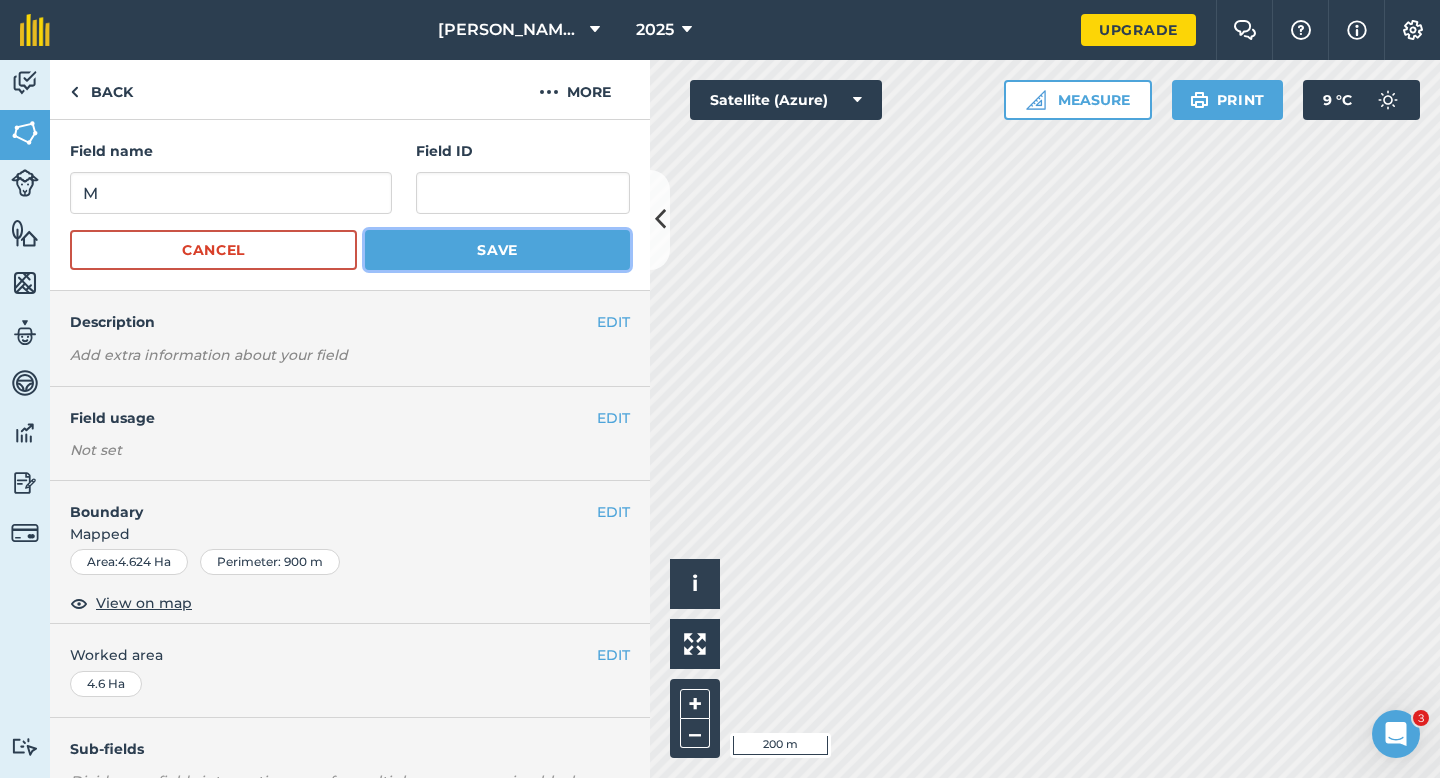 click on "Save" at bounding box center (497, 250) 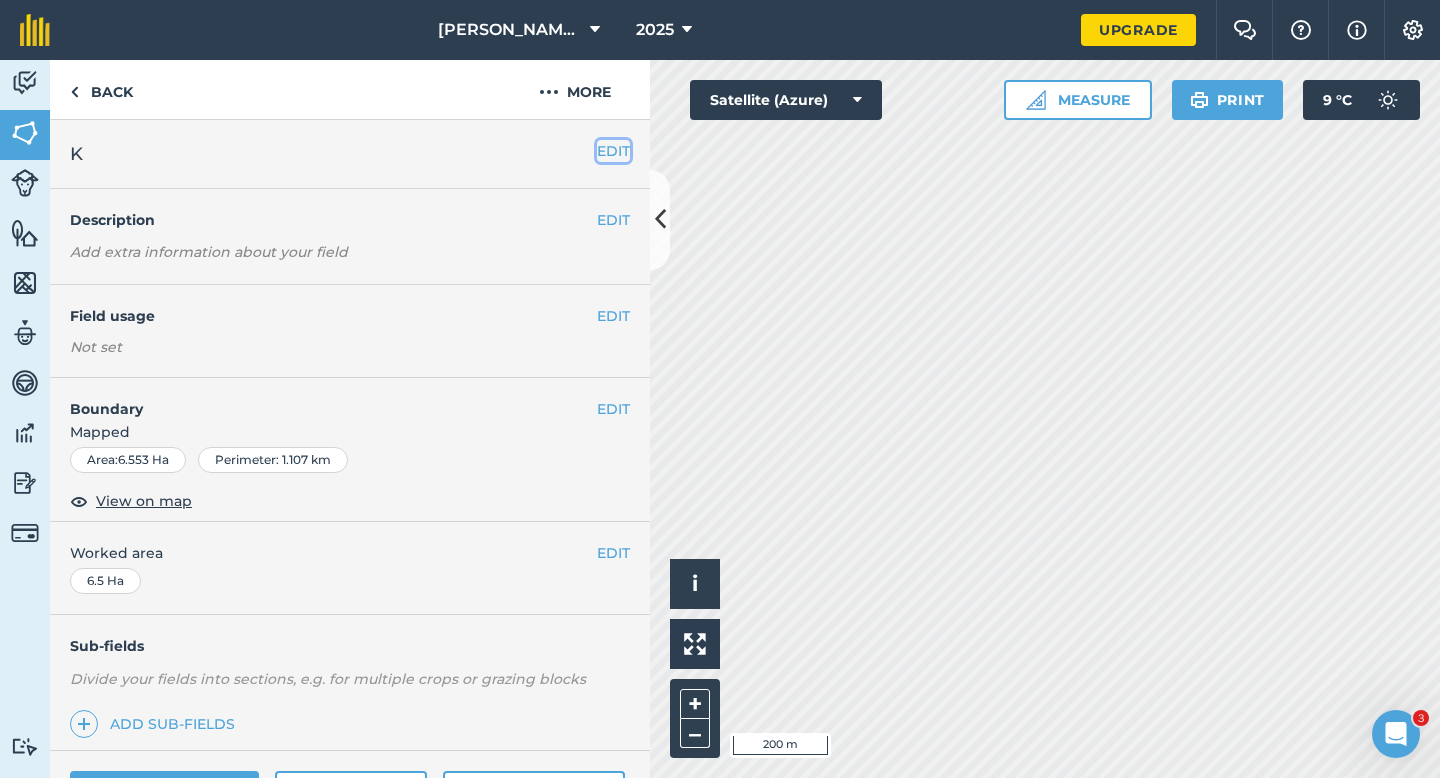 click on "EDIT" at bounding box center [613, 151] 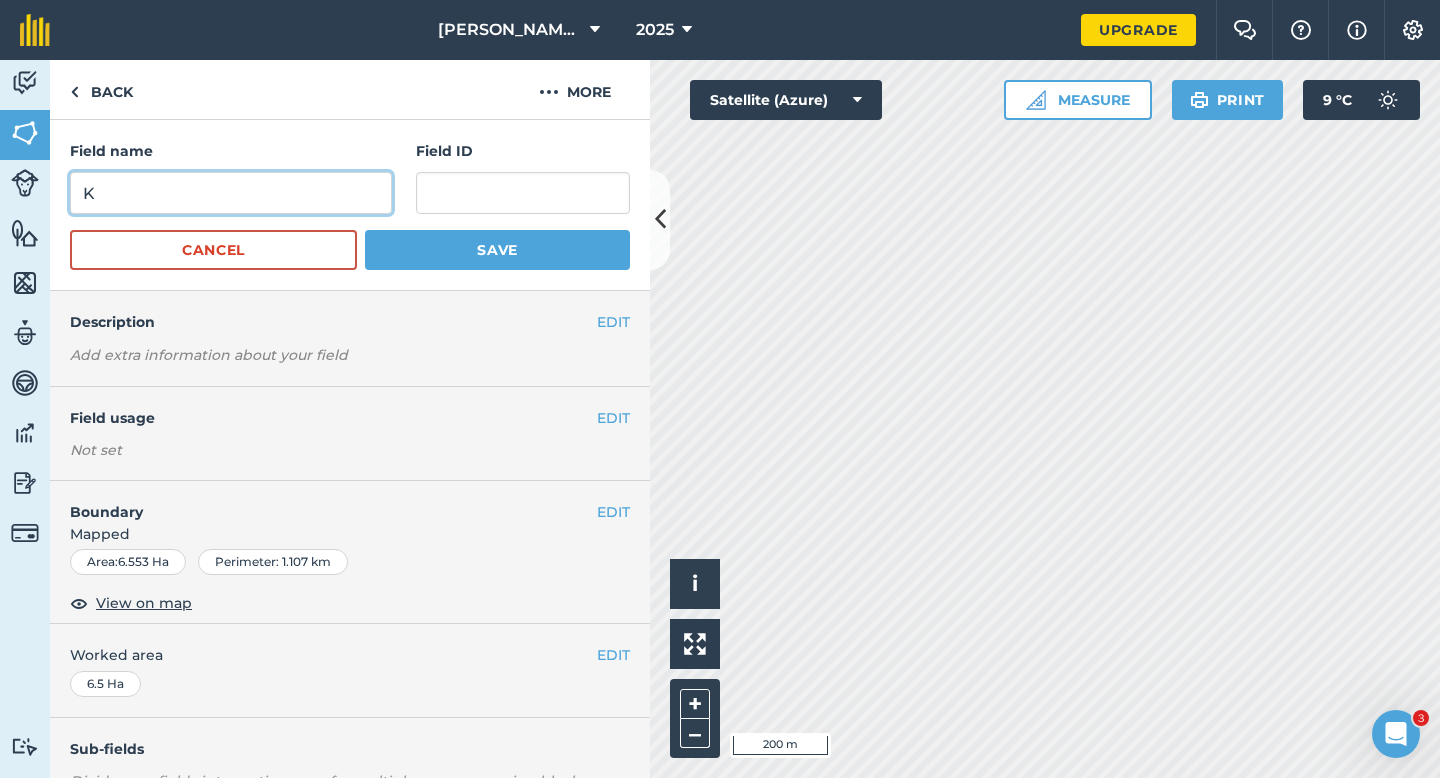 click on "K" at bounding box center (231, 193) 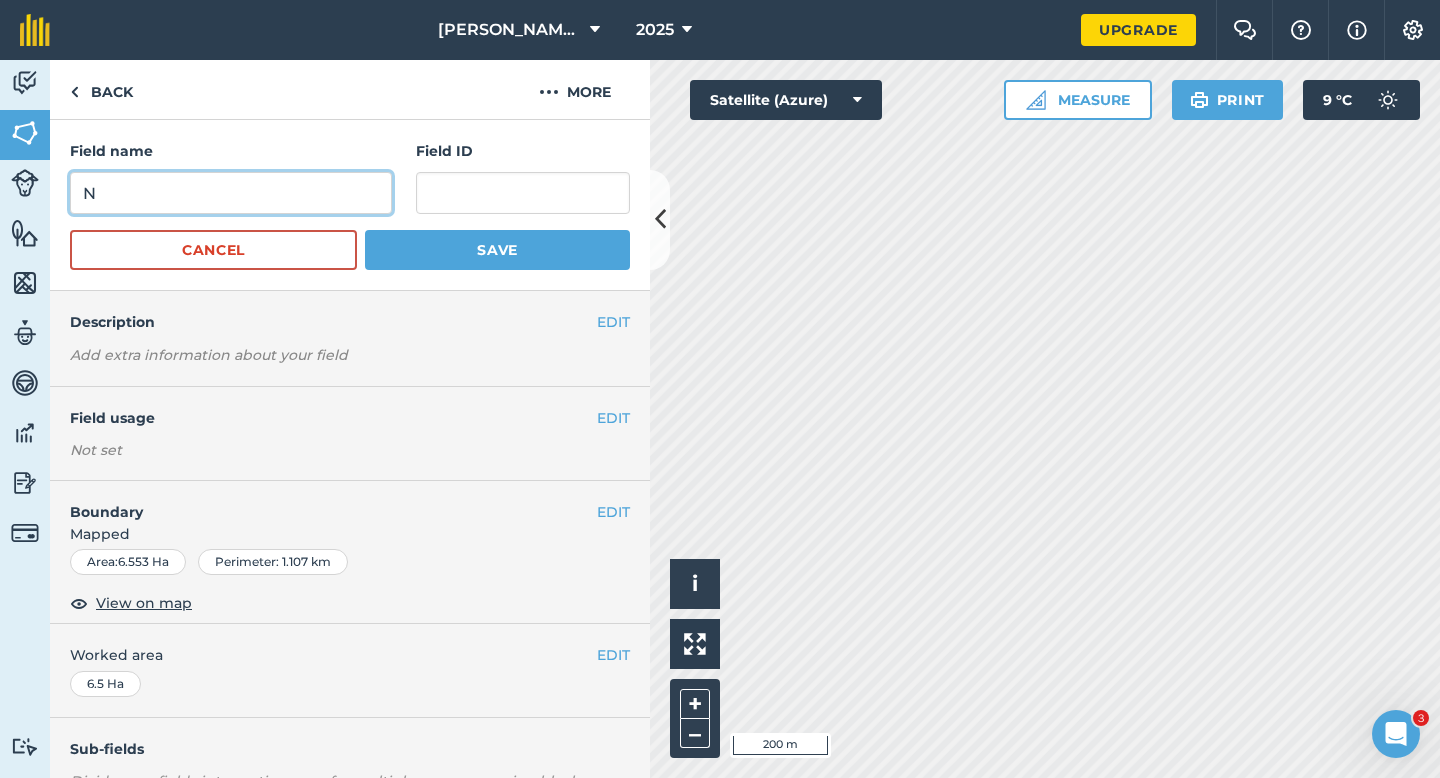 type on "N" 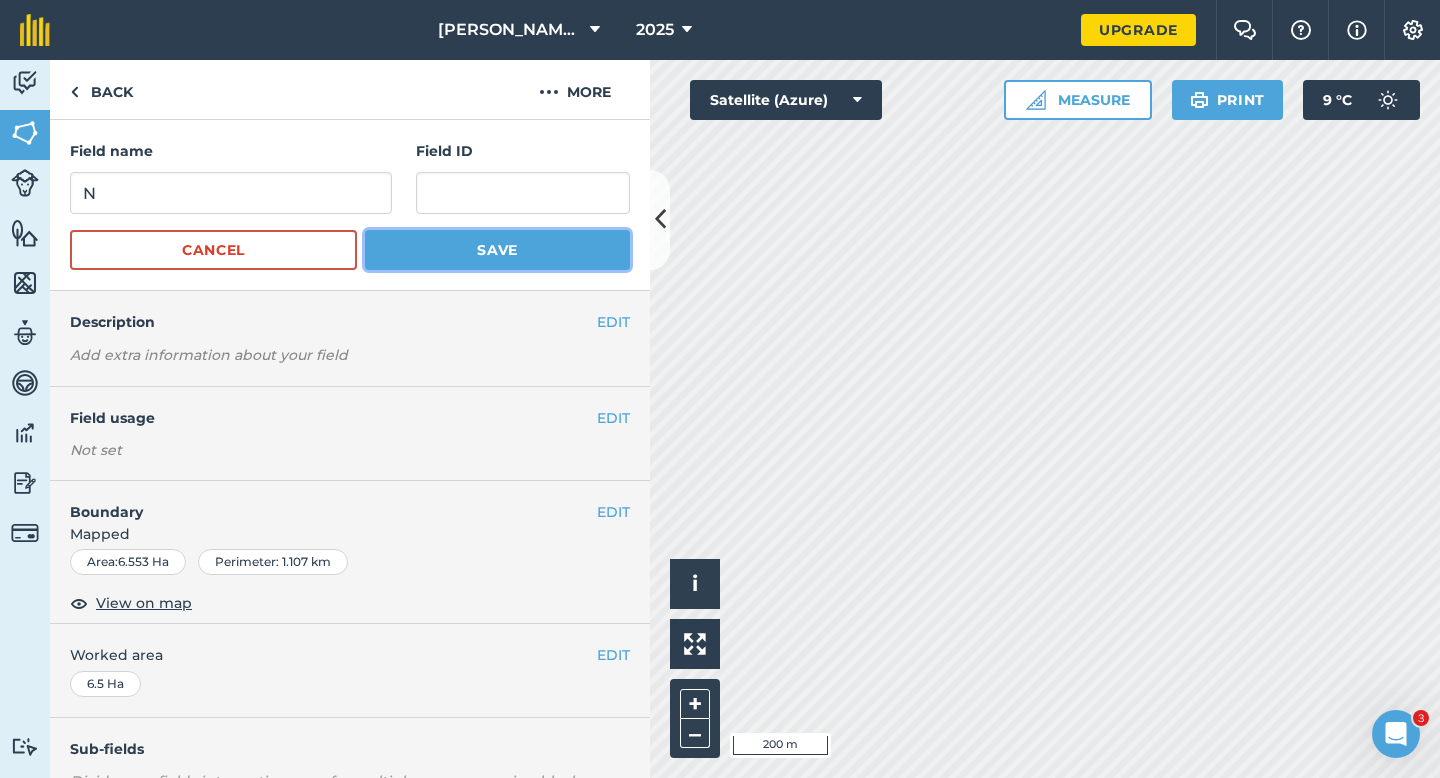 click on "Save" at bounding box center (497, 250) 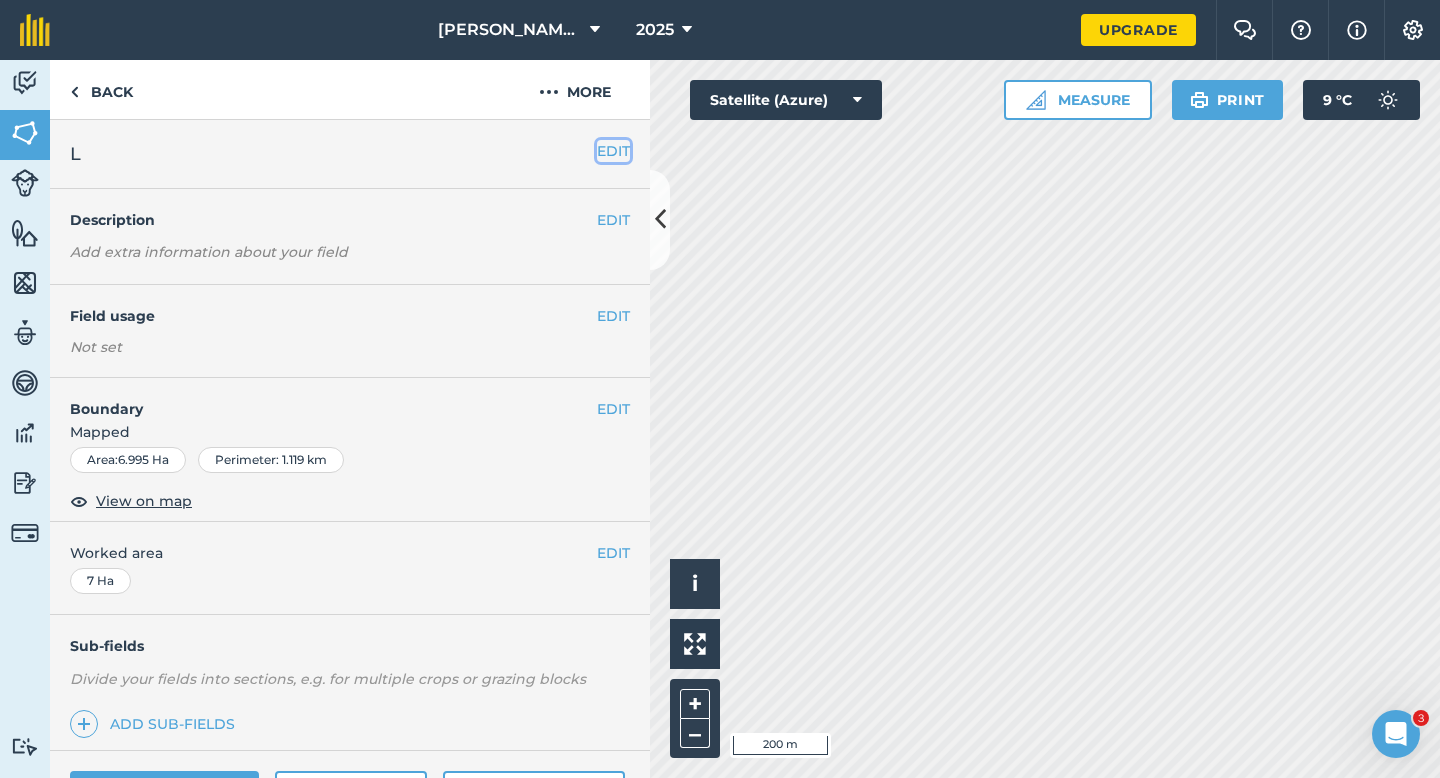 click on "EDIT" at bounding box center (613, 151) 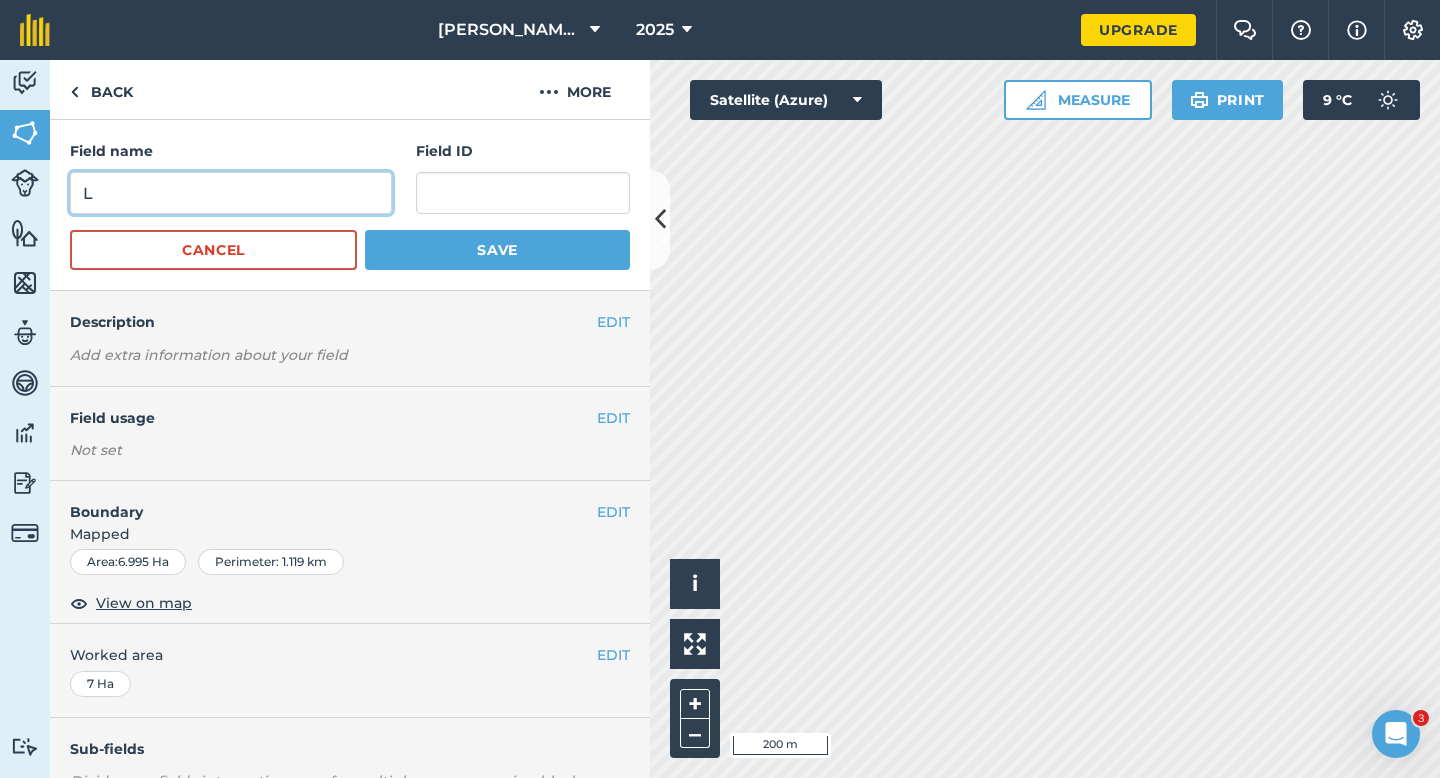 click on "L" at bounding box center (231, 193) 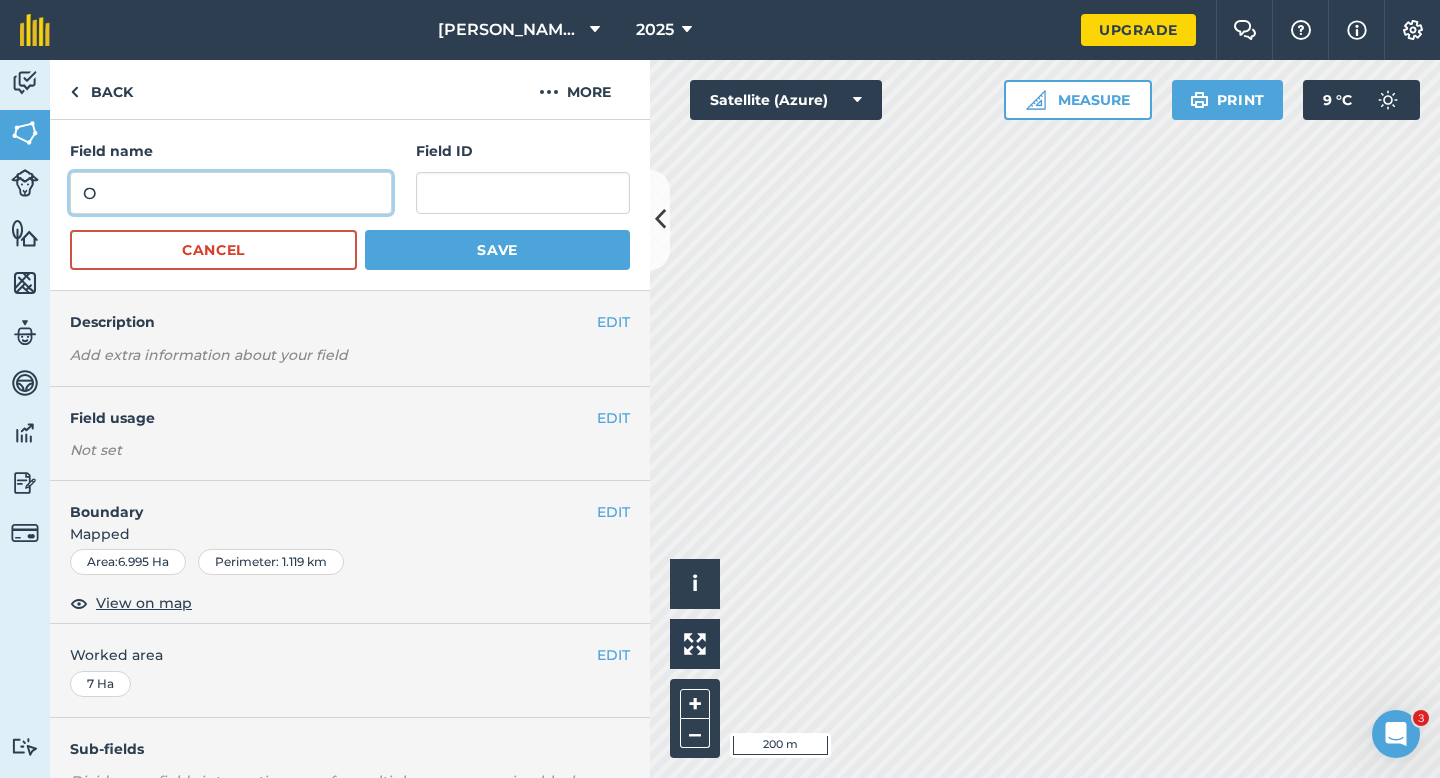 type on "O" 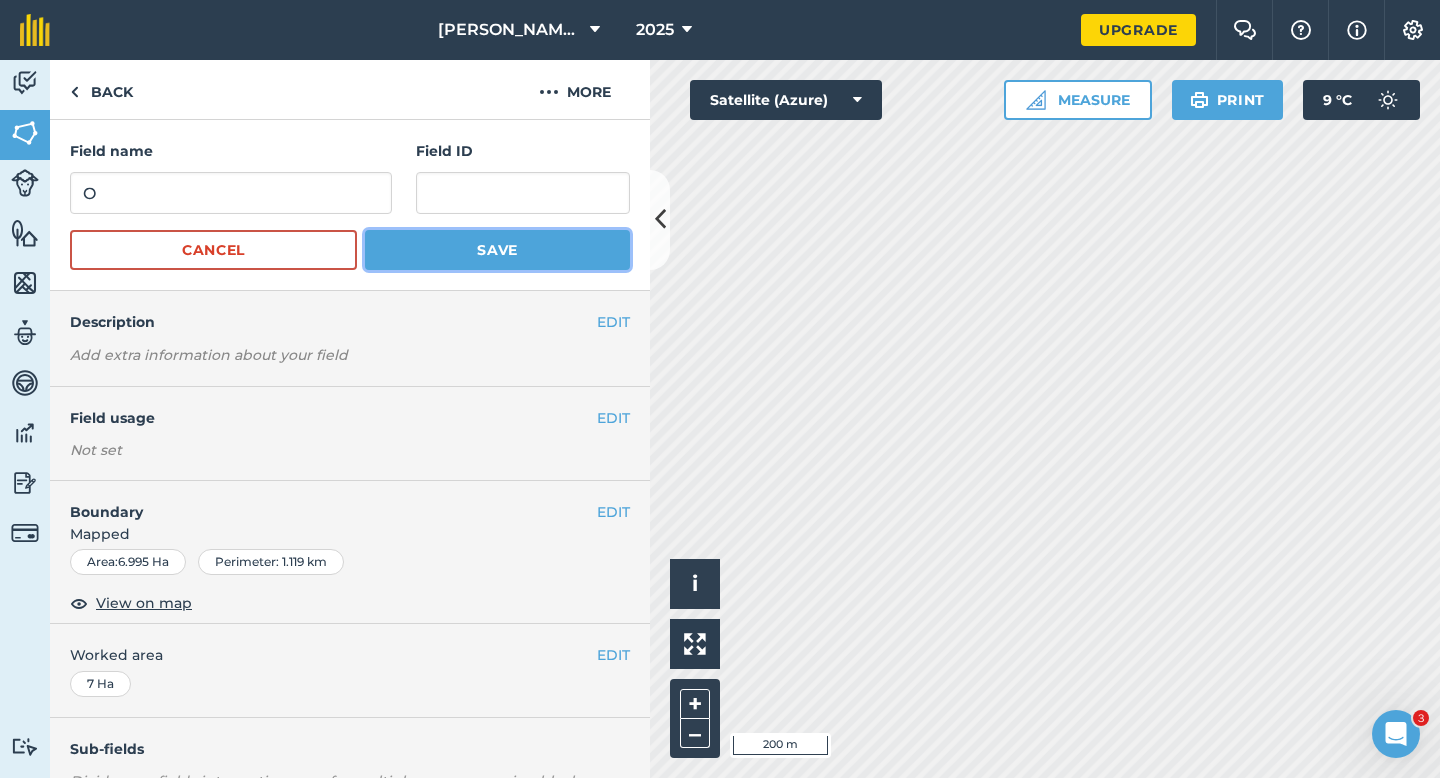 click on "Save" at bounding box center [497, 250] 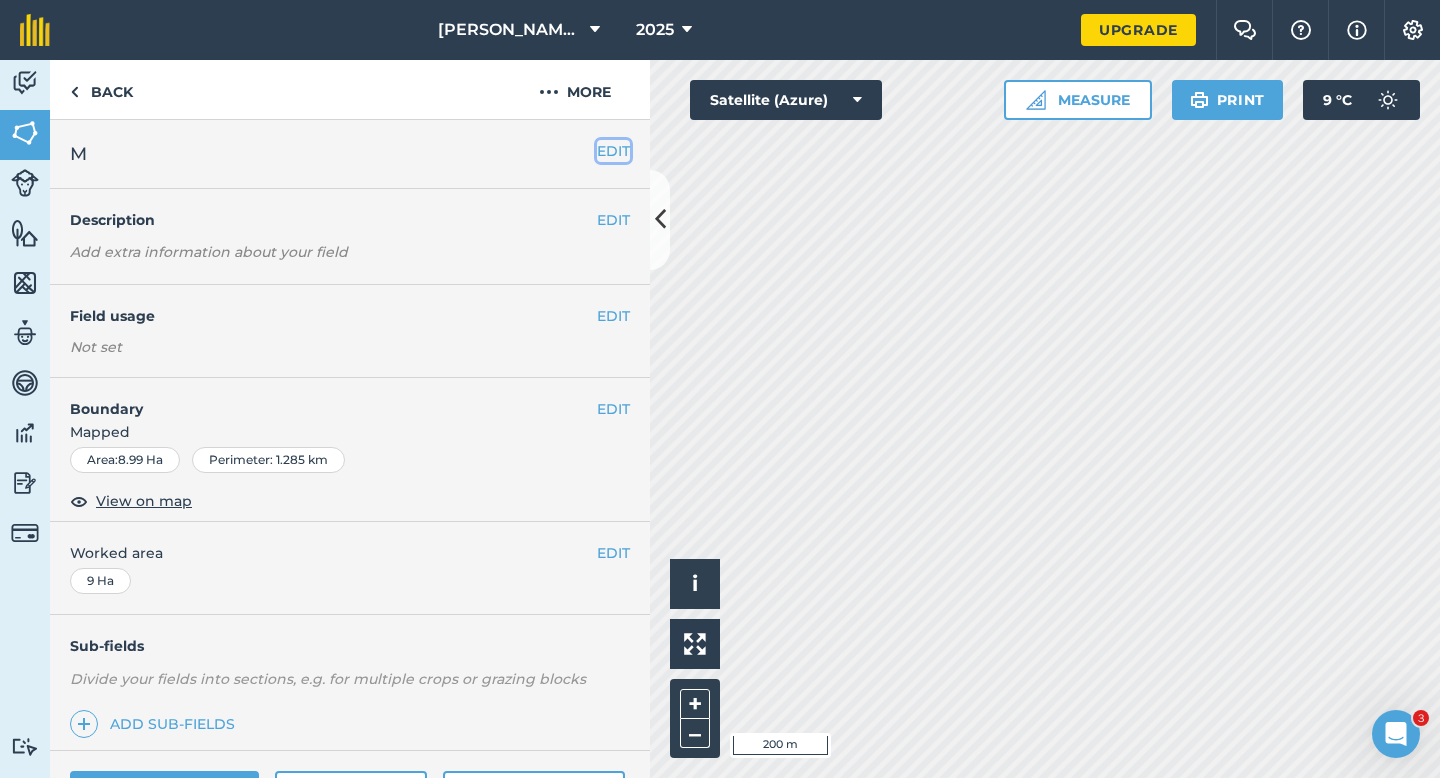 click on "EDIT" at bounding box center [613, 151] 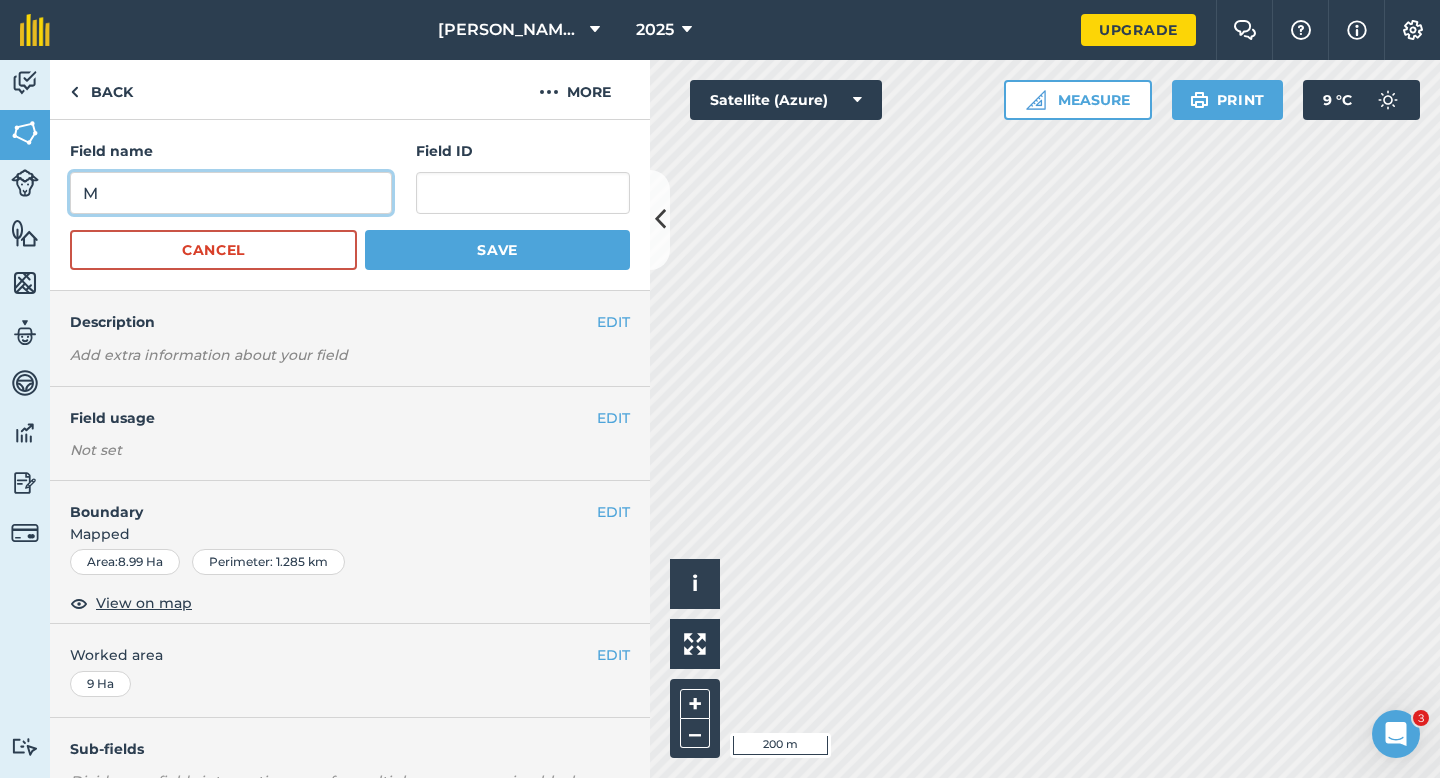 click on "M" at bounding box center [231, 193] 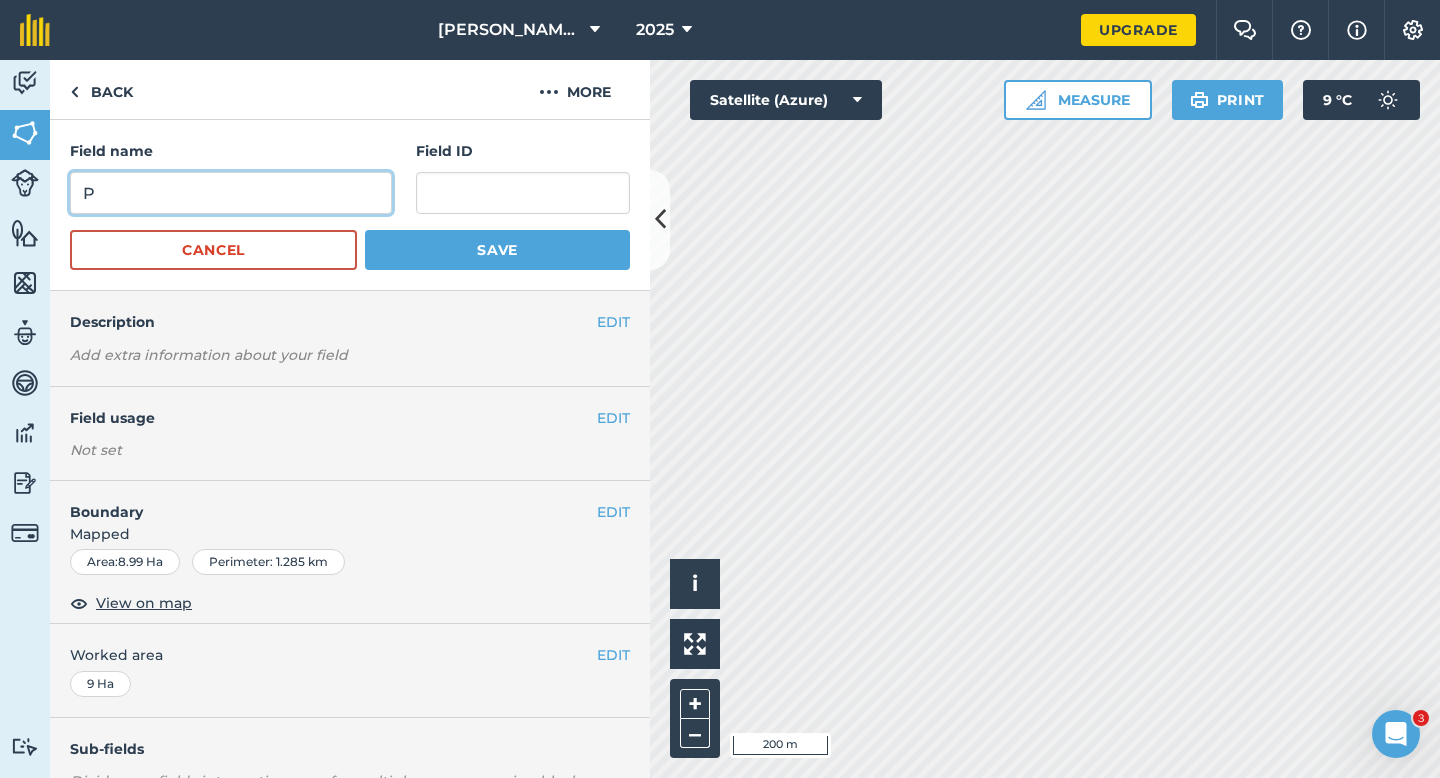type on "P" 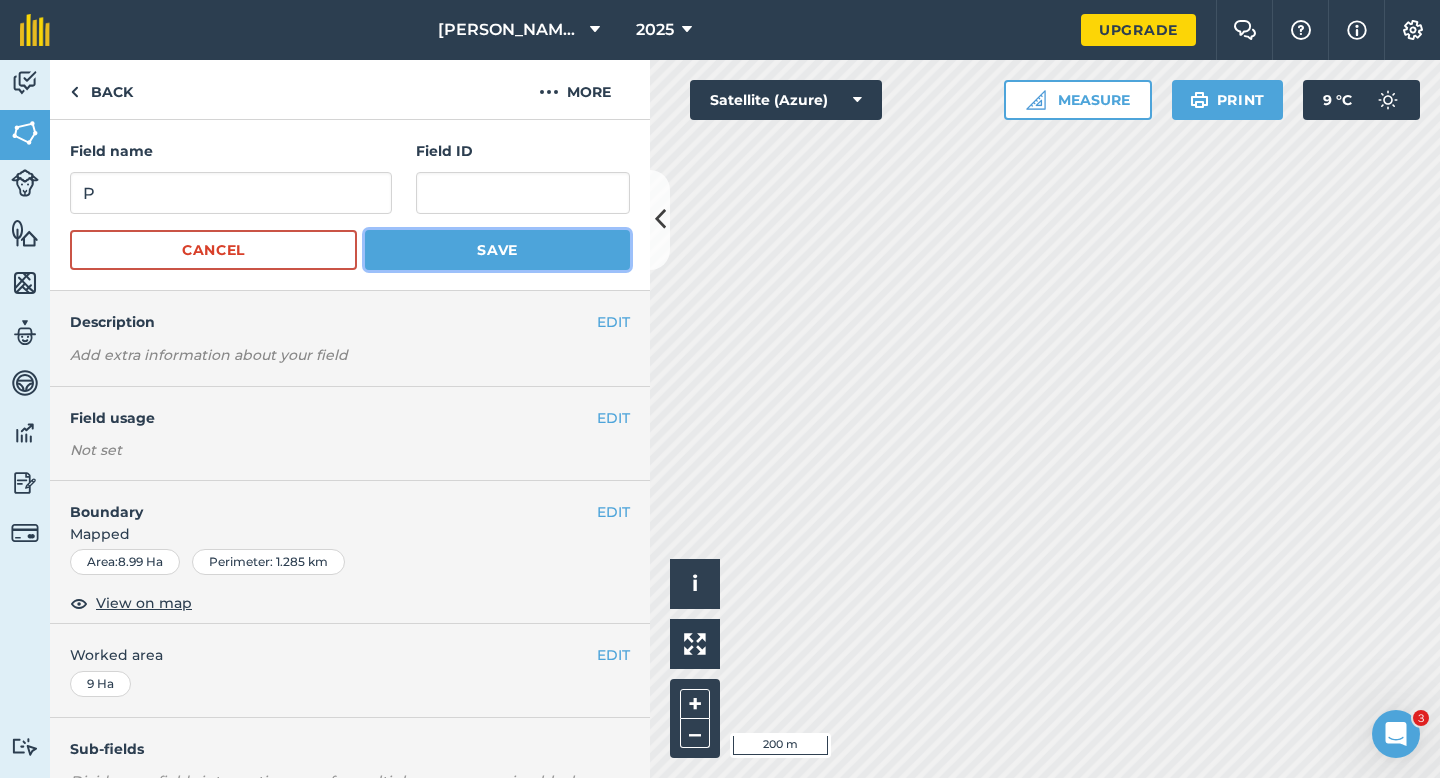 click on "Save" at bounding box center [497, 250] 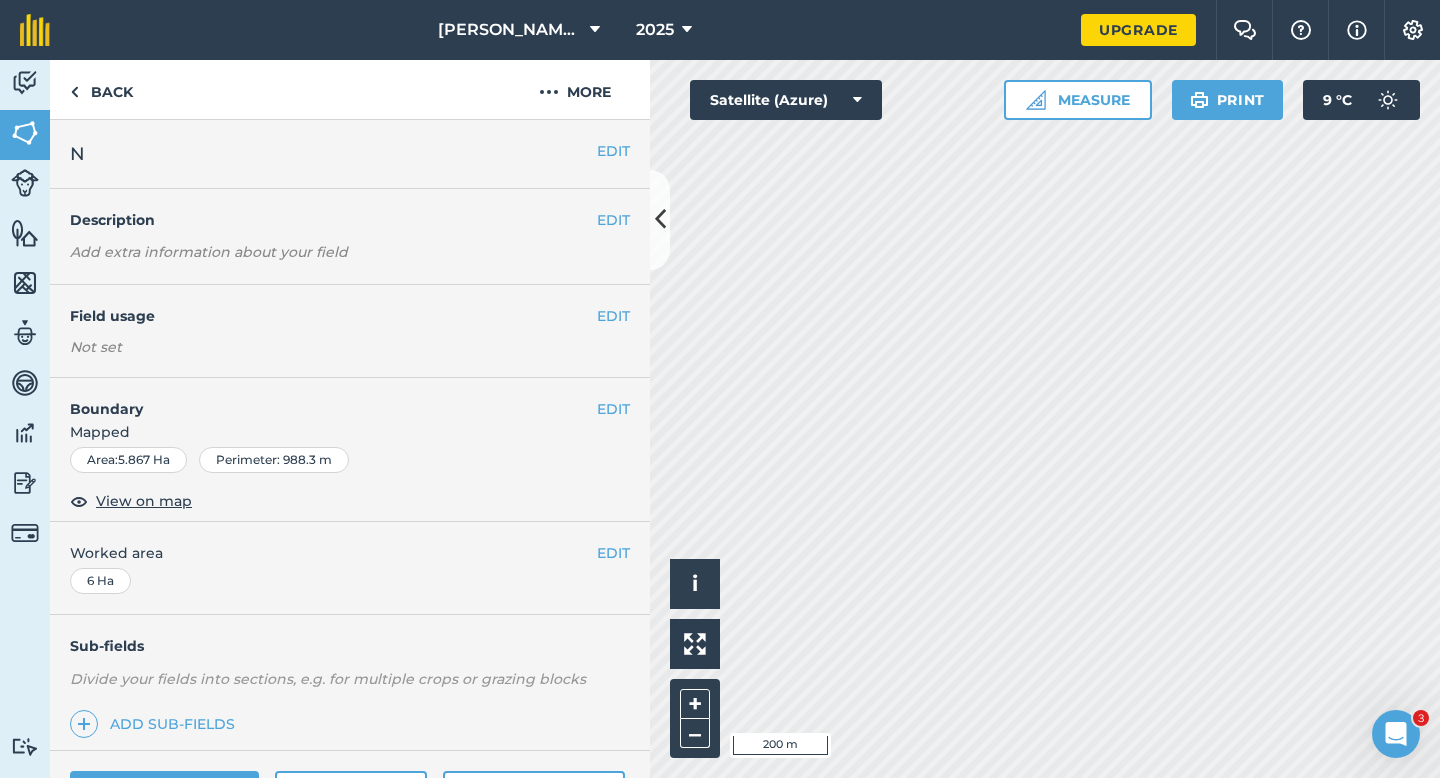 click on "N" at bounding box center [333, 154] 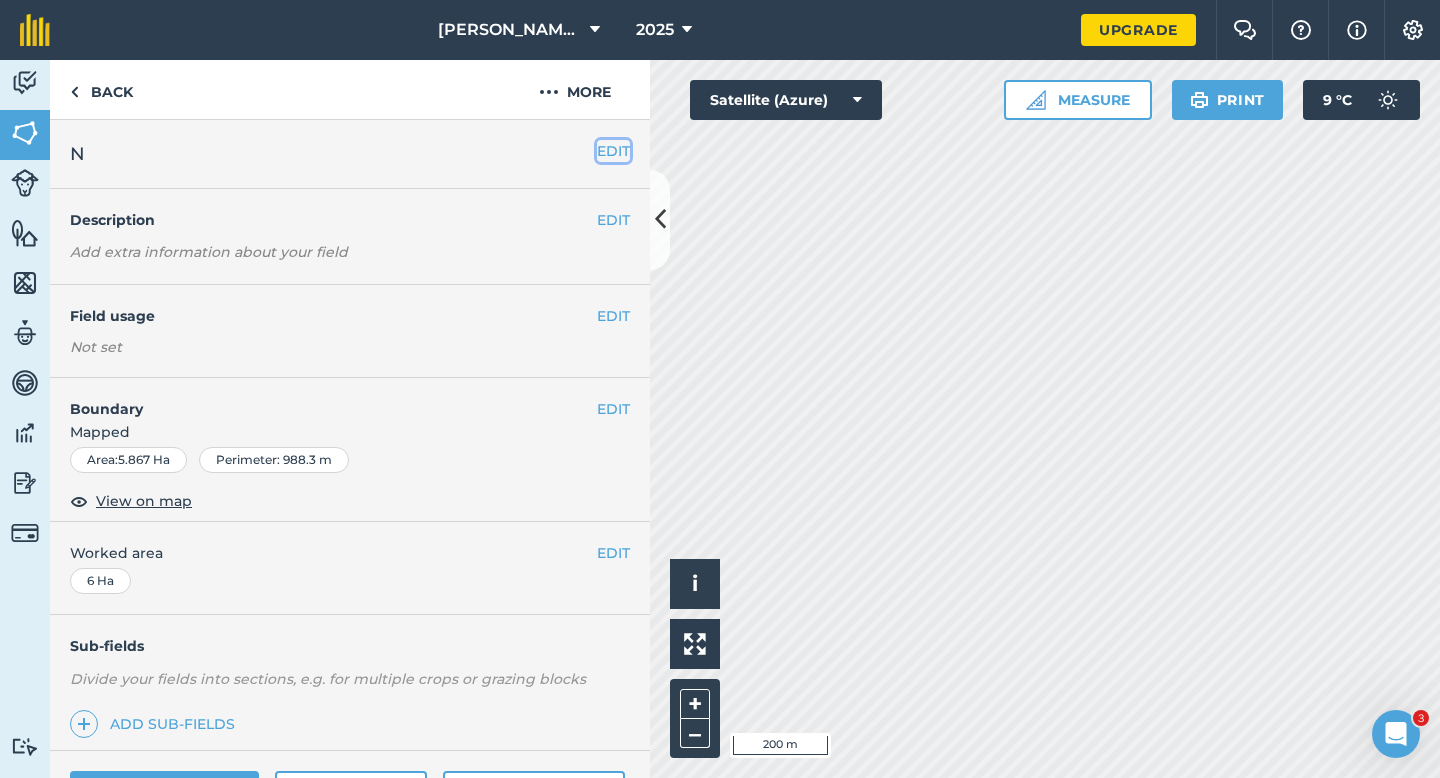 click on "EDIT" at bounding box center (613, 151) 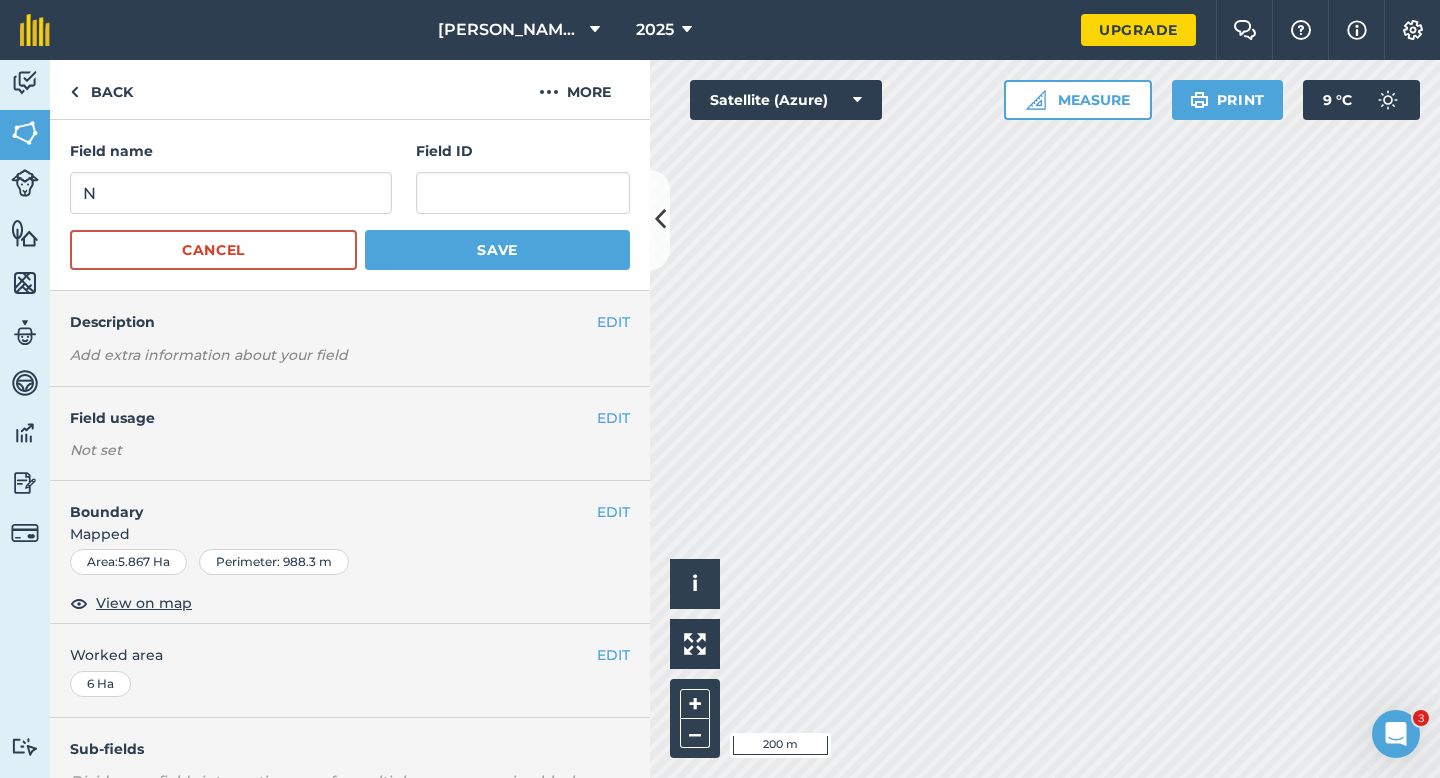 click on "Field name N Field ID Cancel Save" at bounding box center [350, 205] 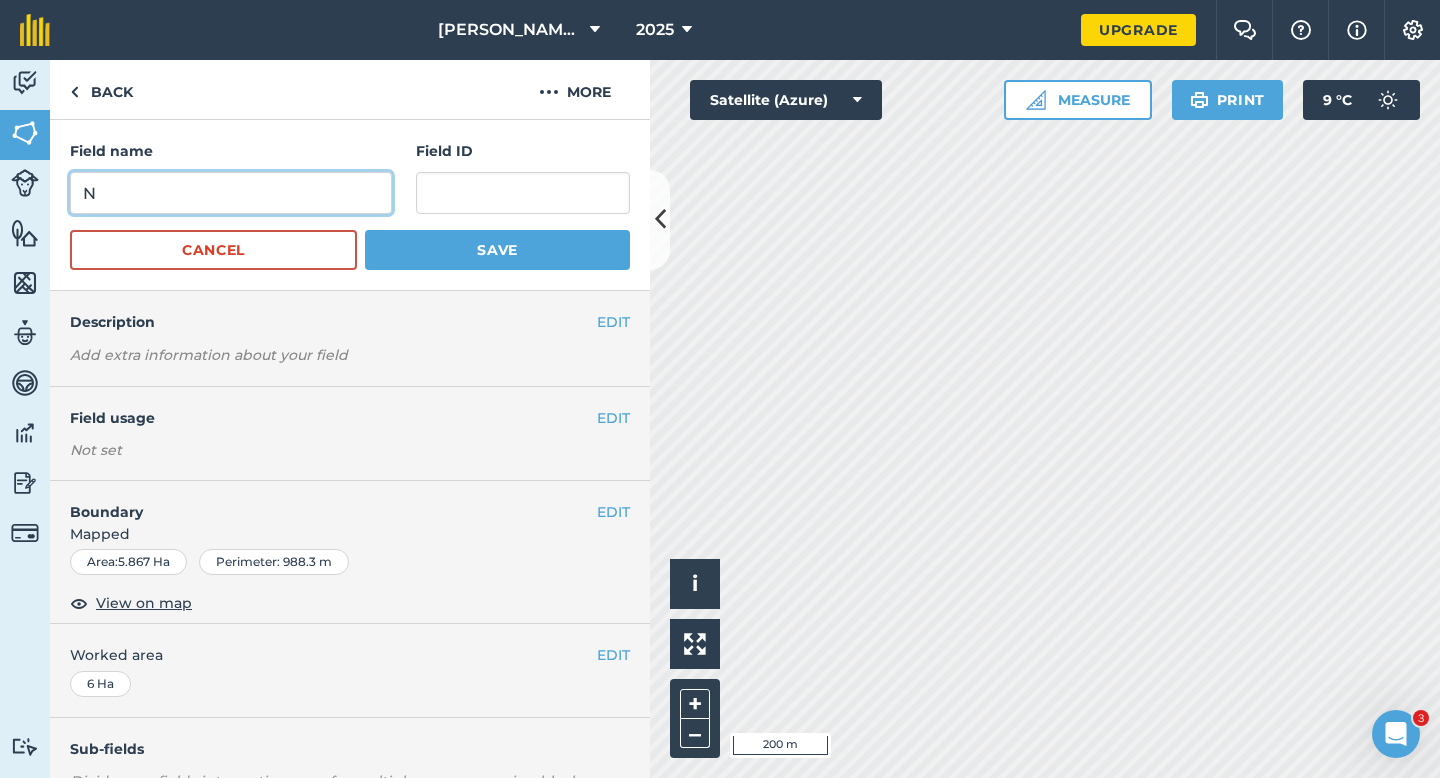 click on "N" at bounding box center (231, 193) 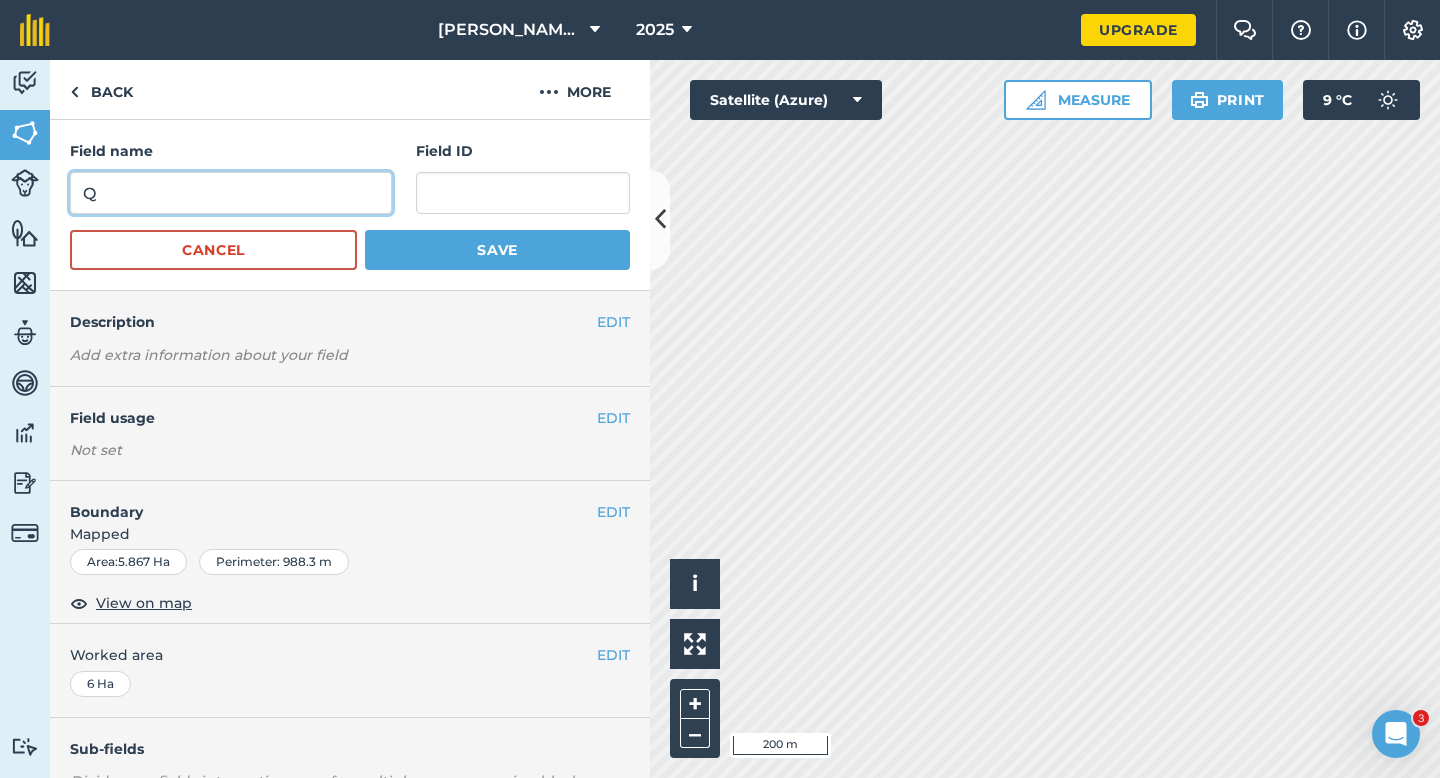 type on "Q" 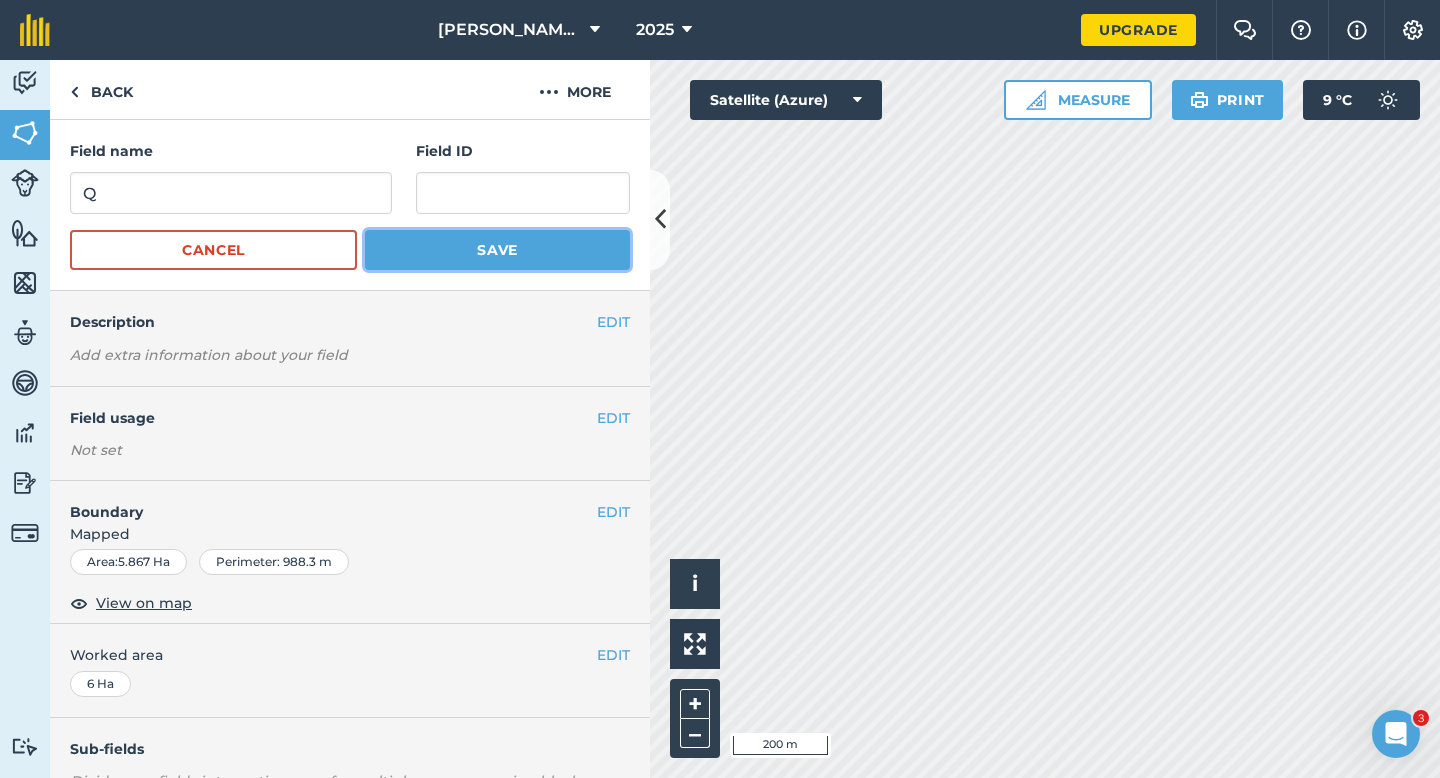 click on "Save" at bounding box center (497, 250) 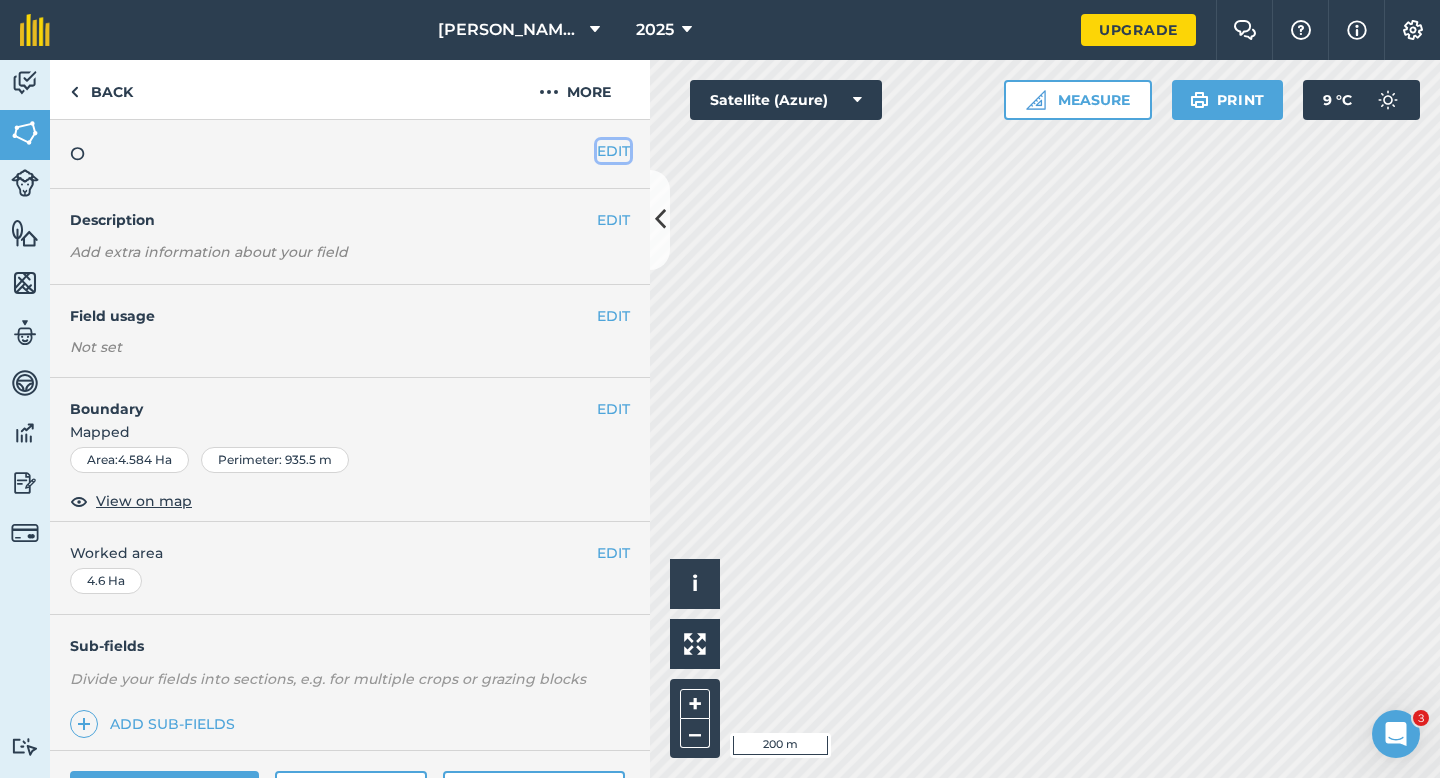 click on "EDIT" at bounding box center (613, 151) 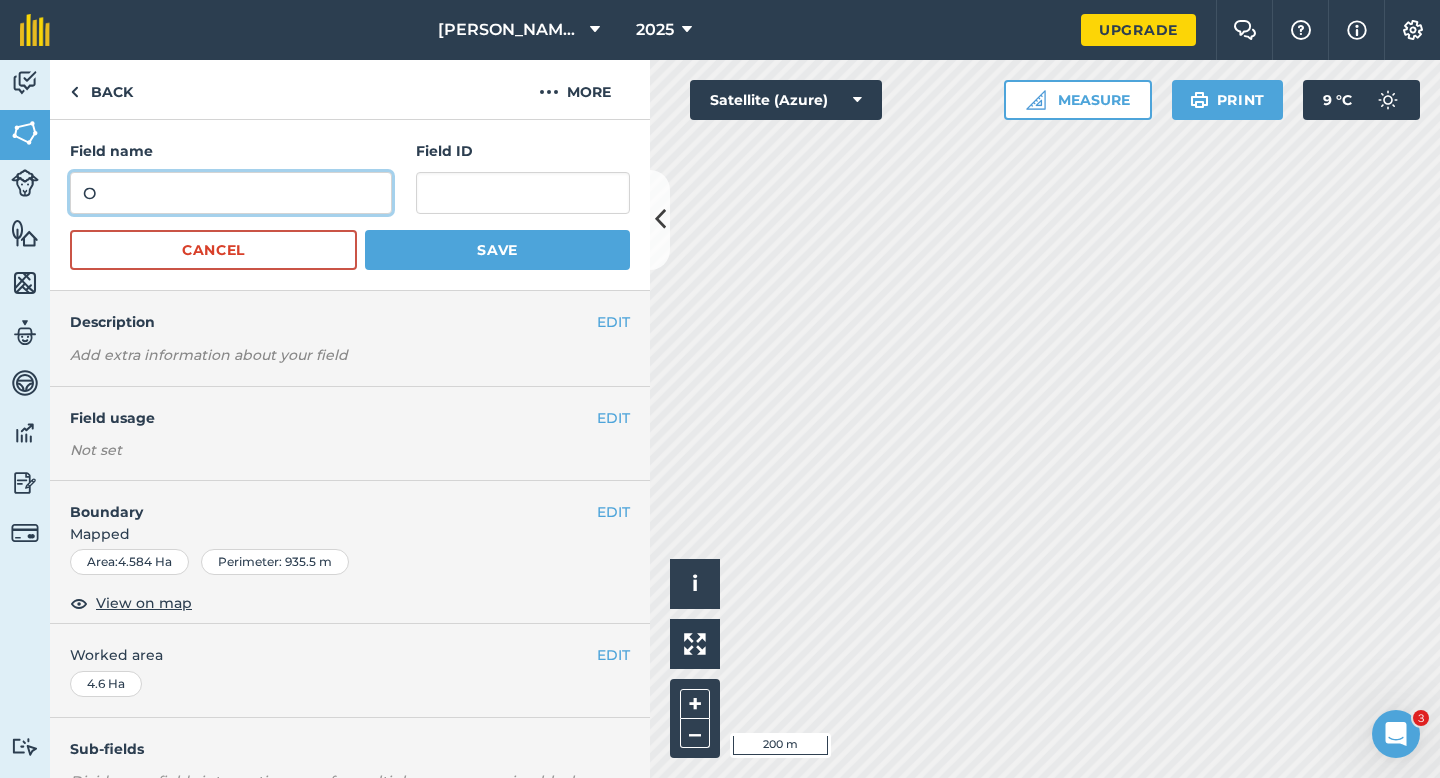click on "O" at bounding box center (231, 193) 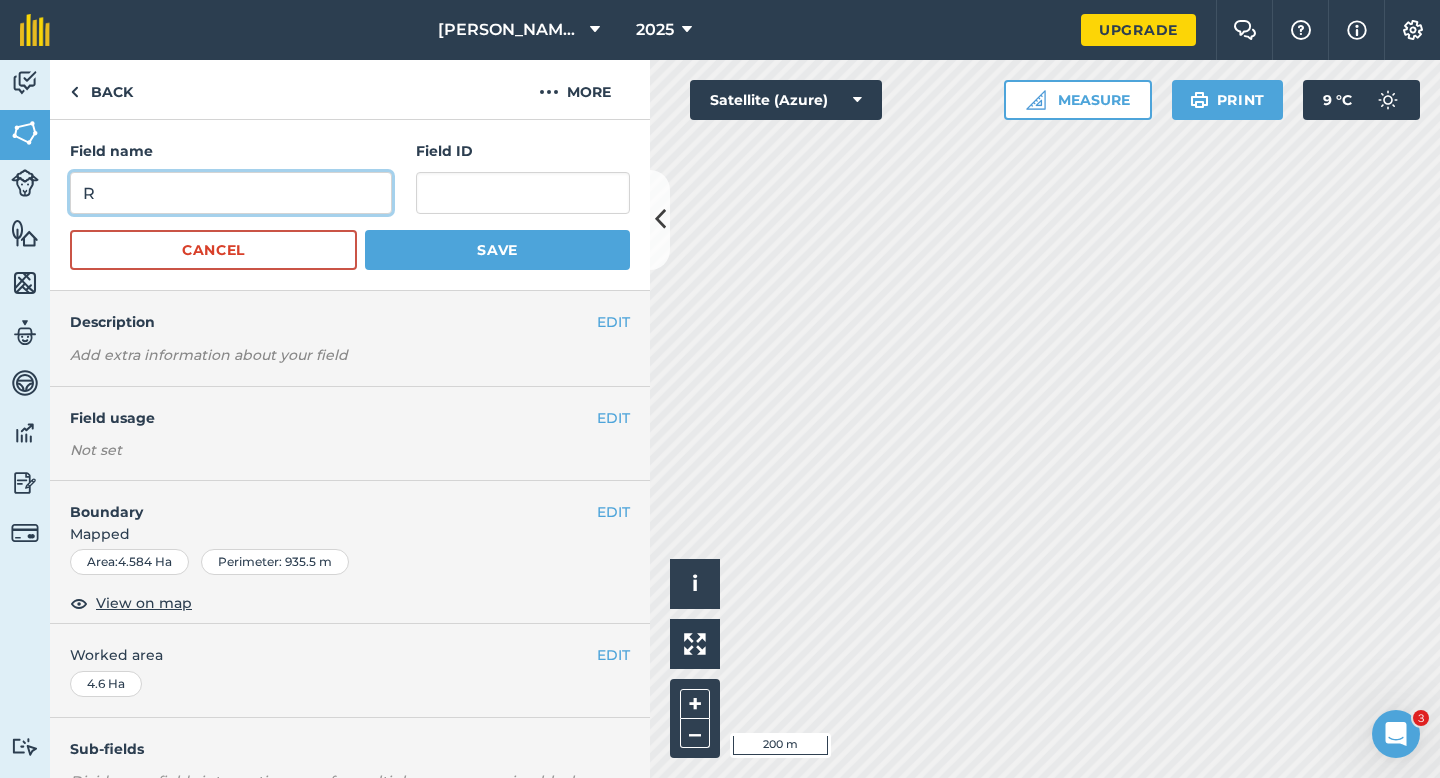 type on "R" 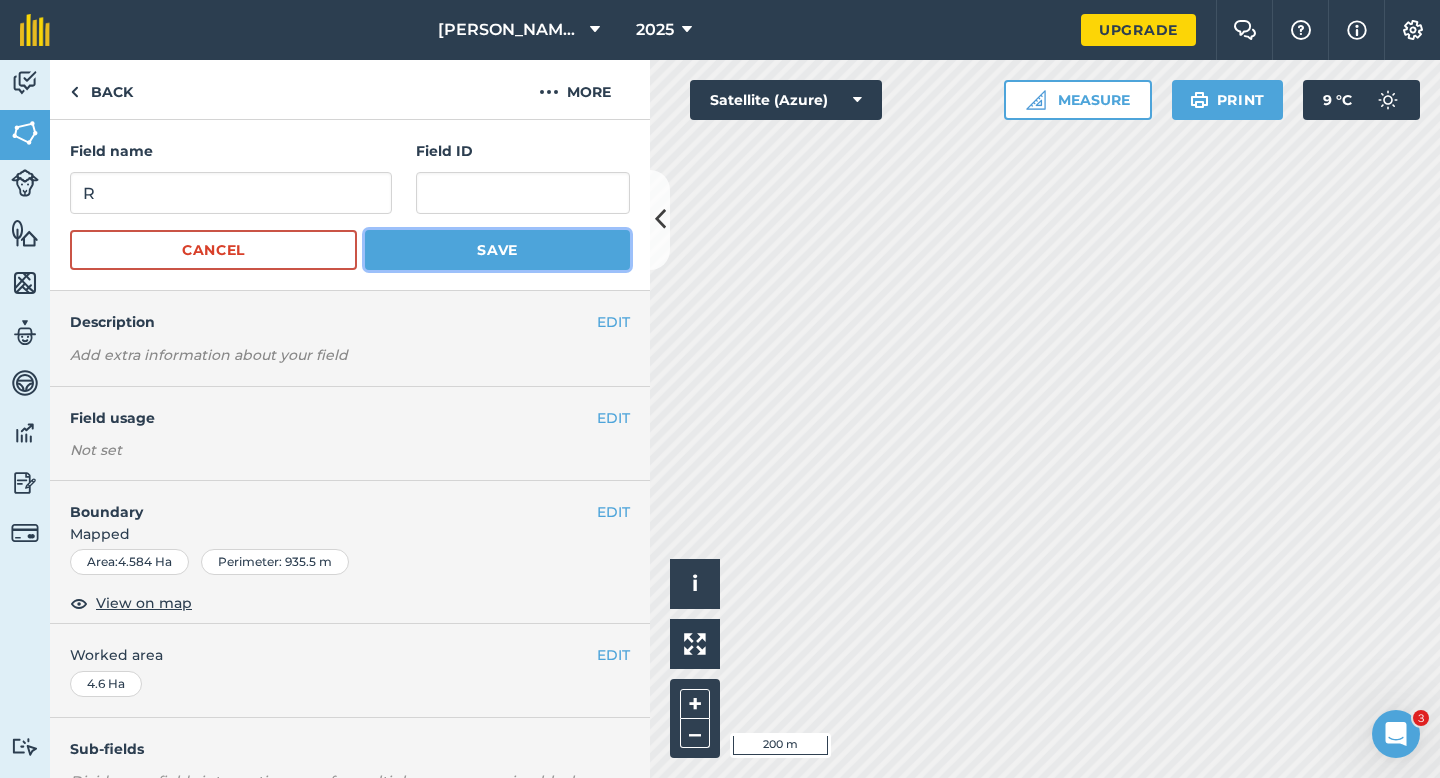 click on "Save" at bounding box center [497, 250] 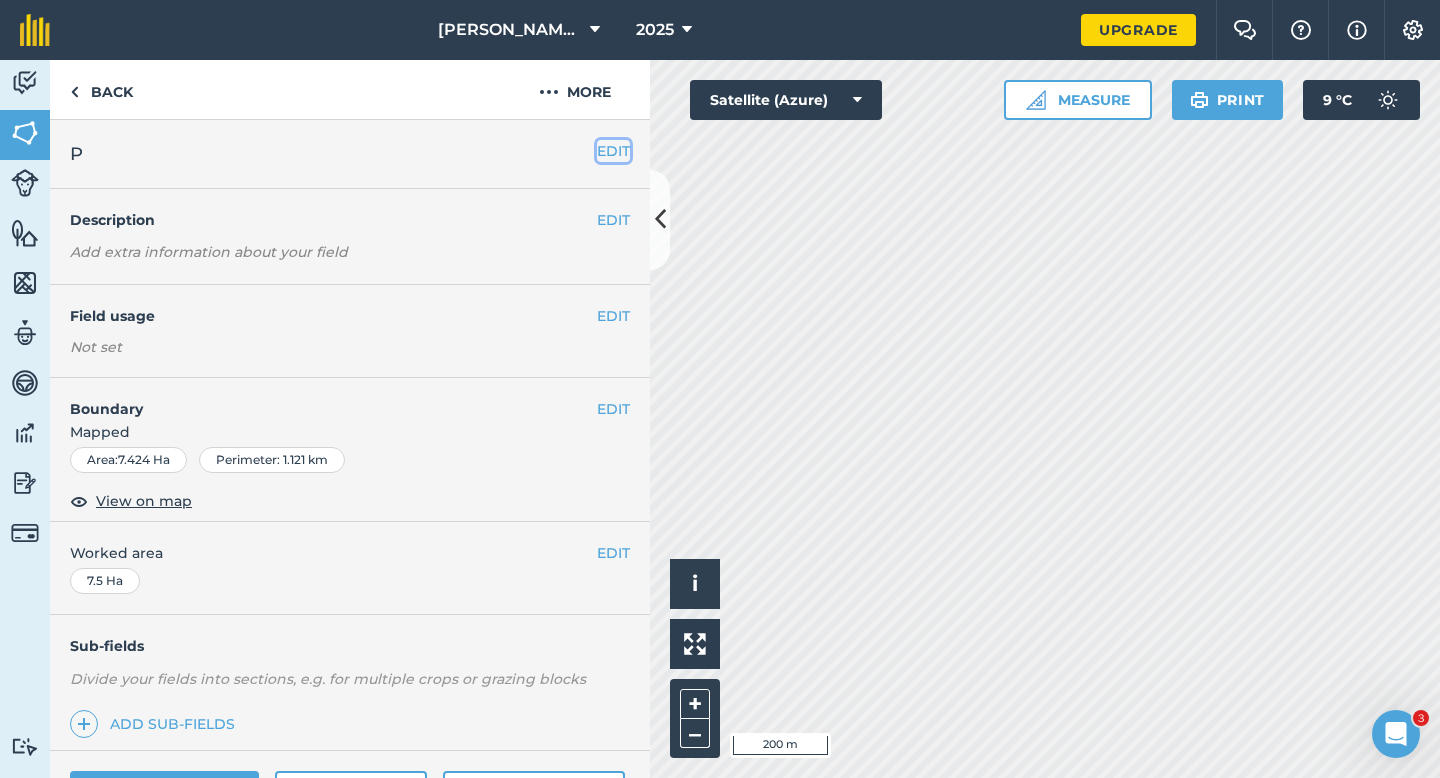 click on "EDIT" at bounding box center [613, 151] 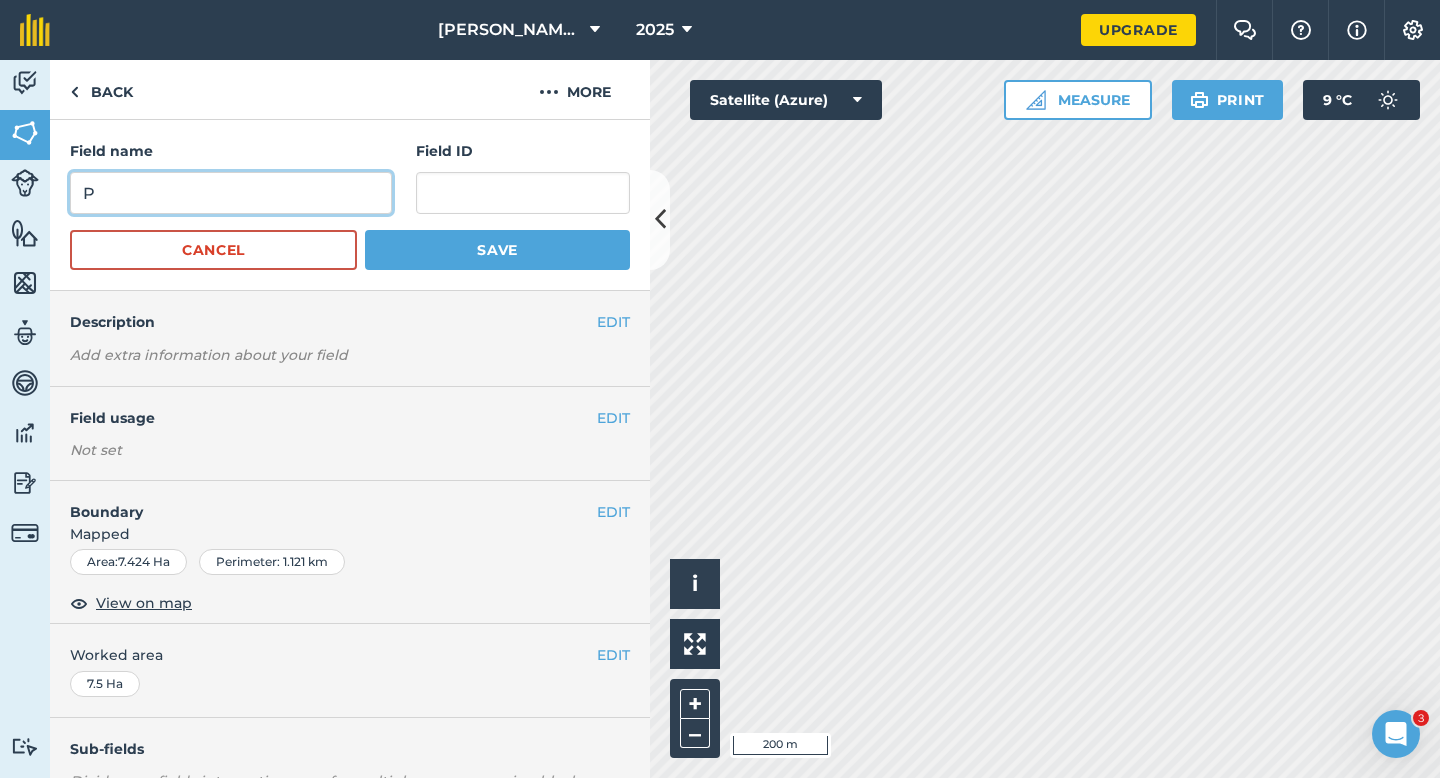 click on "P" at bounding box center [231, 193] 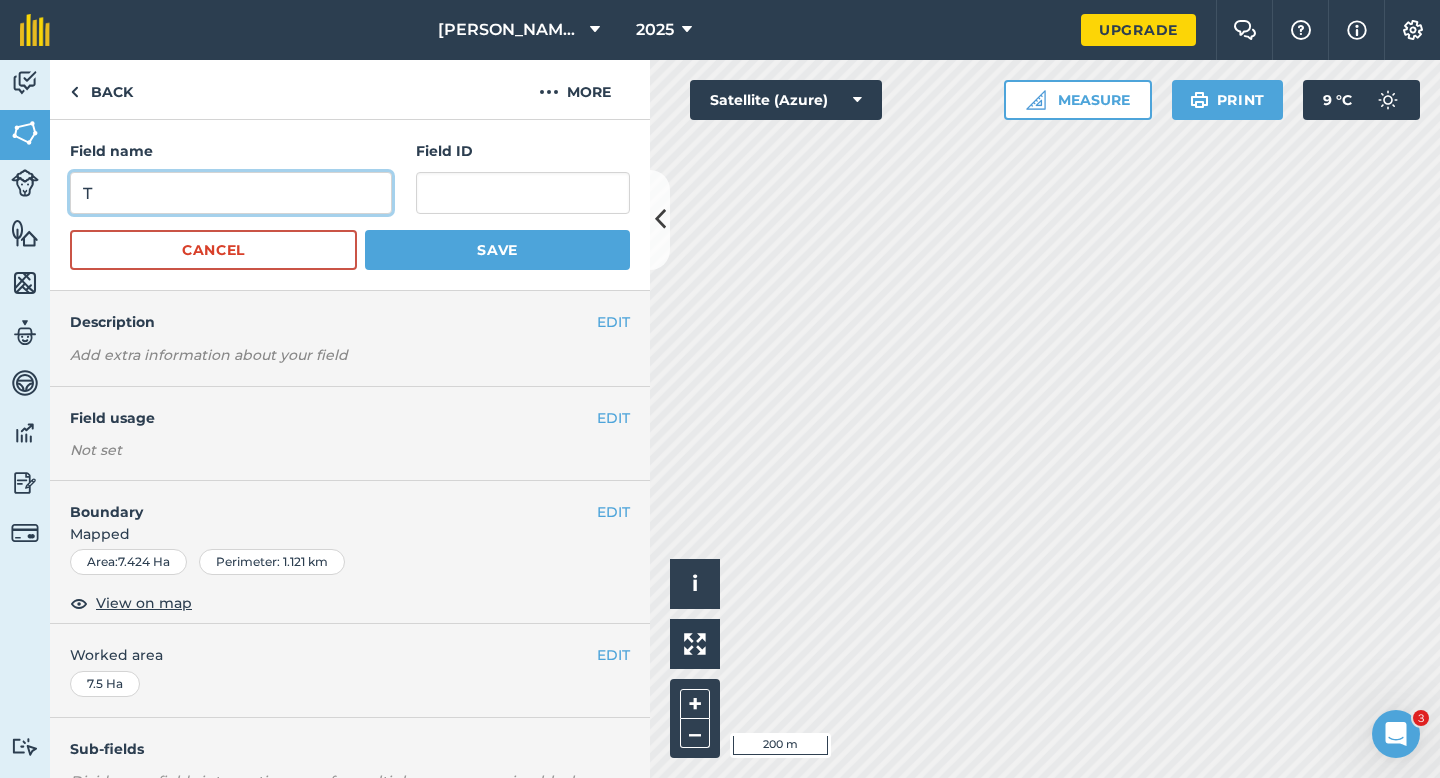 type on "T" 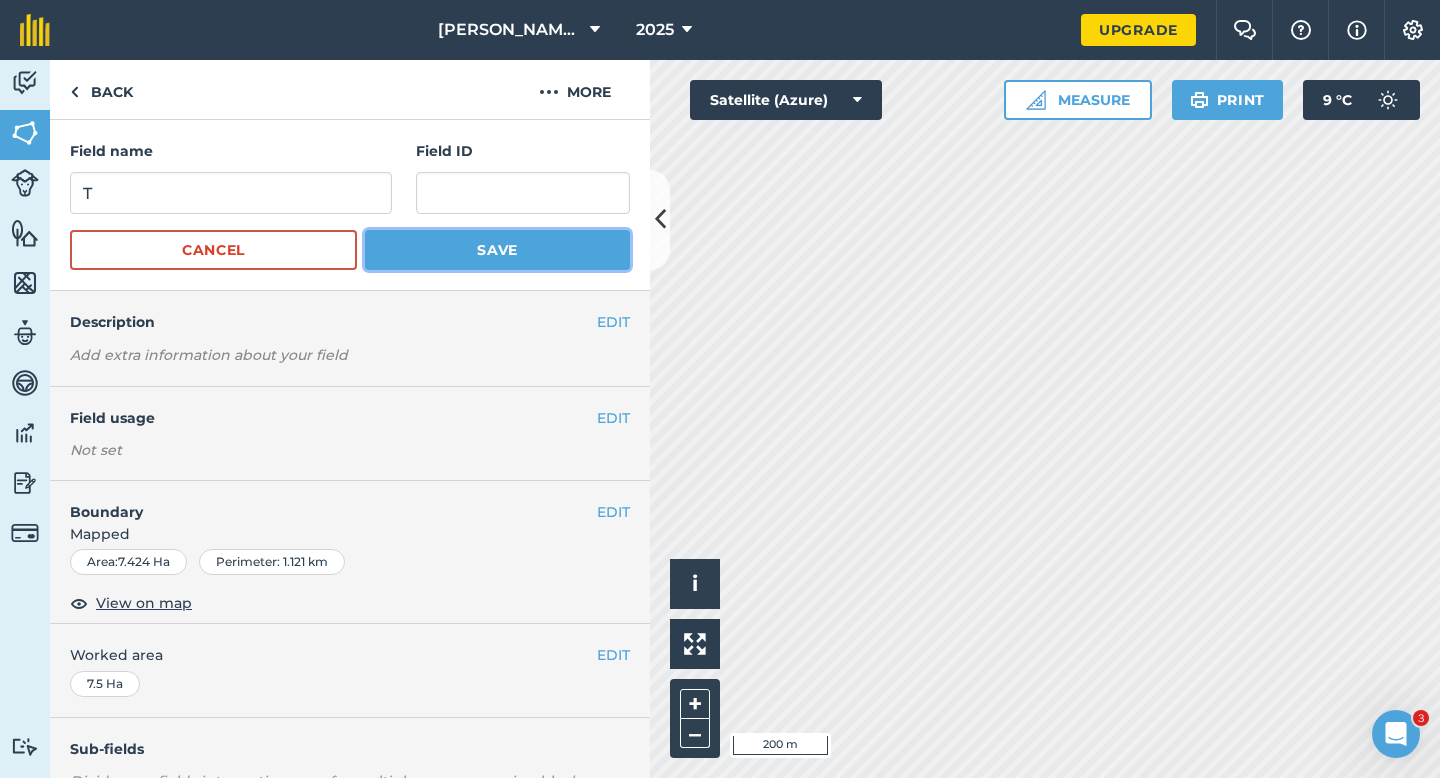 click on "Save" at bounding box center [497, 250] 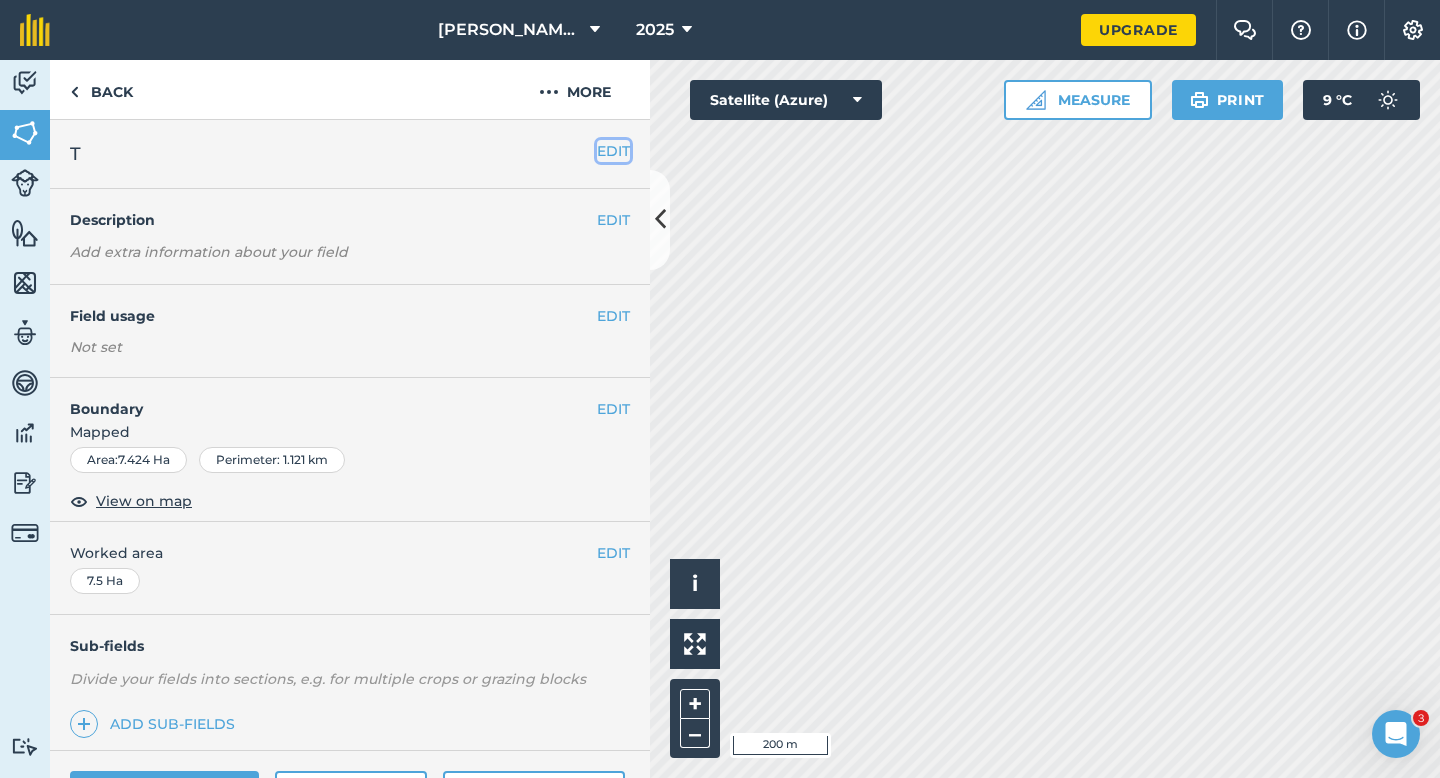 click on "EDIT" at bounding box center [613, 151] 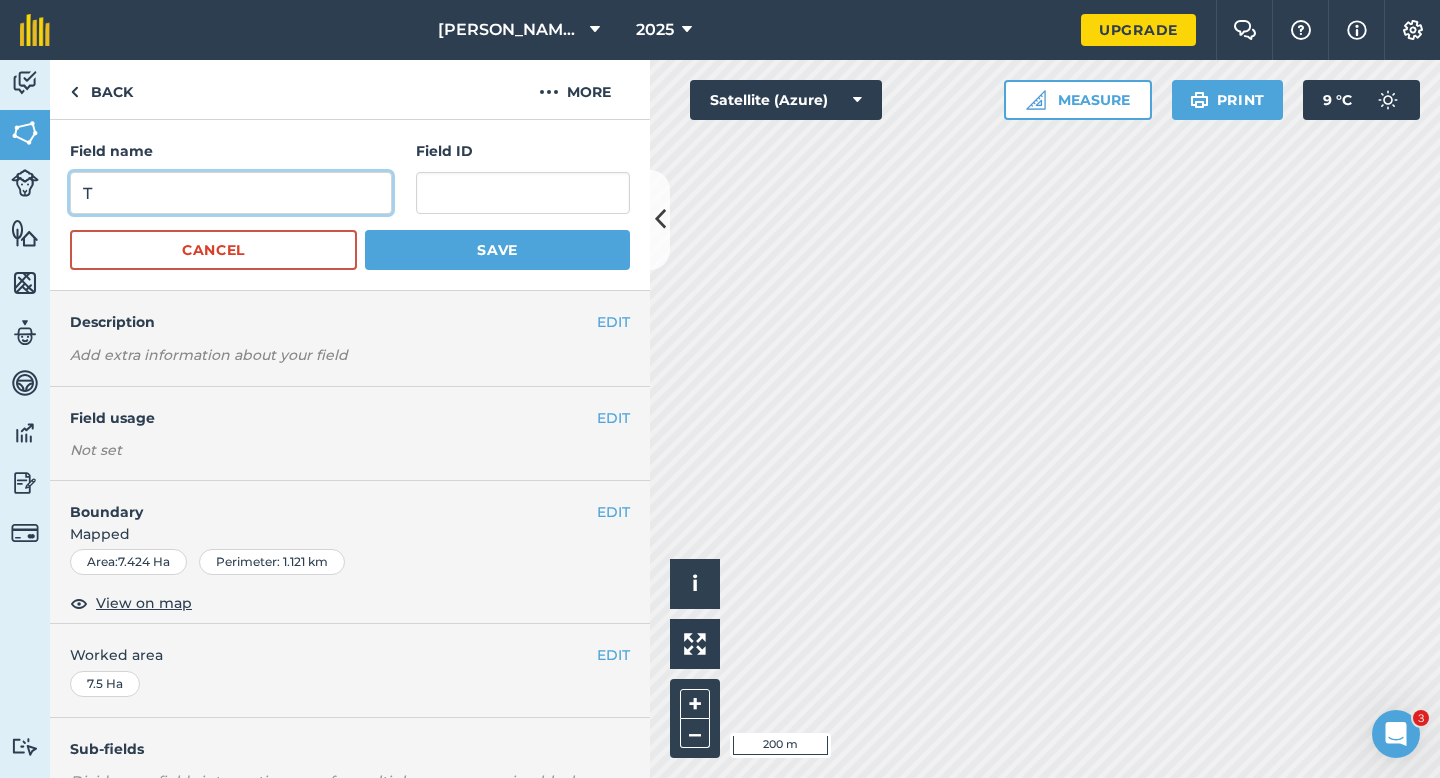 click on "T" at bounding box center (231, 193) 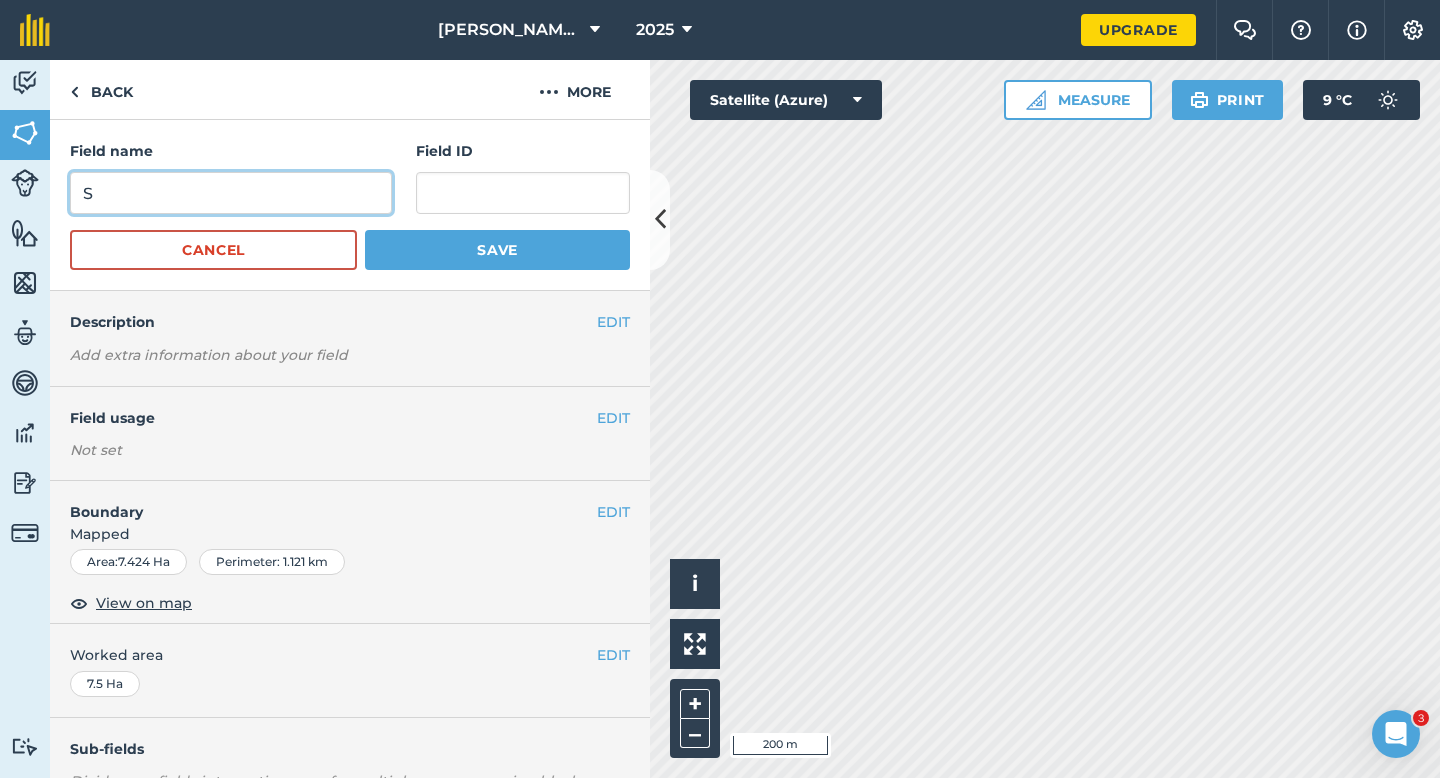 type on "S" 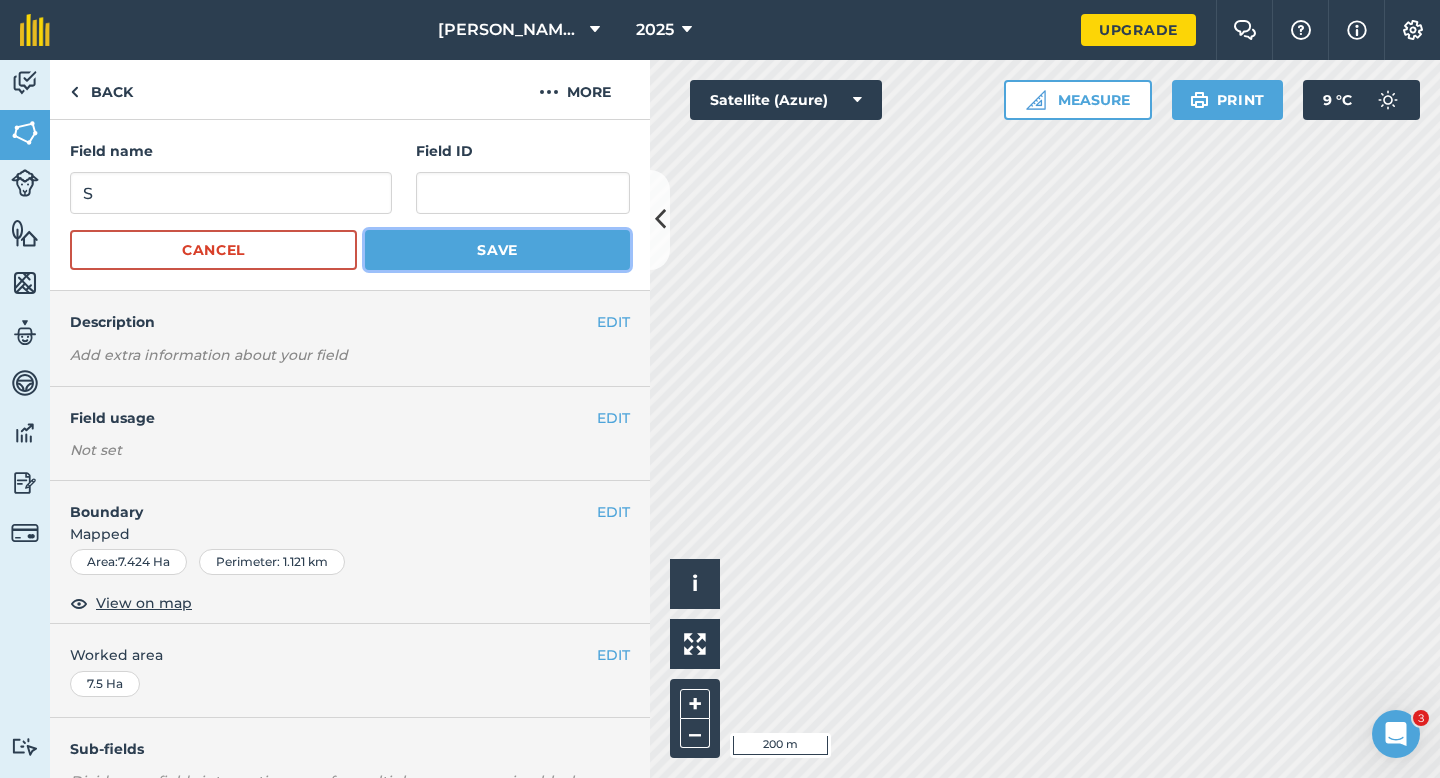 click on "Save" at bounding box center (497, 250) 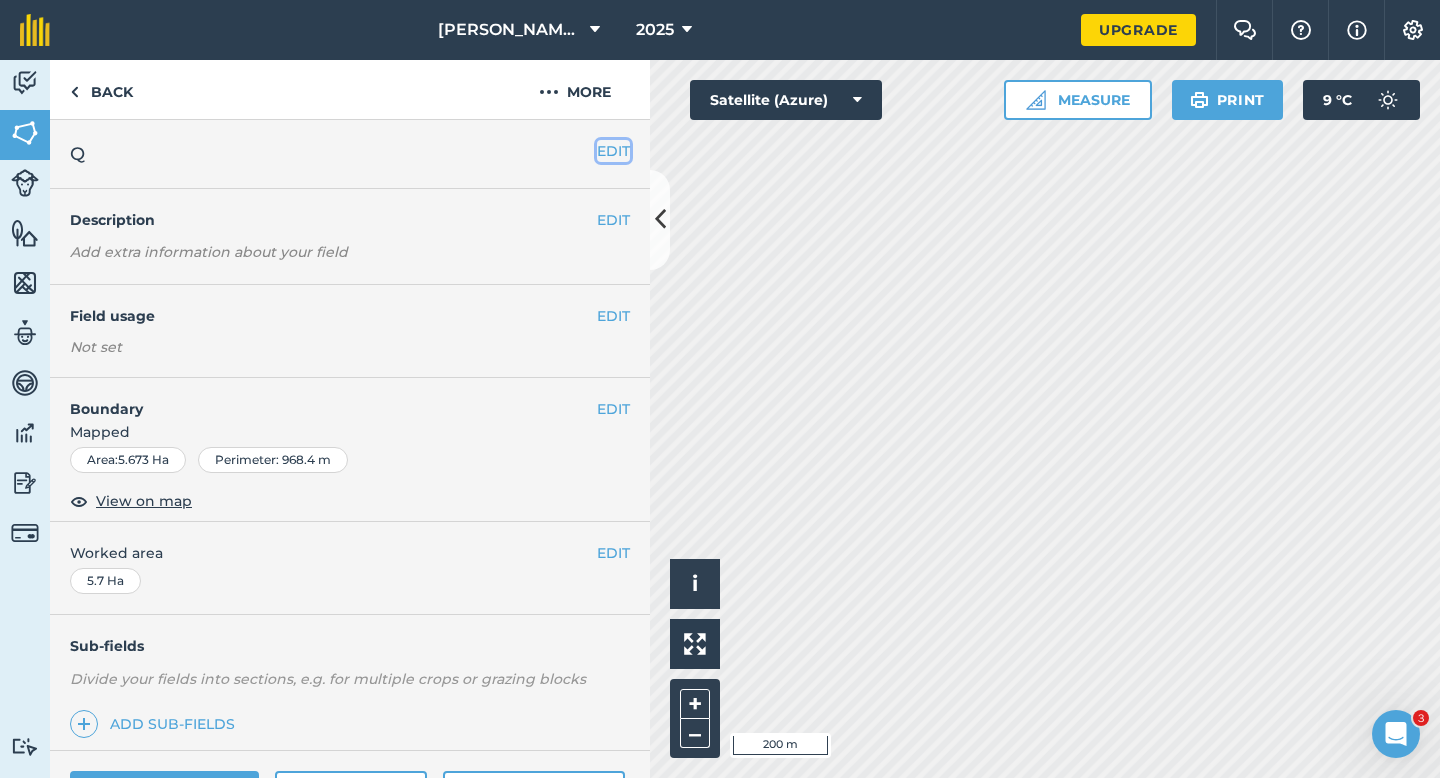 click on "EDIT" at bounding box center (613, 151) 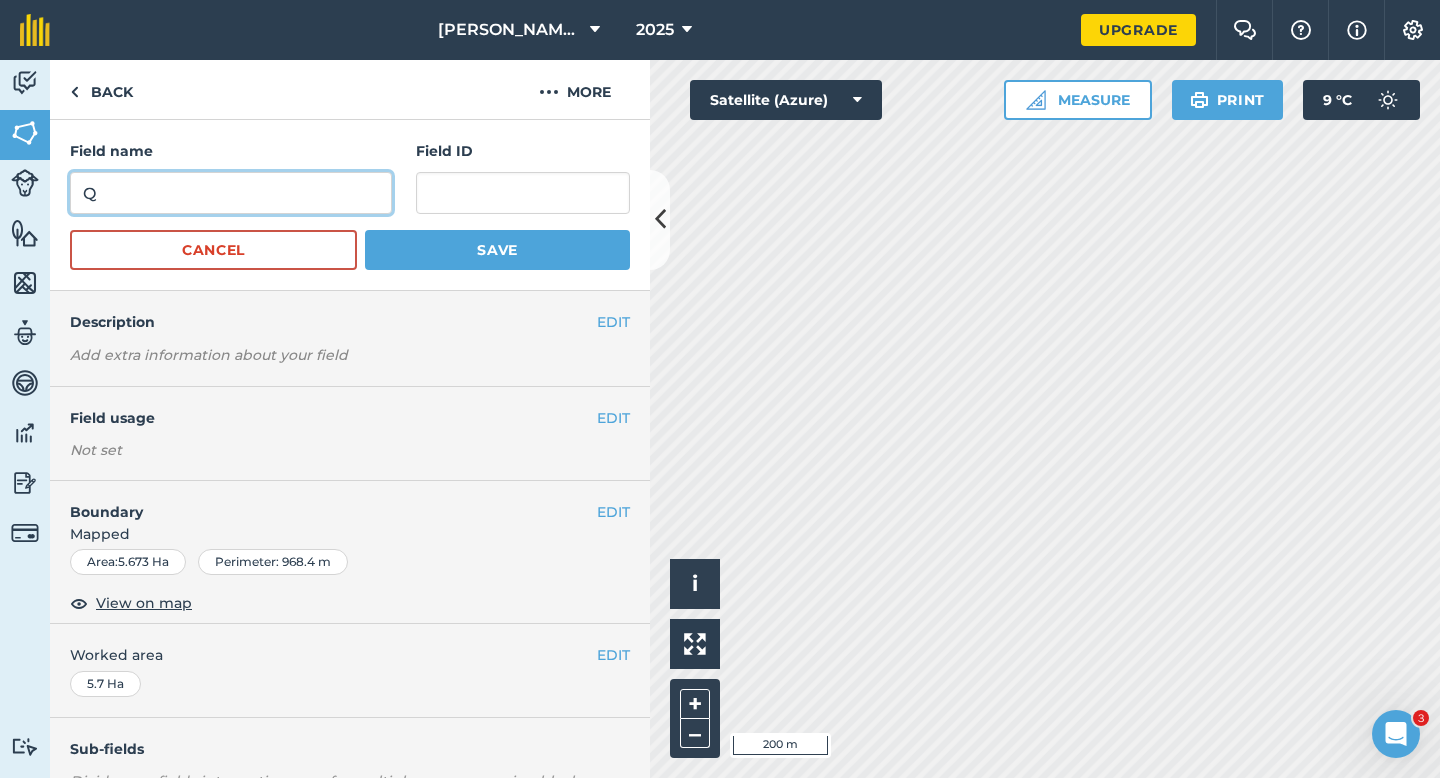 click on "Q" at bounding box center (231, 193) 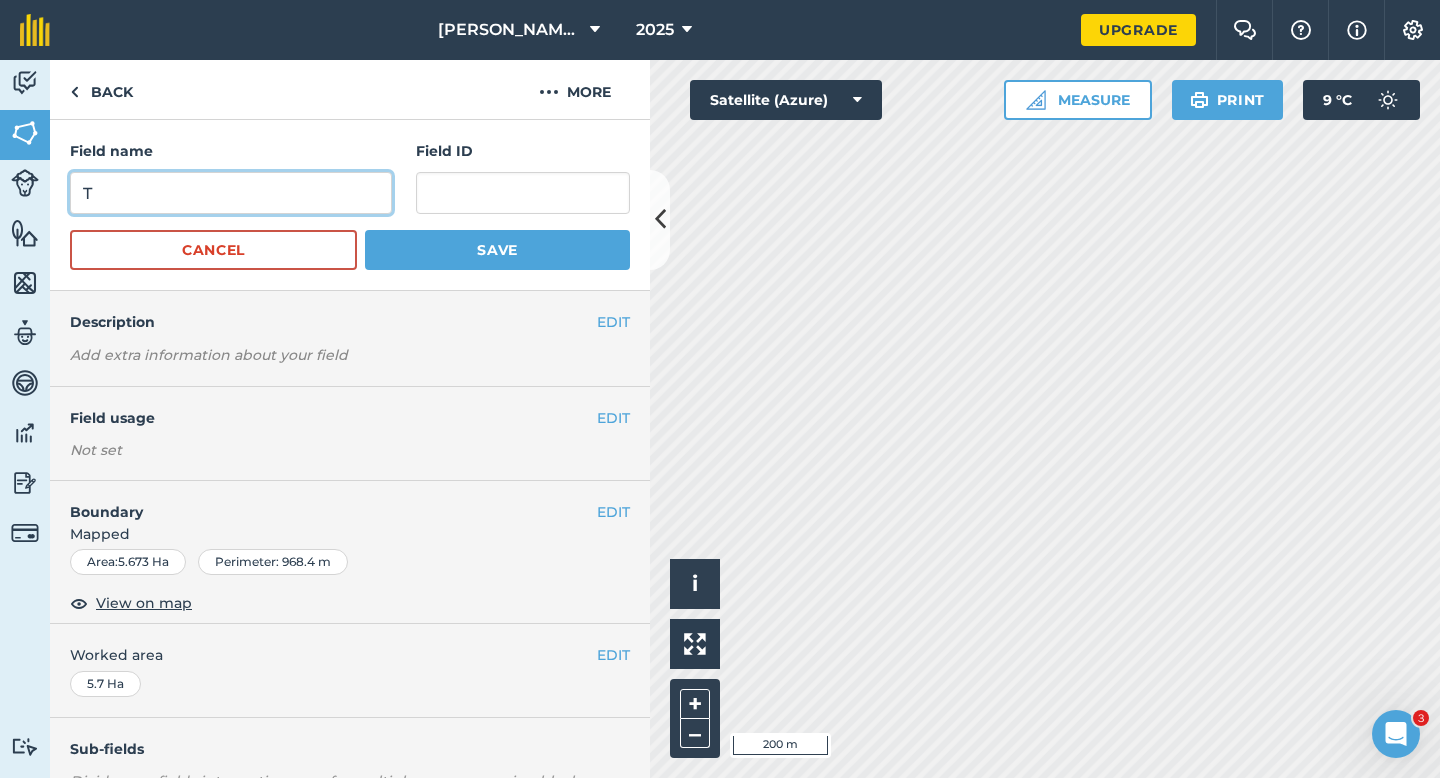 type on "T" 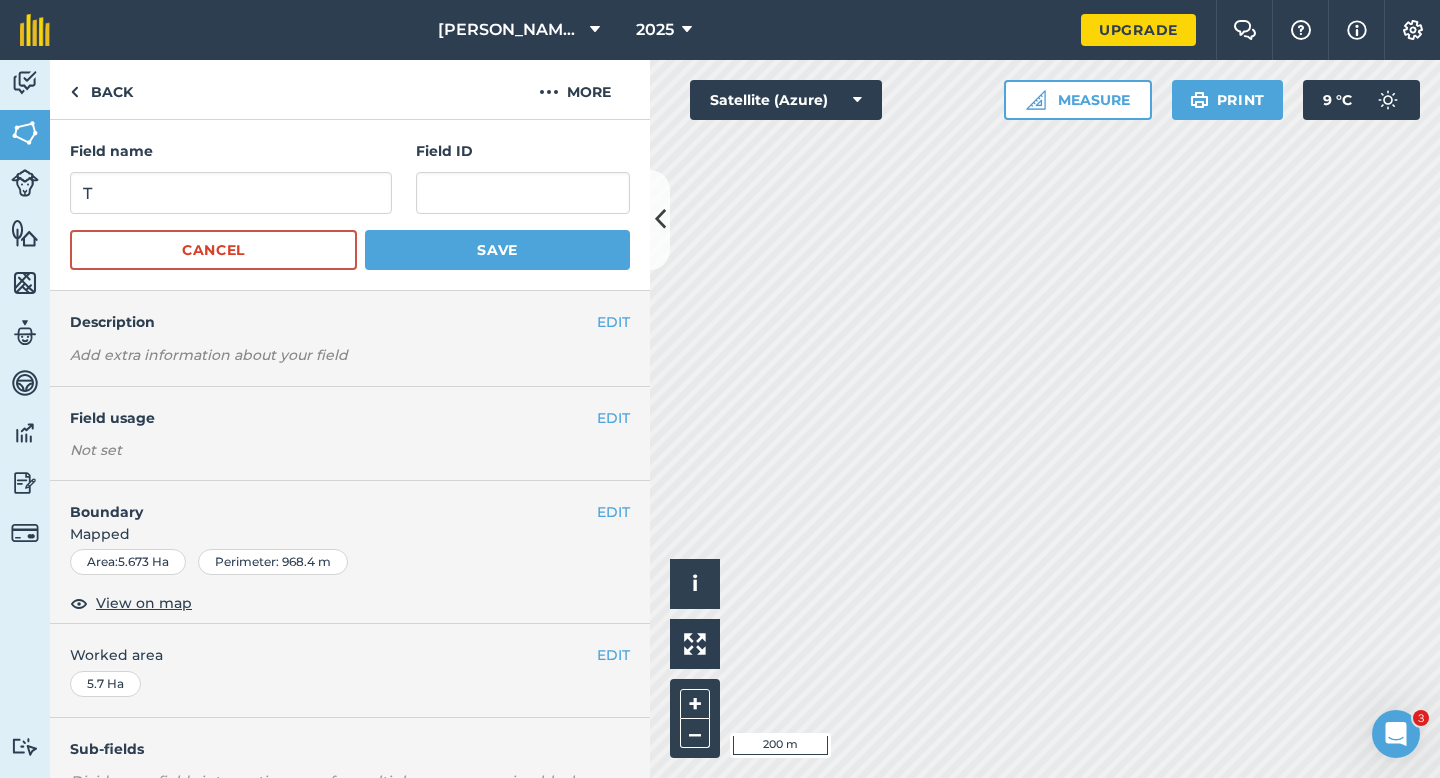click on "Field name T Field ID Cancel Save" at bounding box center [350, 205] 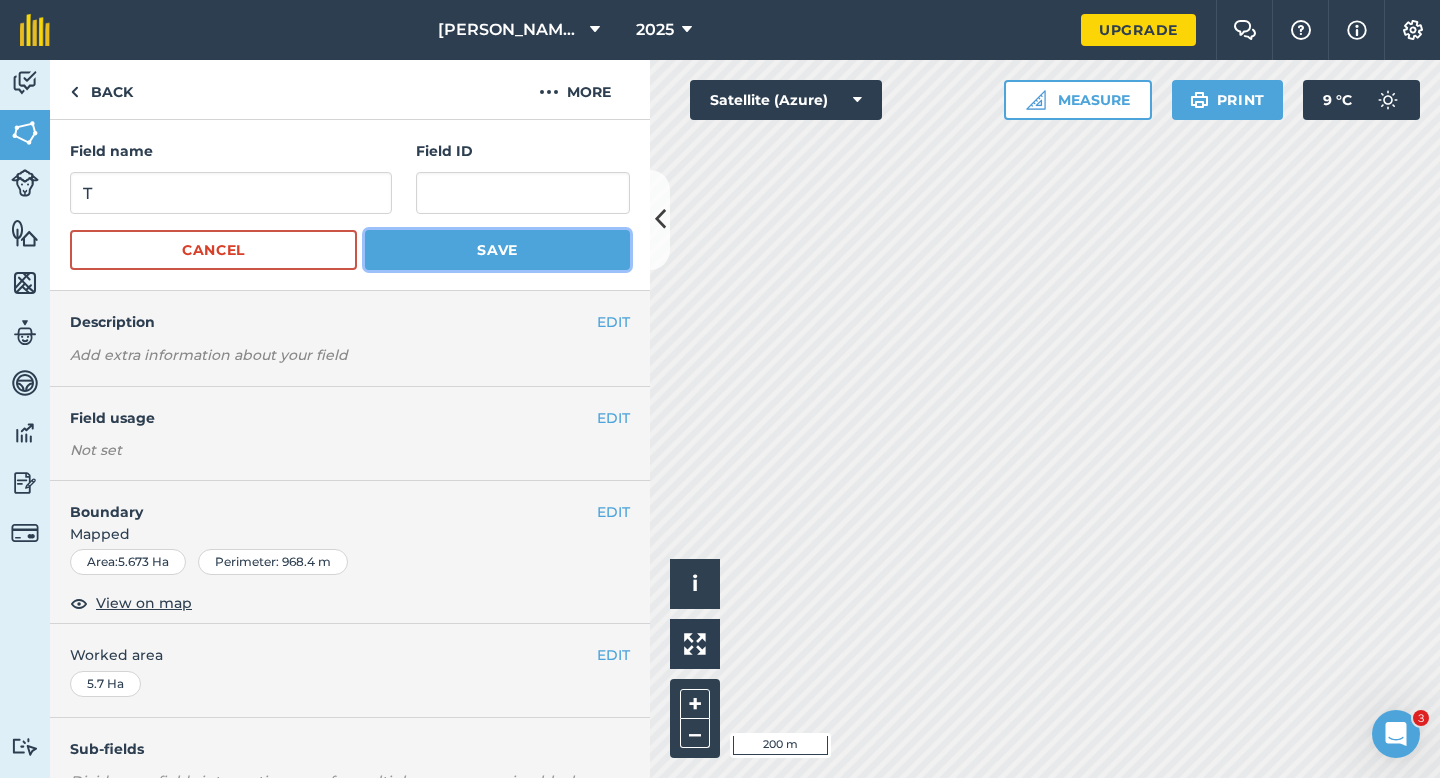 click on "Save" at bounding box center (497, 250) 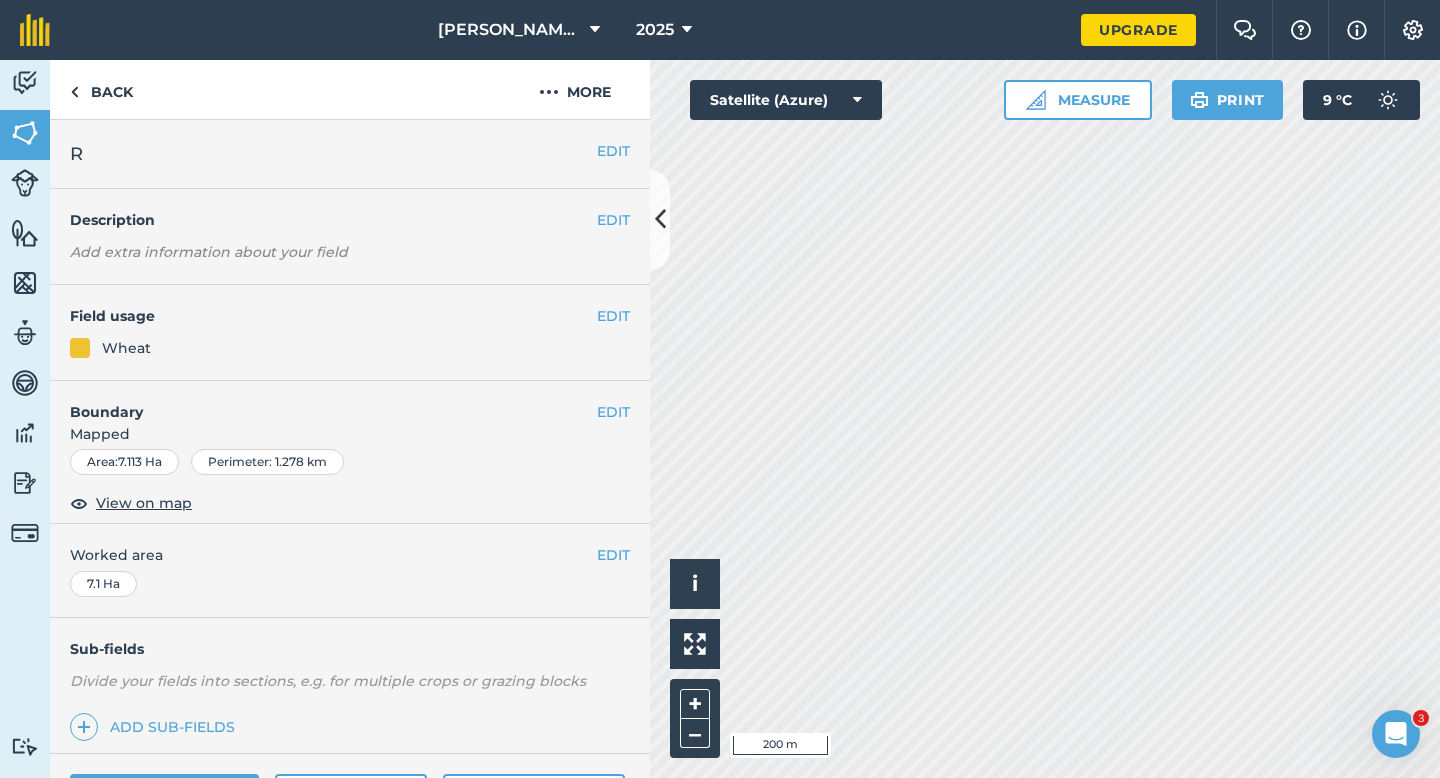 click on "EDIT R" at bounding box center [350, 154] 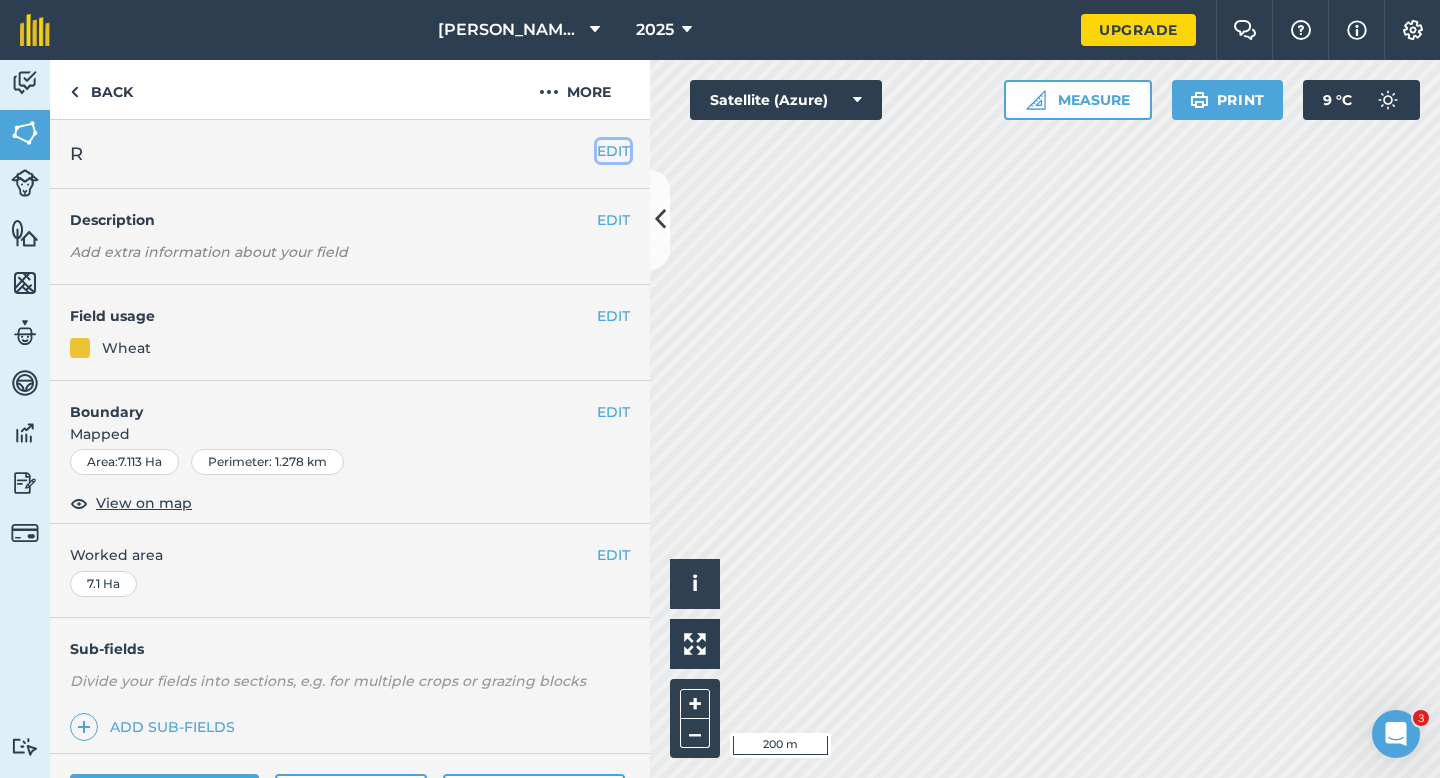 click on "EDIT" at bounding box center [613, 151] 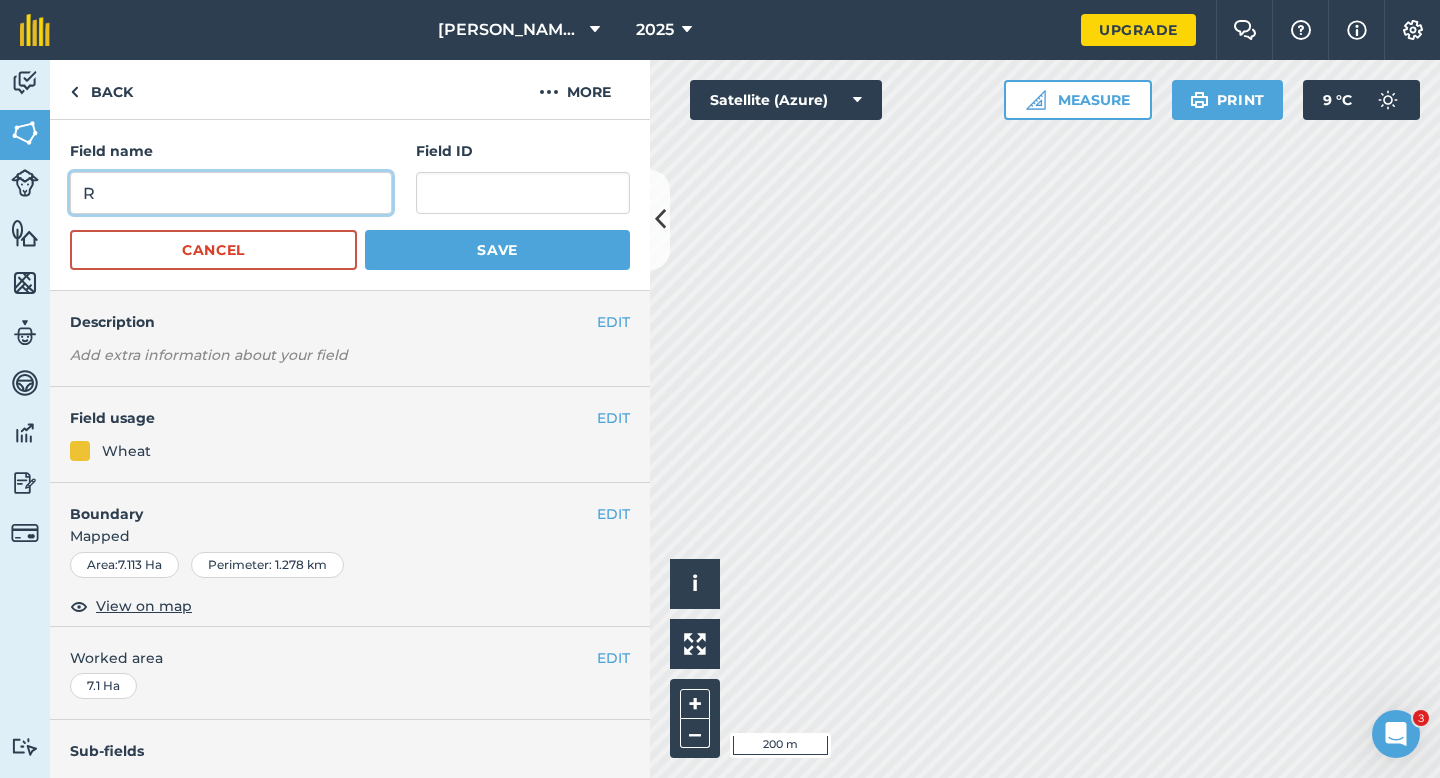 click on "R" at bounding box center [231, 193] 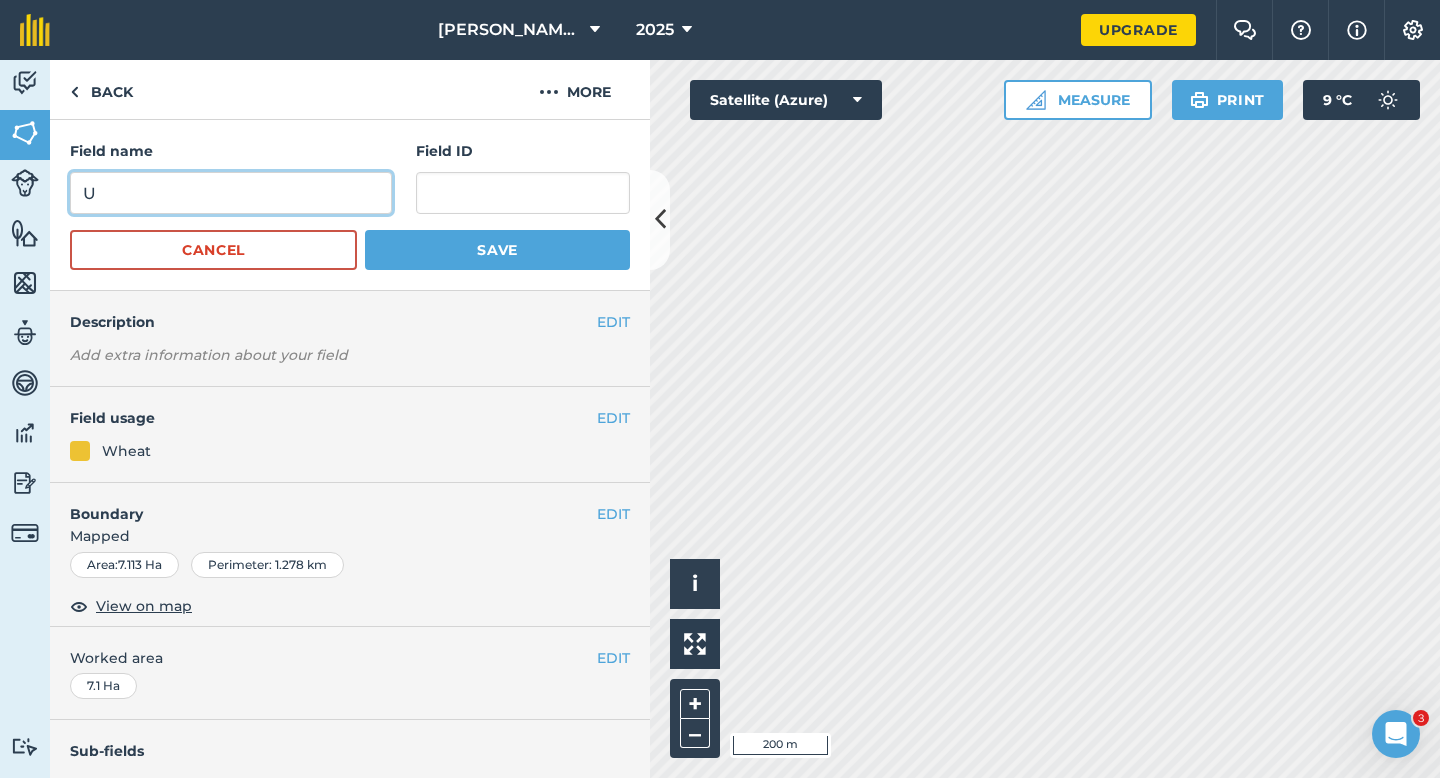 type on "U" 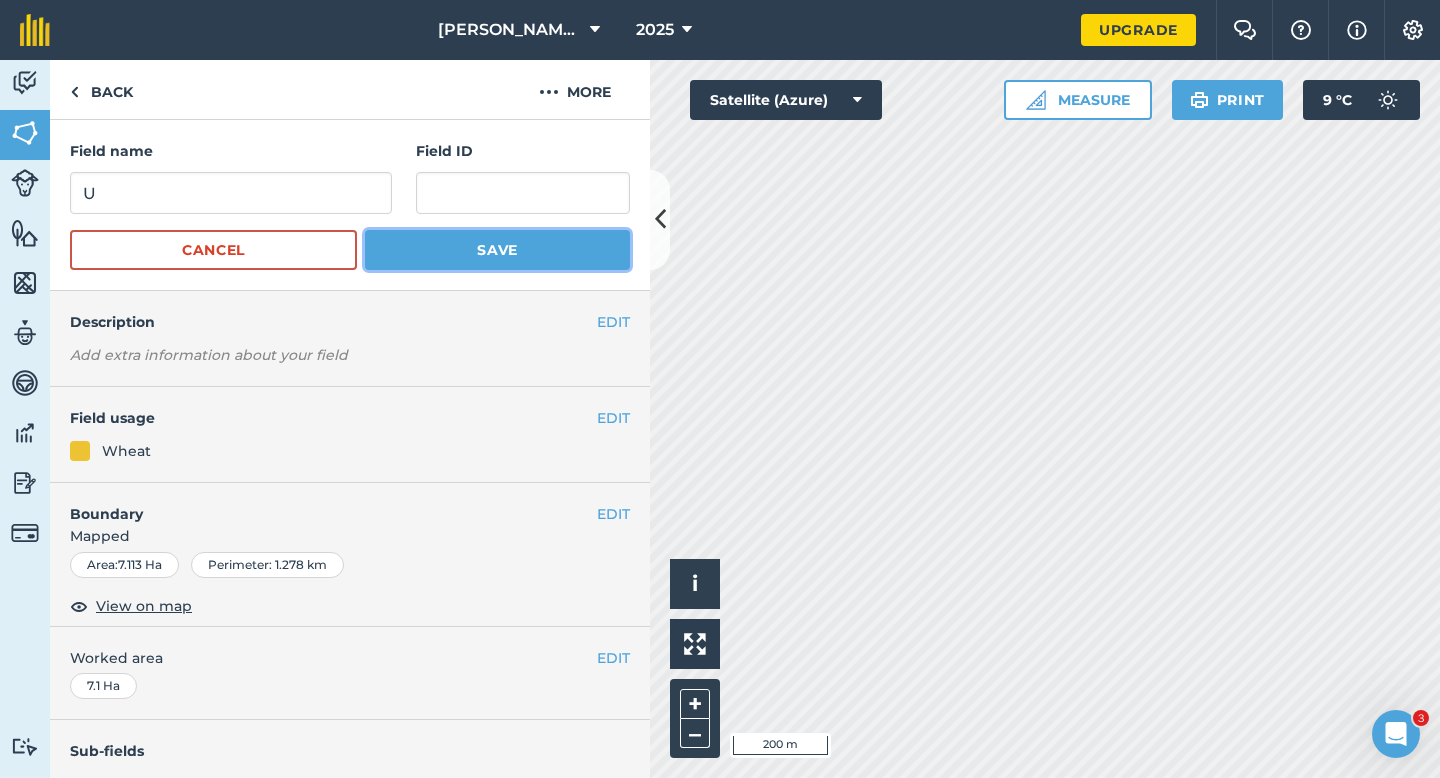 click on "Save" at bounding box center [497, 250] 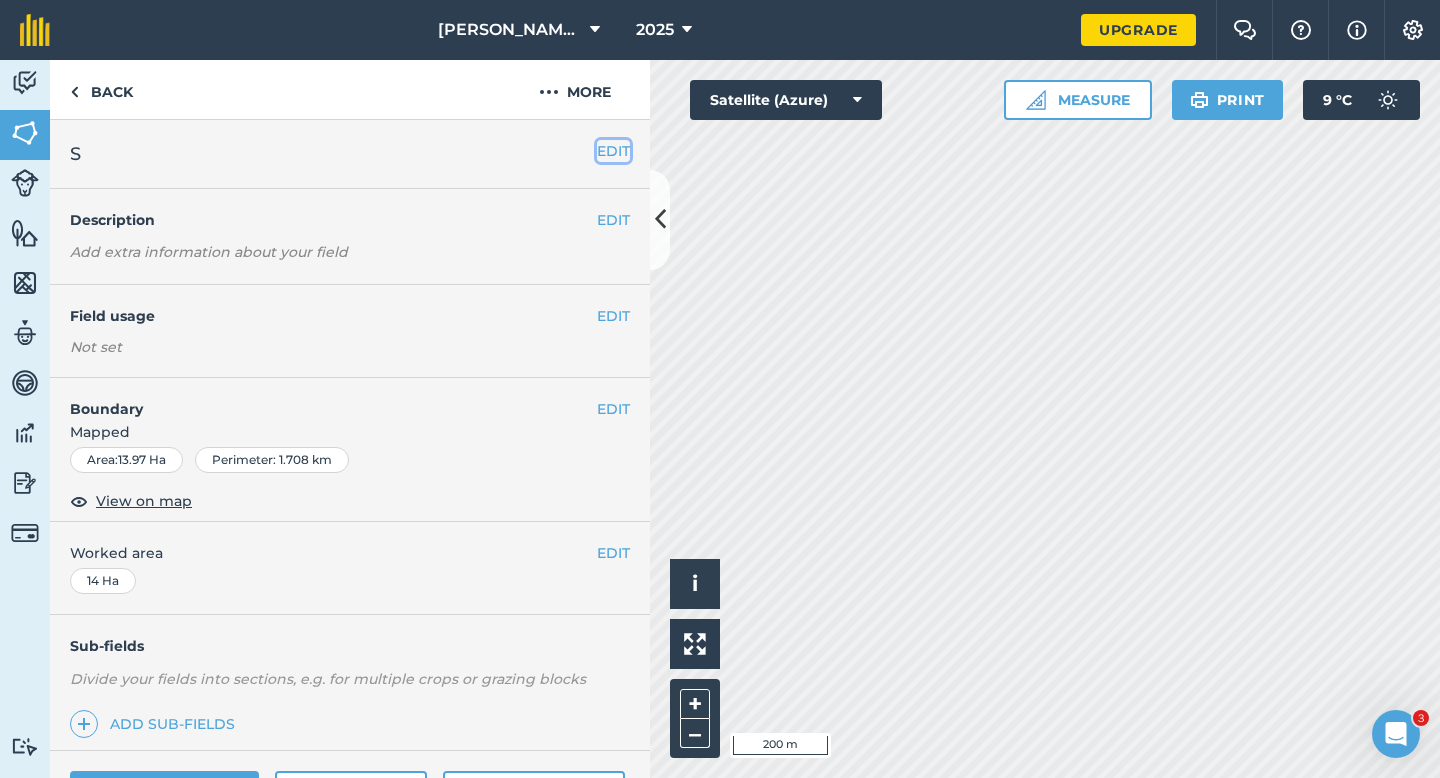 click on "EDIT" at bounding box center [613, 151] 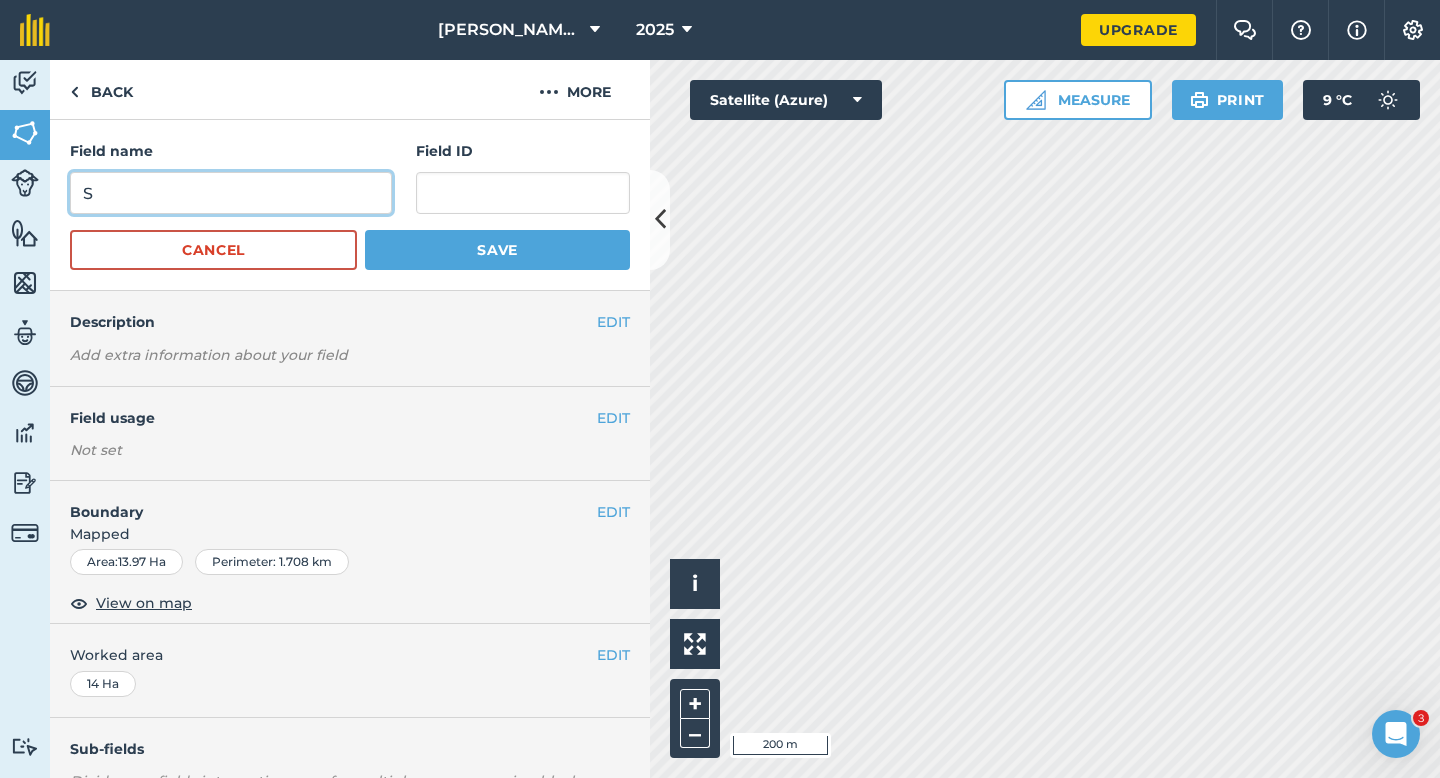 click on "S" at bounding box center [231, 193] 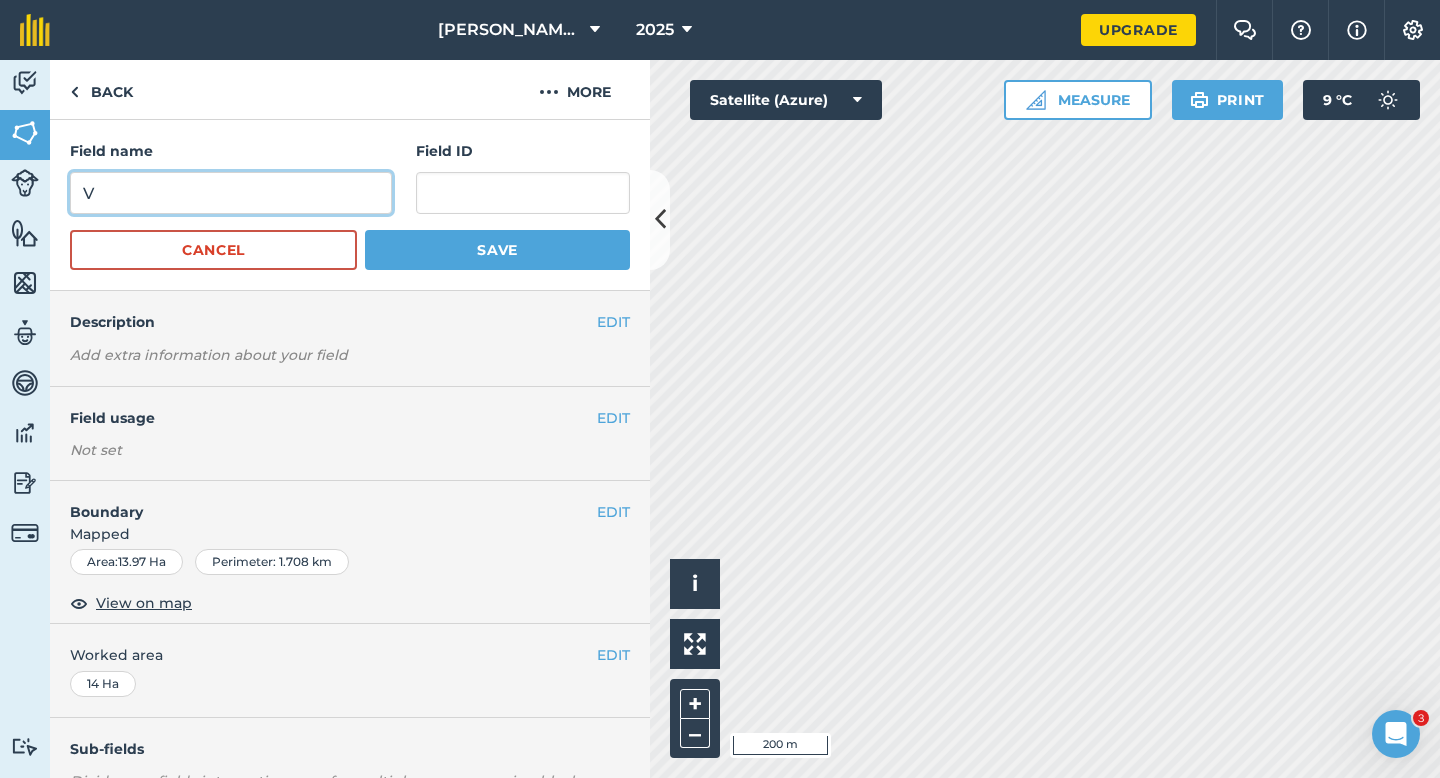 type on "V" 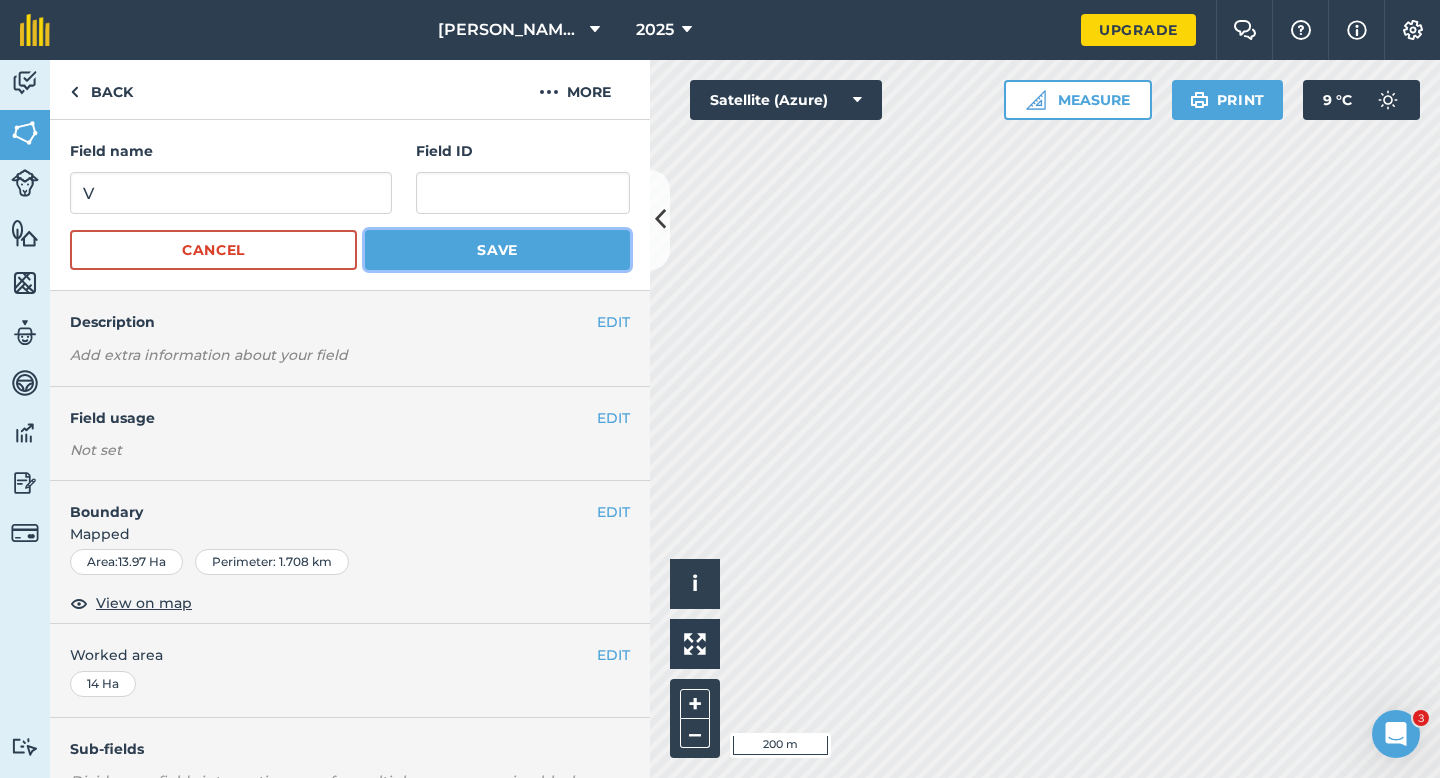 click on "Save" at bounding box center (497, 250) 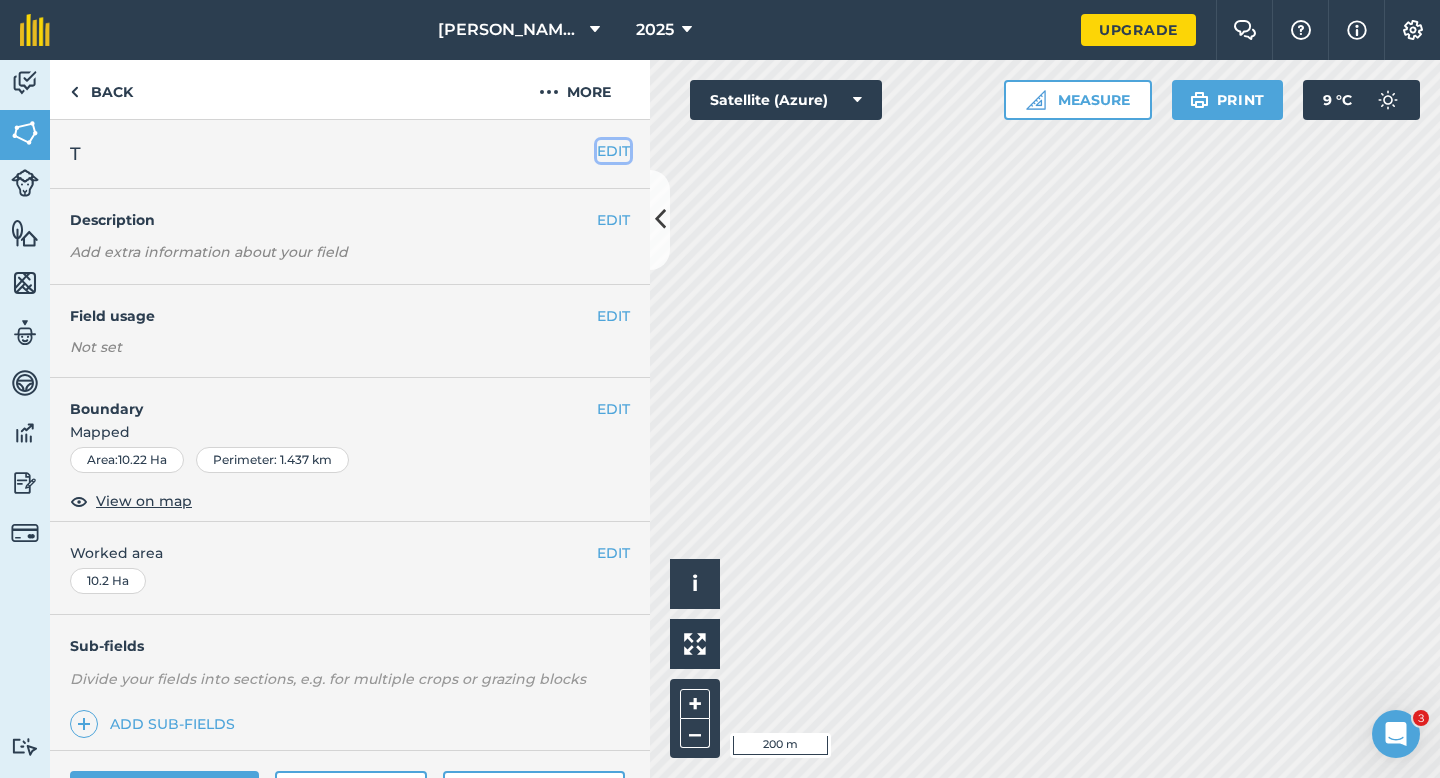 click on "EDIT" at bounding box center (613, 151) 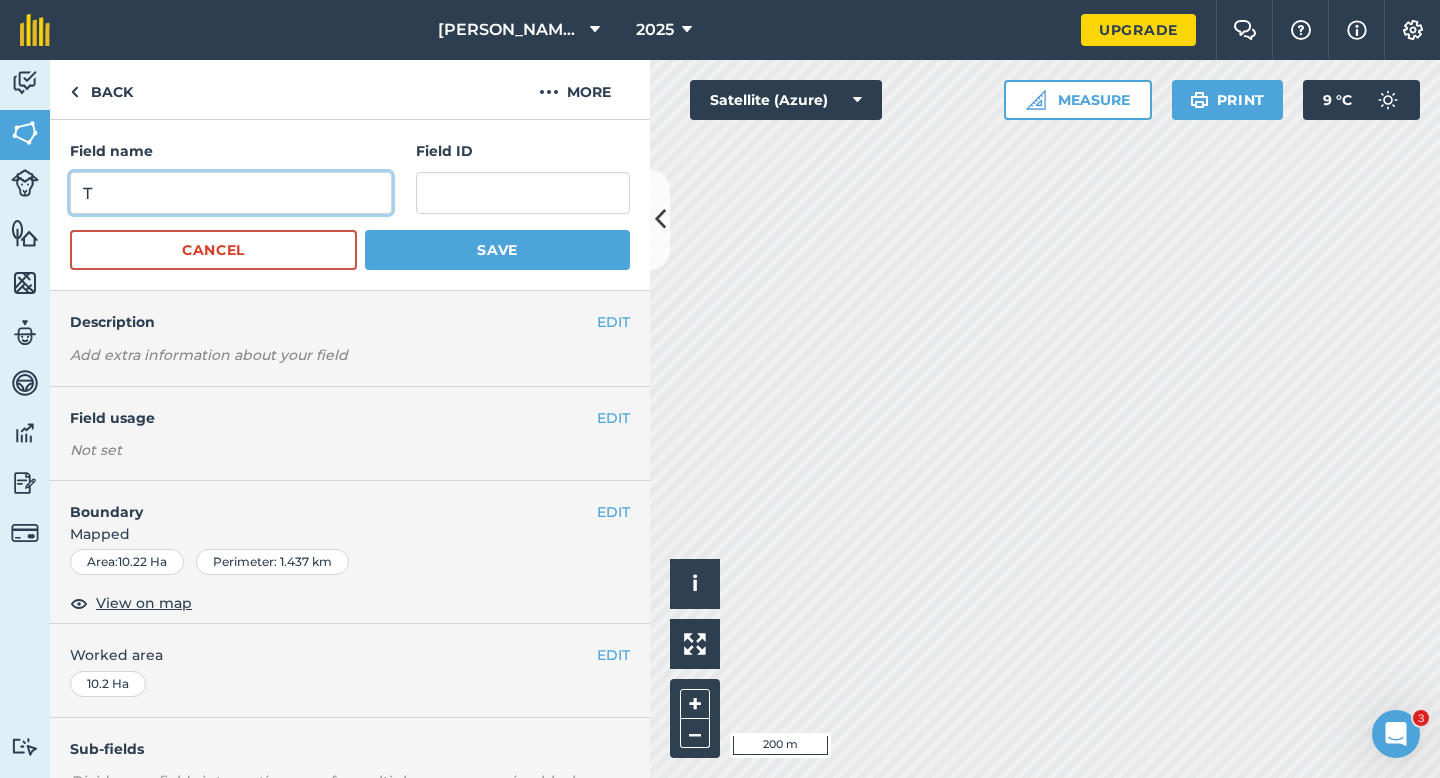 click on "T" at bounding box center [231, 193] 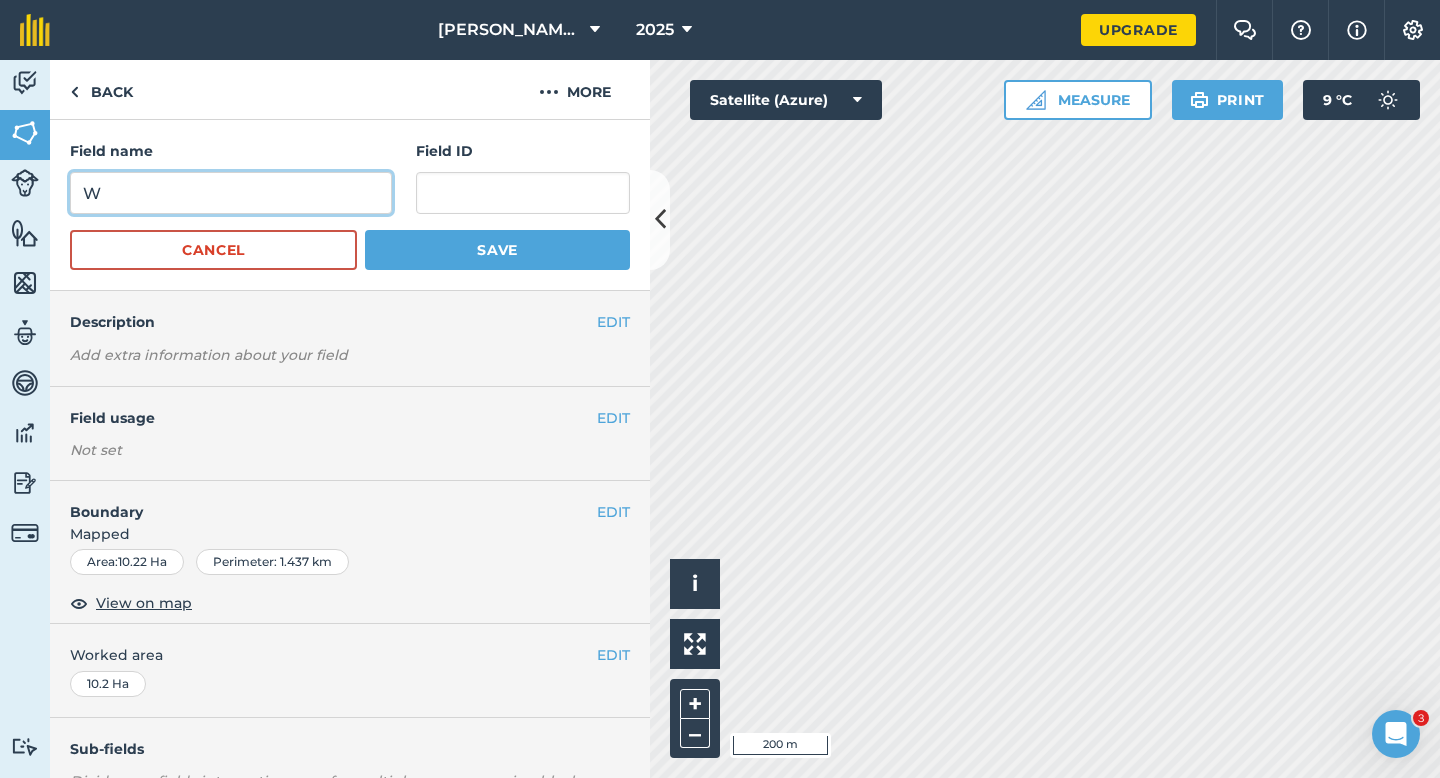 type on "W" 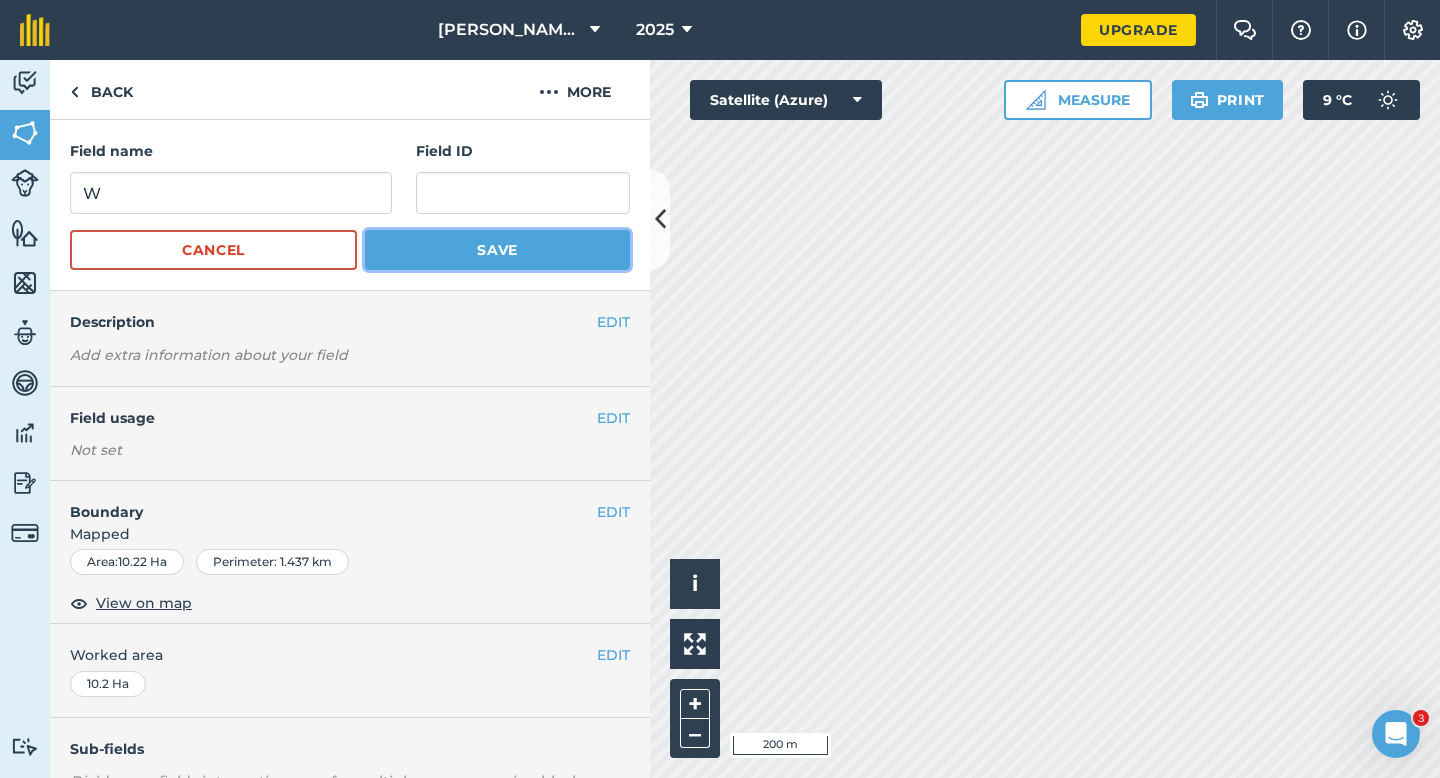 click on "Save" at bounding box center [497, 250] 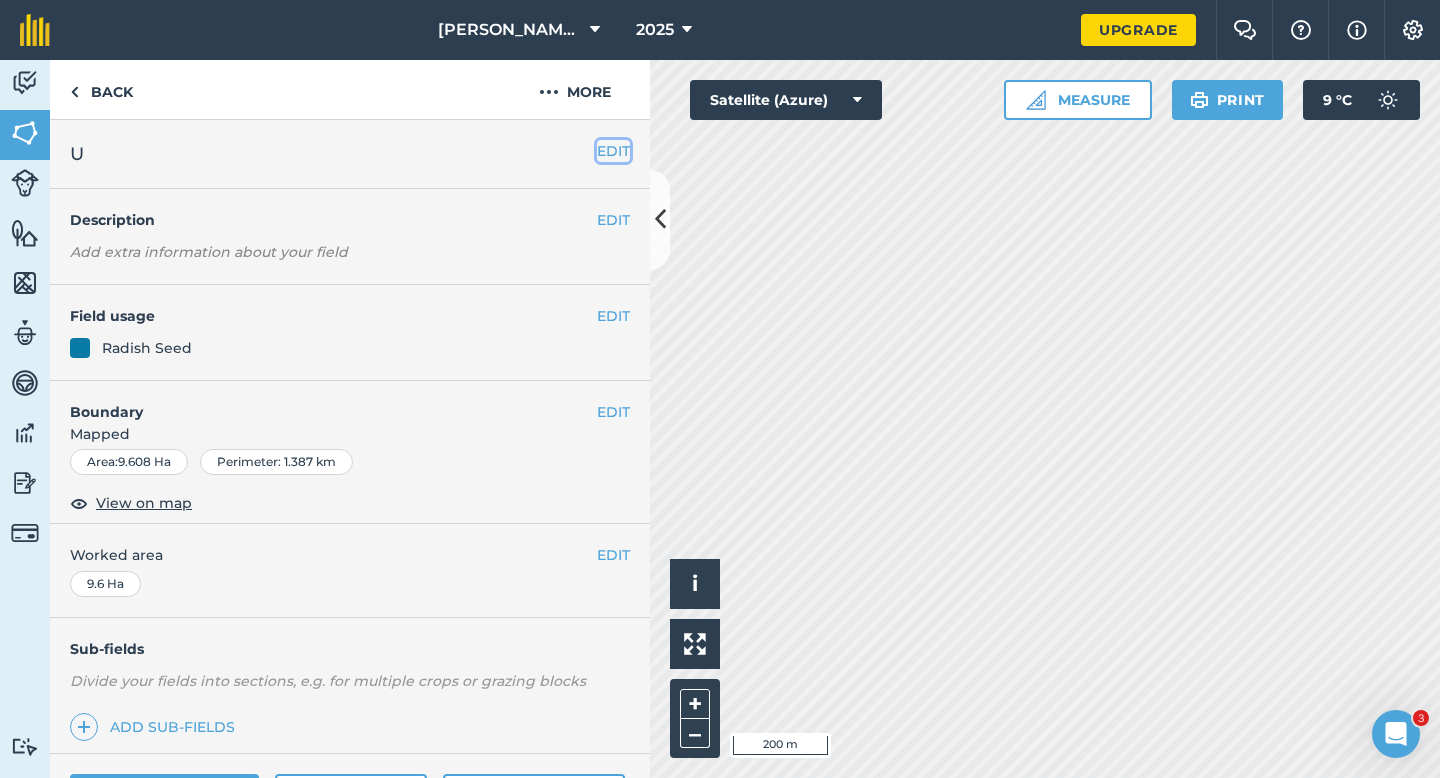 click on "EDIT" at bounding box center [613, 151] 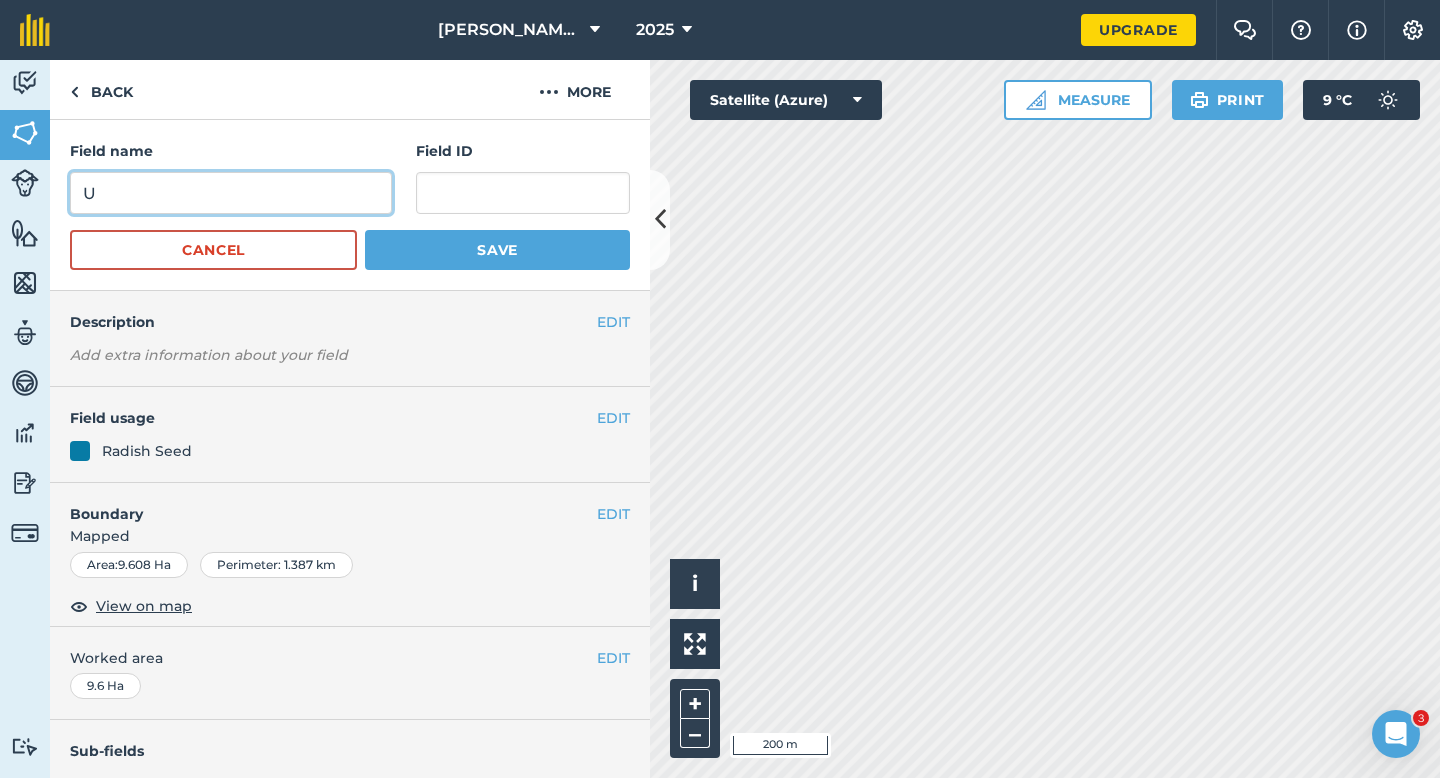 click on "U" at bounding box center [231, 193] 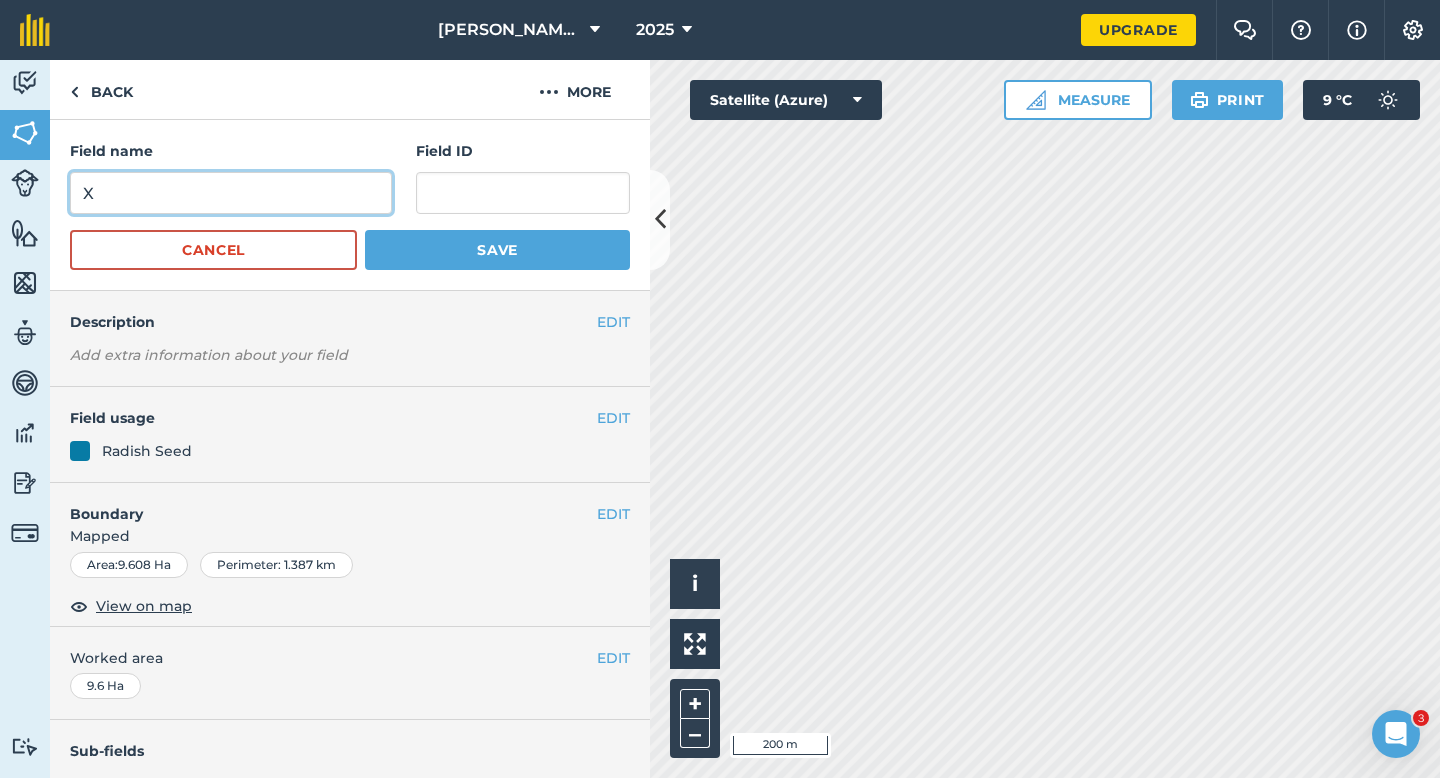type on "X" 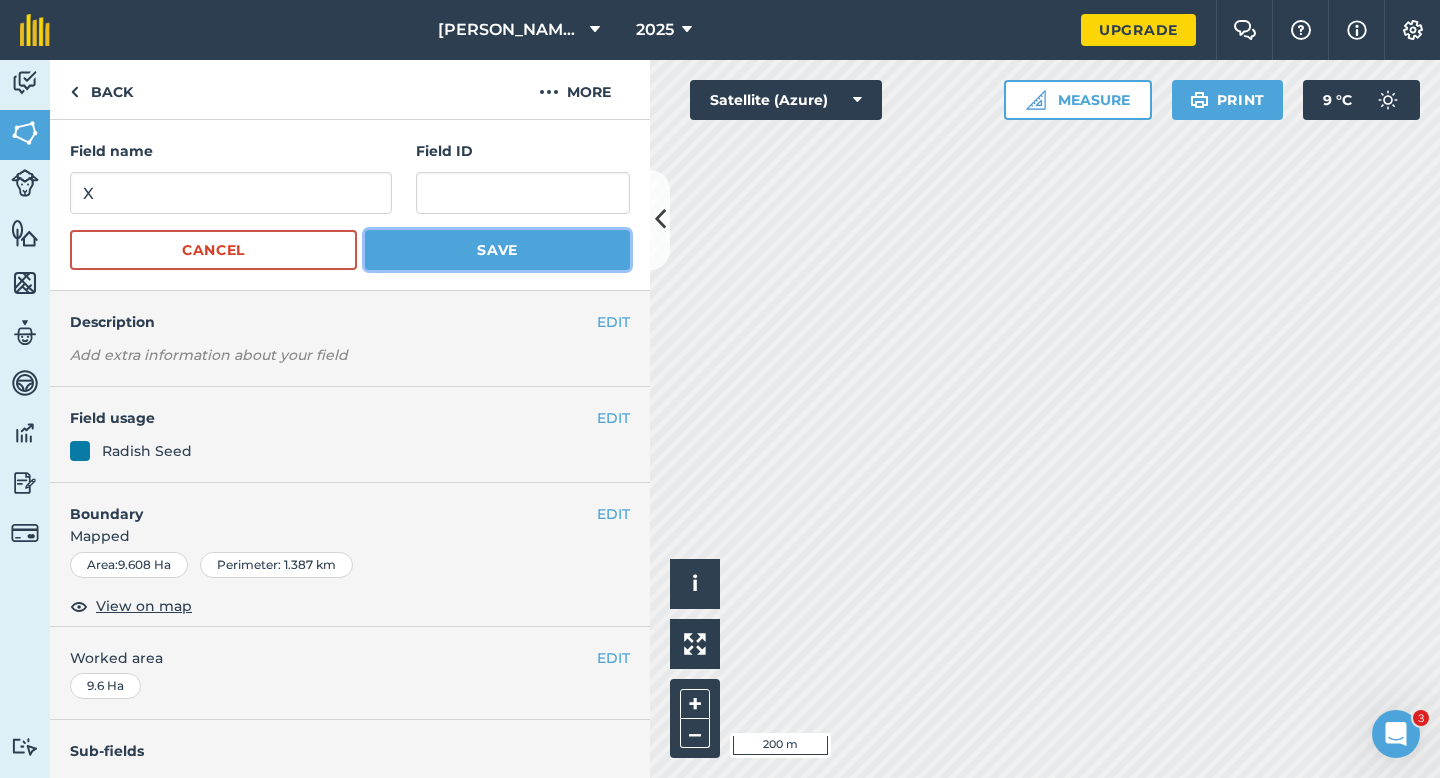 click on "Save" at bounding box center [497, 250] 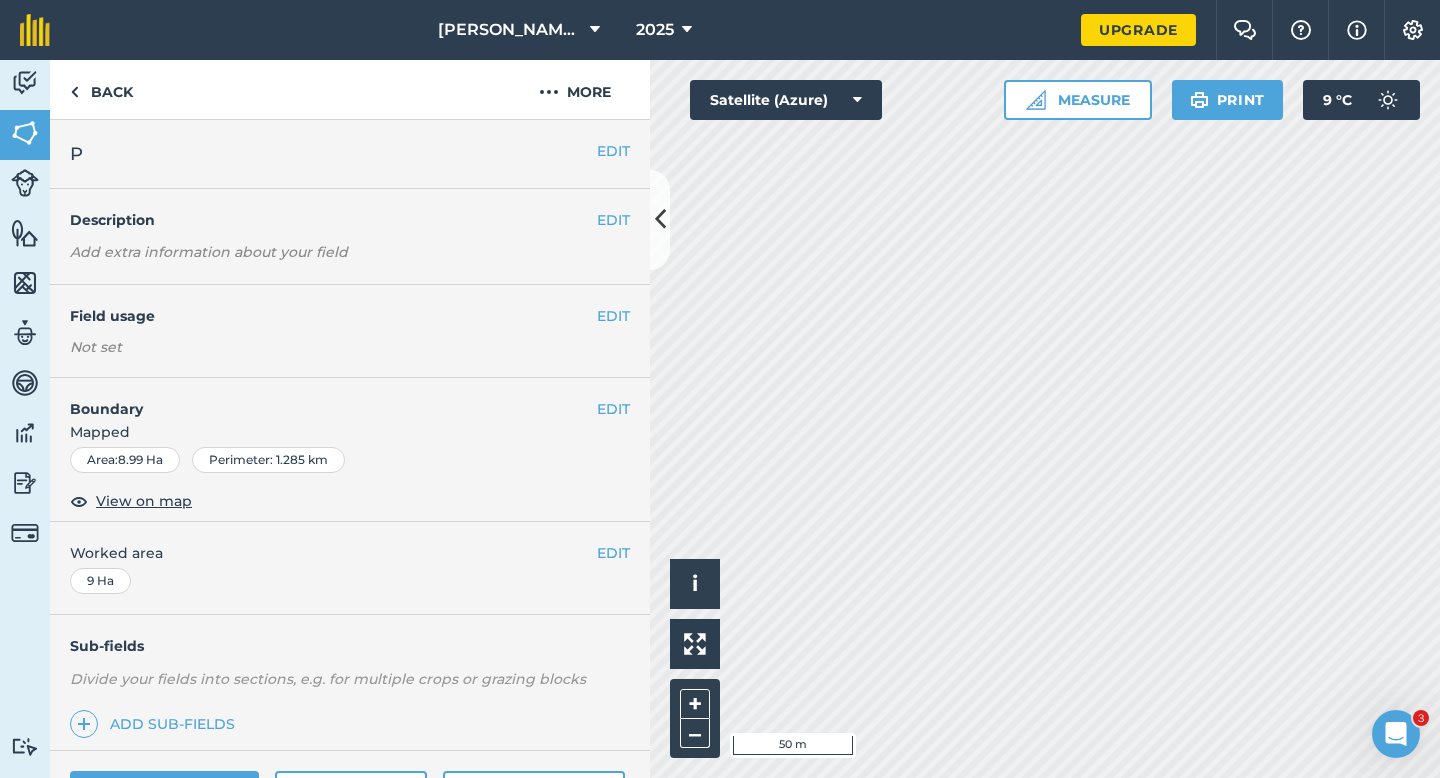 click on "EDIT Boundary   Mapped Area :  8.99   Ha Perimeter :   1.285   km   View on map" at bounding box center (350, 450) 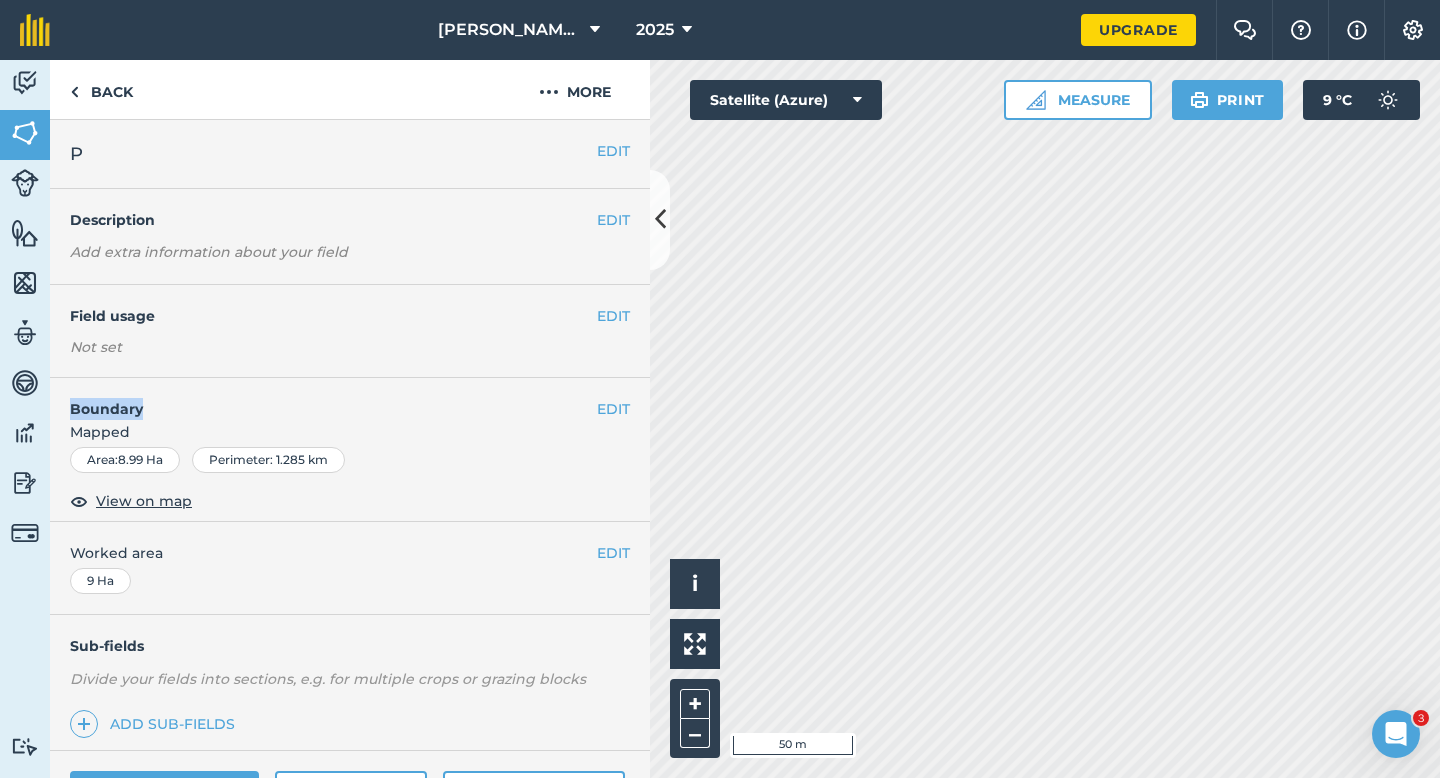 click on "EDIT Boundary   Mapped Area :  8.99   Ha Perimeter :   1.285   km   View on map" at bounding box center [350, 450] 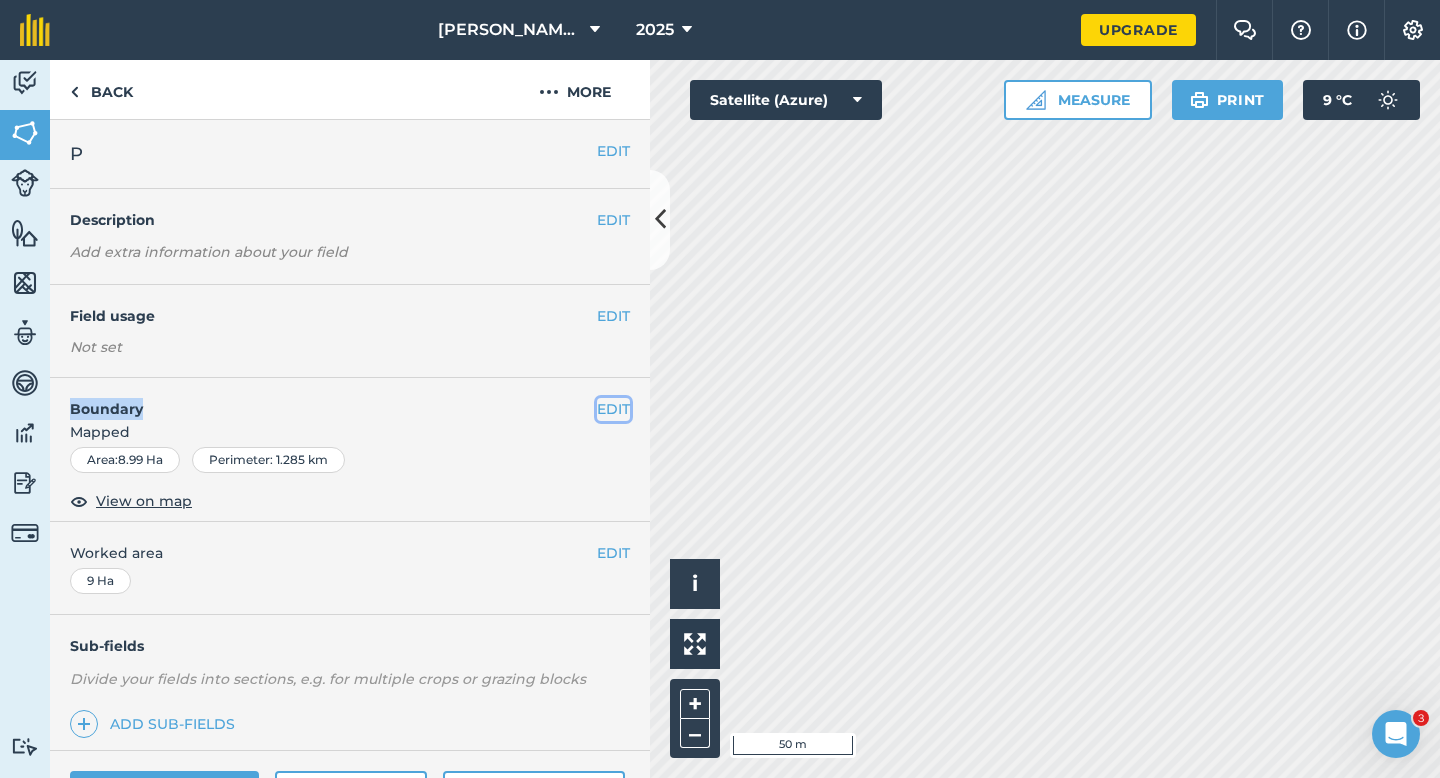 click on "EDIT" at bounding box center [613, 409] 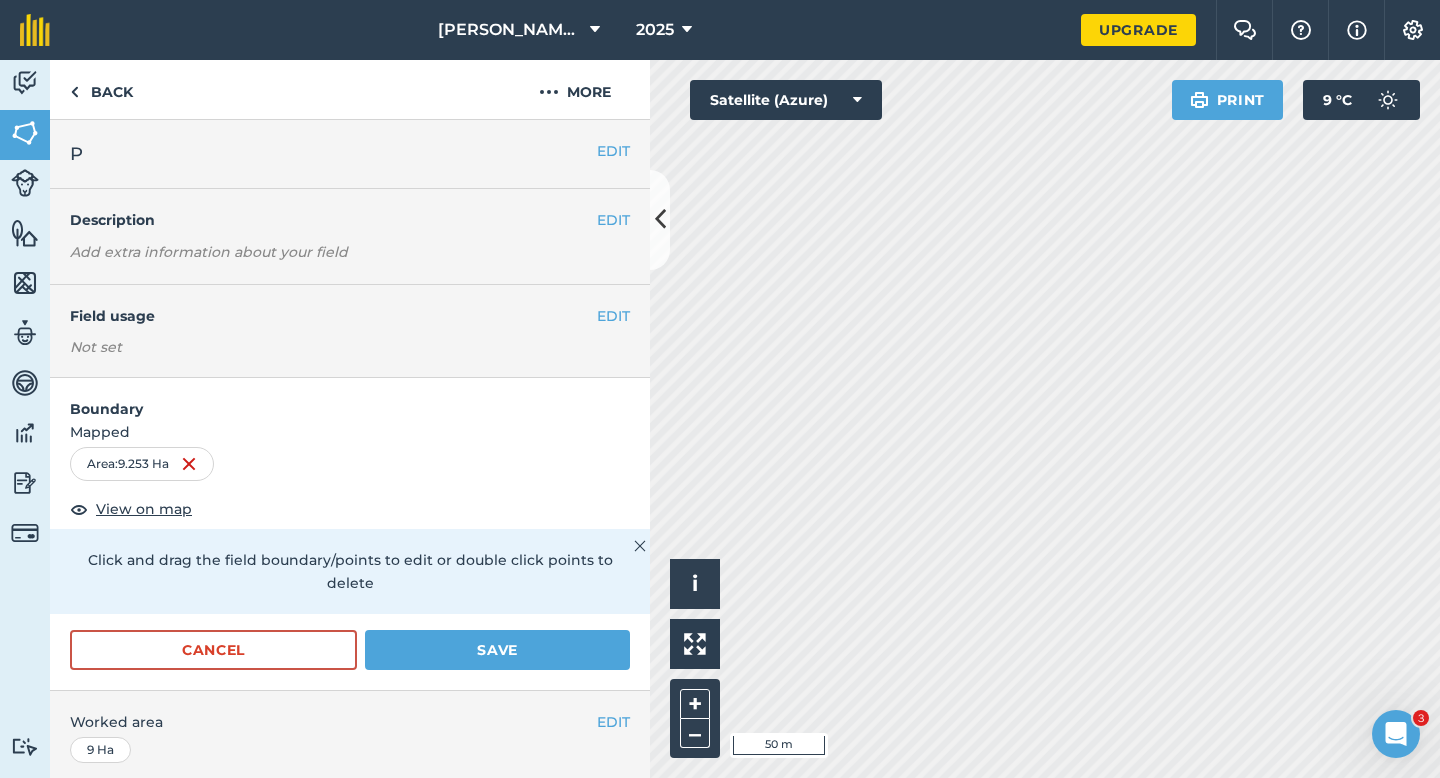 click on "Boundary   Mapped Area :  9.253   Ha   View on map Click and drag the field boundary/points to edit or double click points to delete Cancel Save" at bounding box center (350, 534) 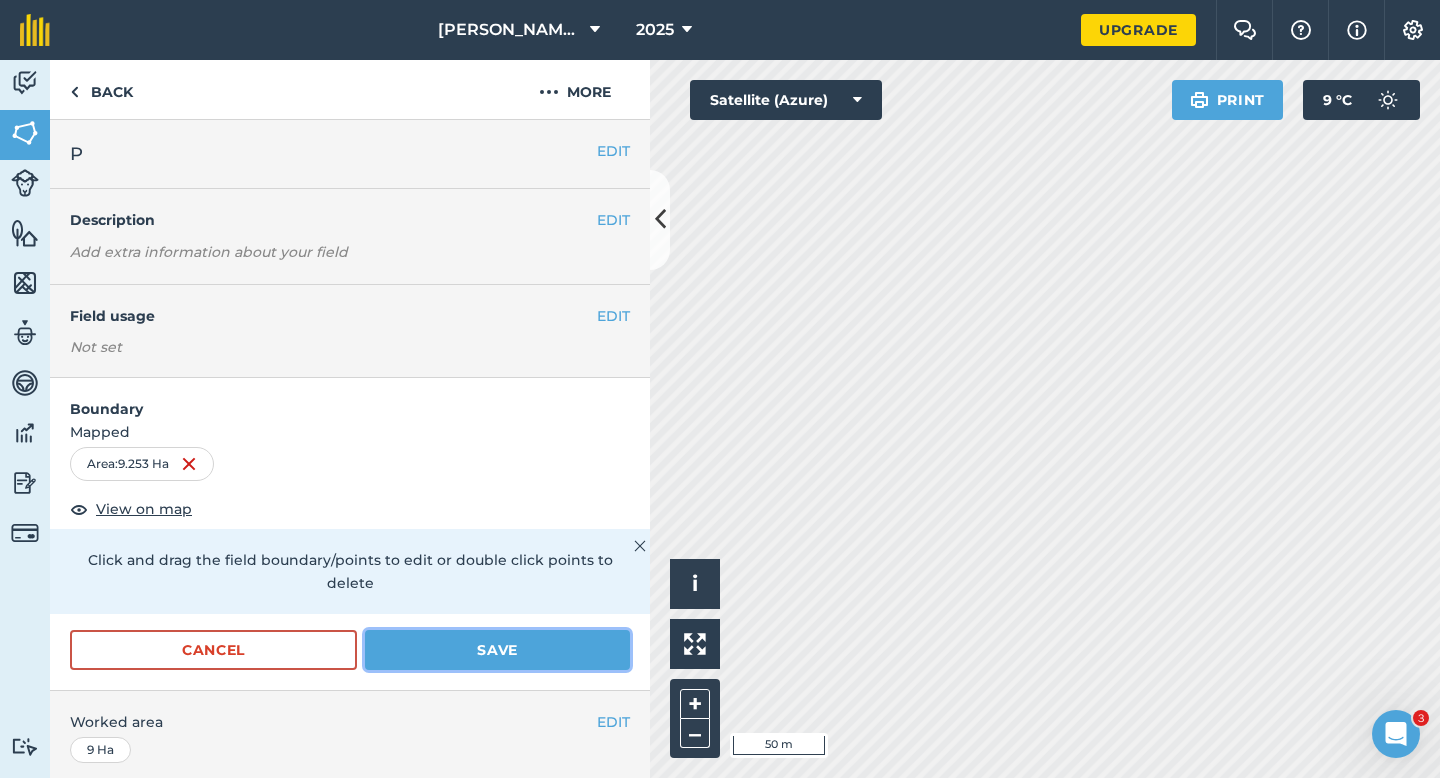 click on "Save" at bounding box center (497, 650) 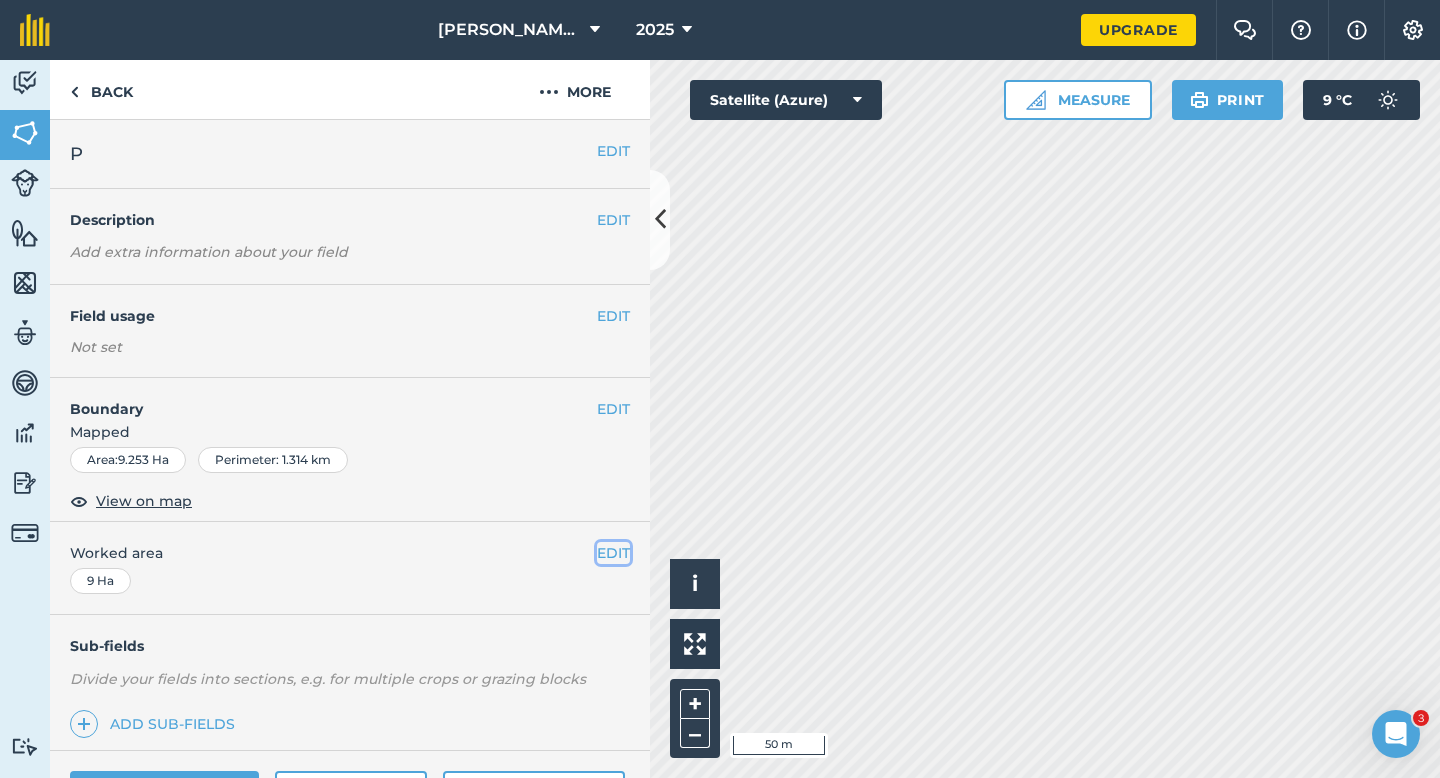 click on "EDIT" at bounding box center [613, 553] 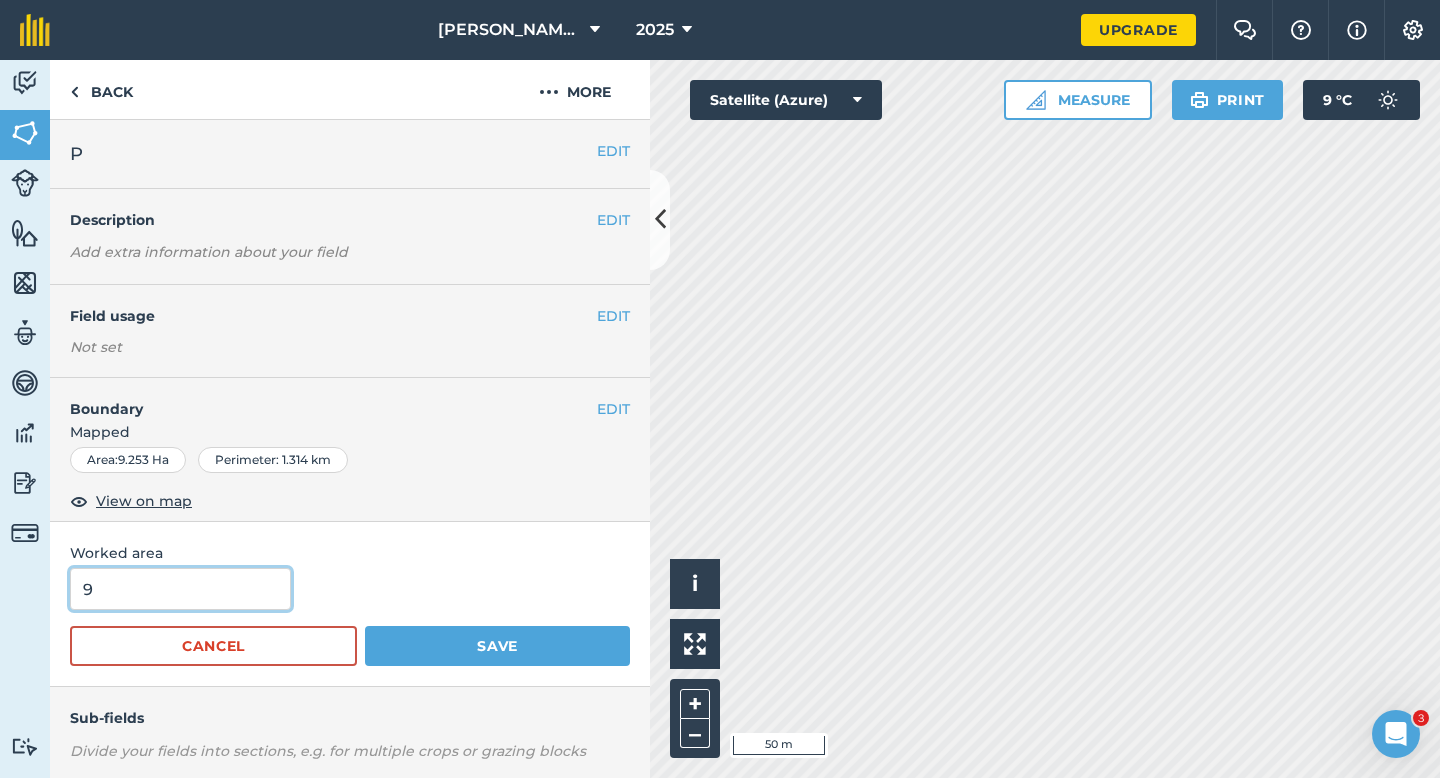 click on "9" at bounding box center [180, 589] 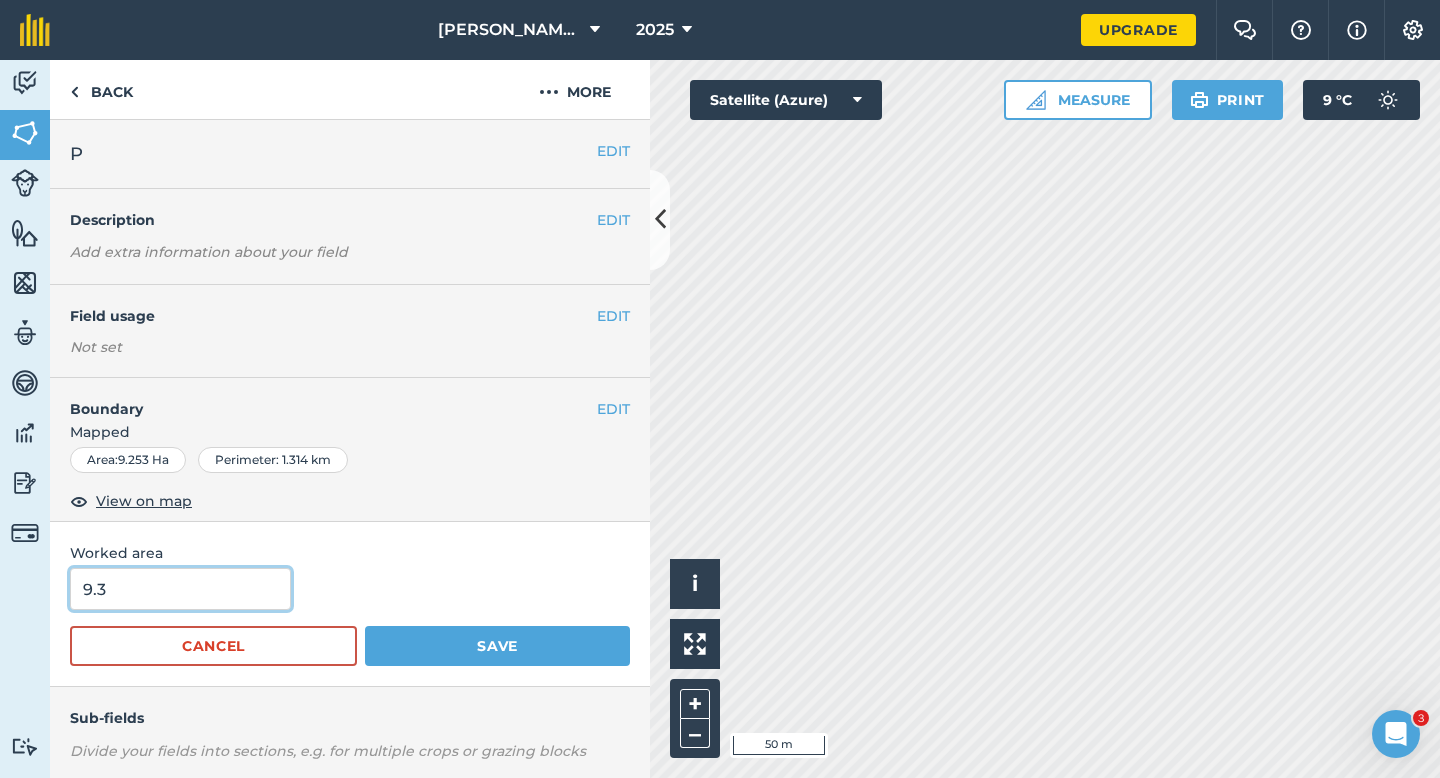type on "9.3" 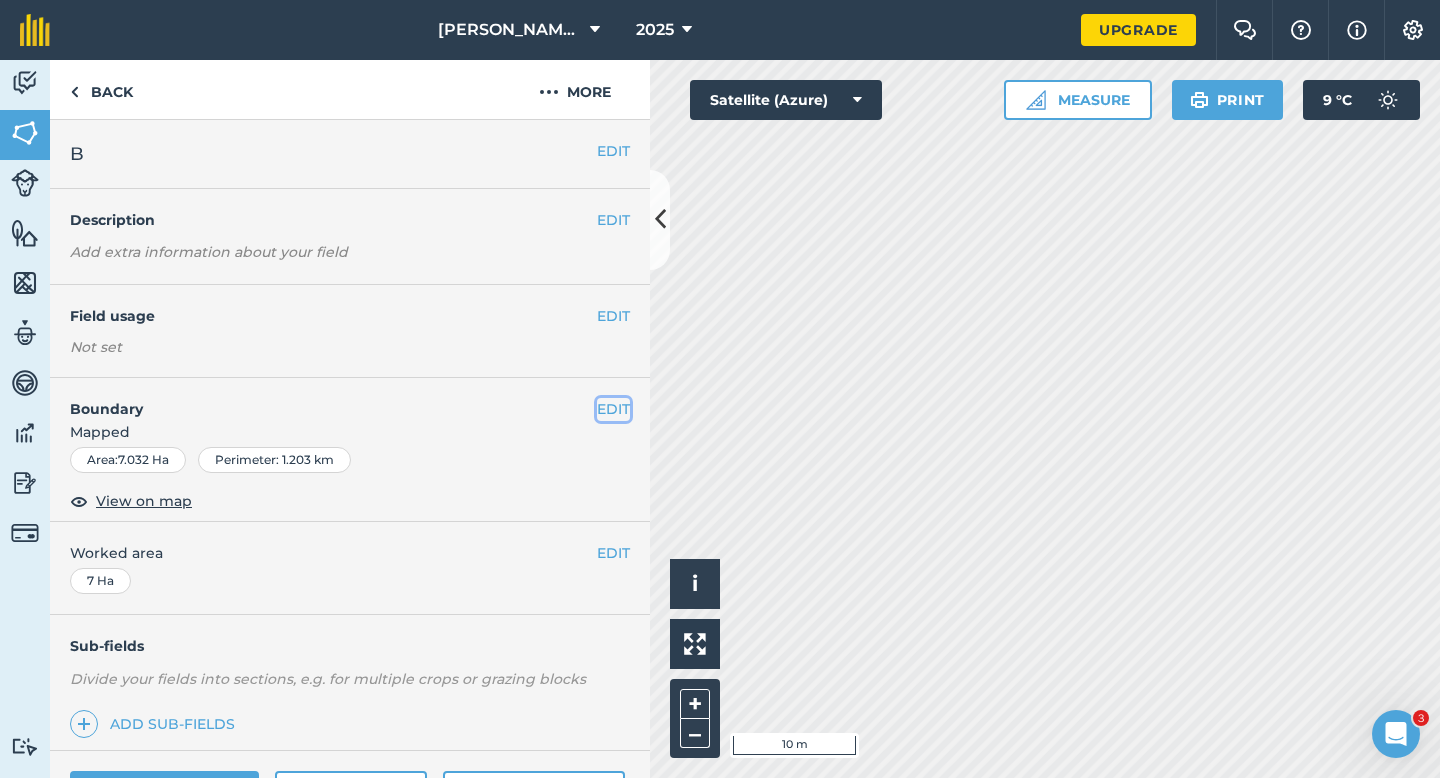 click on "EDIT" at bounding box center [613, 409] 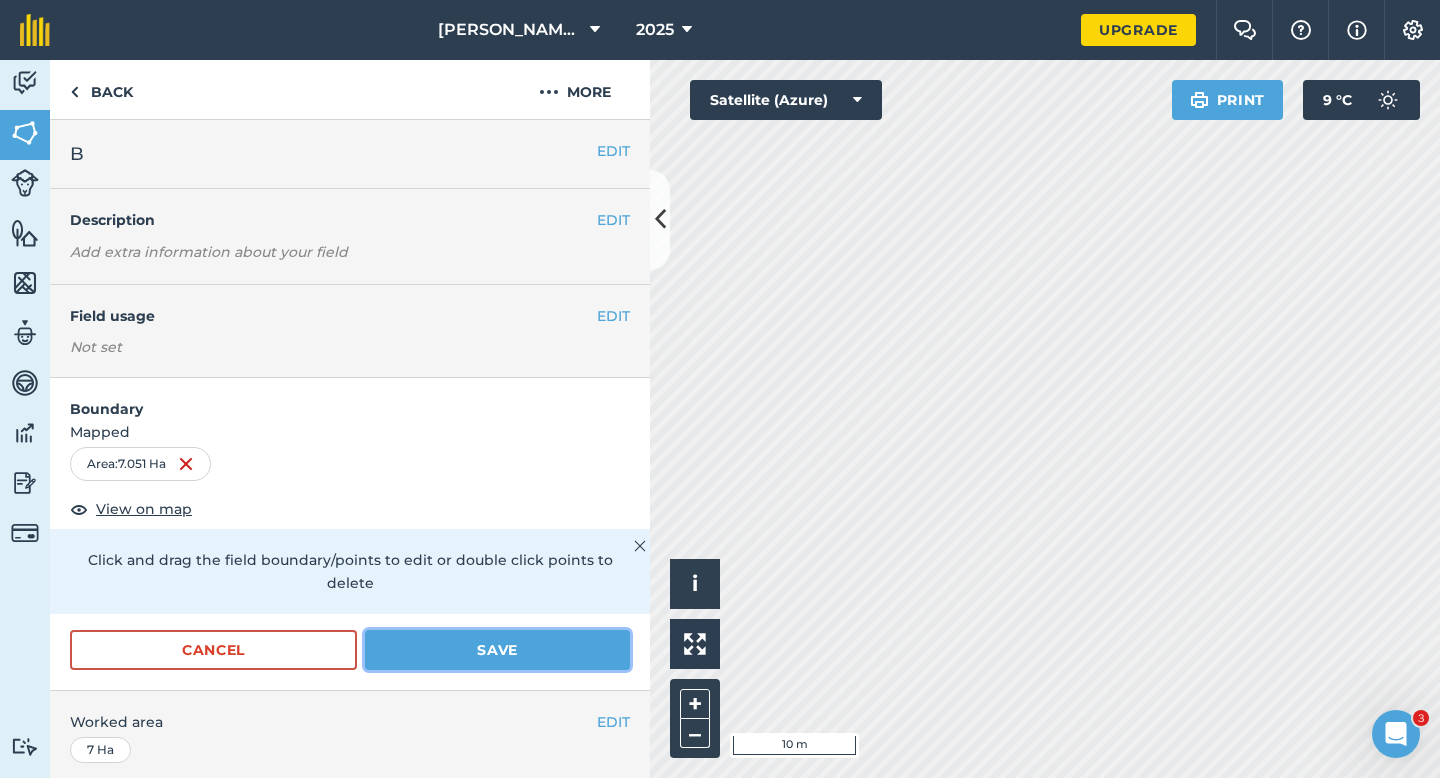 click on "Save" at bounding box center (497, 650) 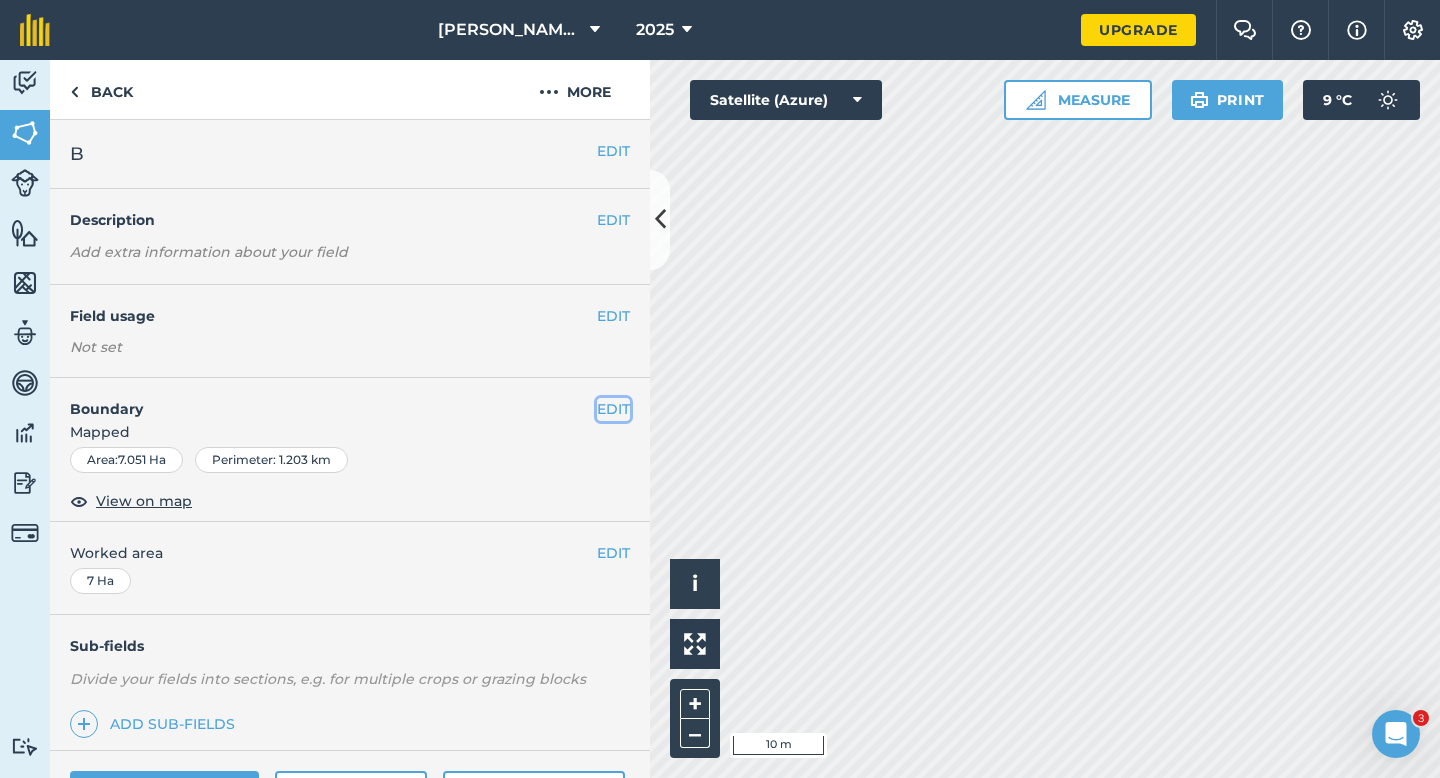 click on "EDIT" at bounding box center [613, 409] 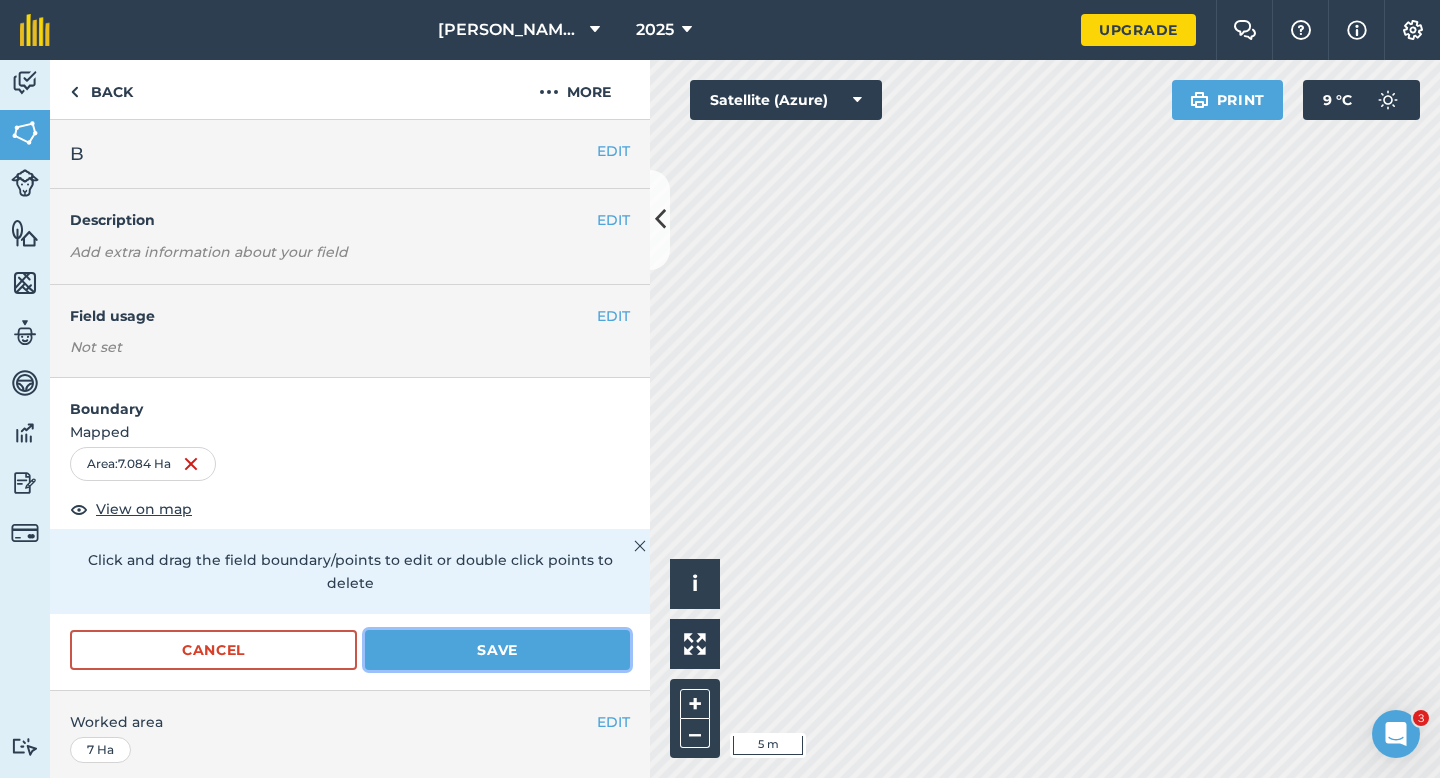 click on "Save" at bounding box center (497, 650) 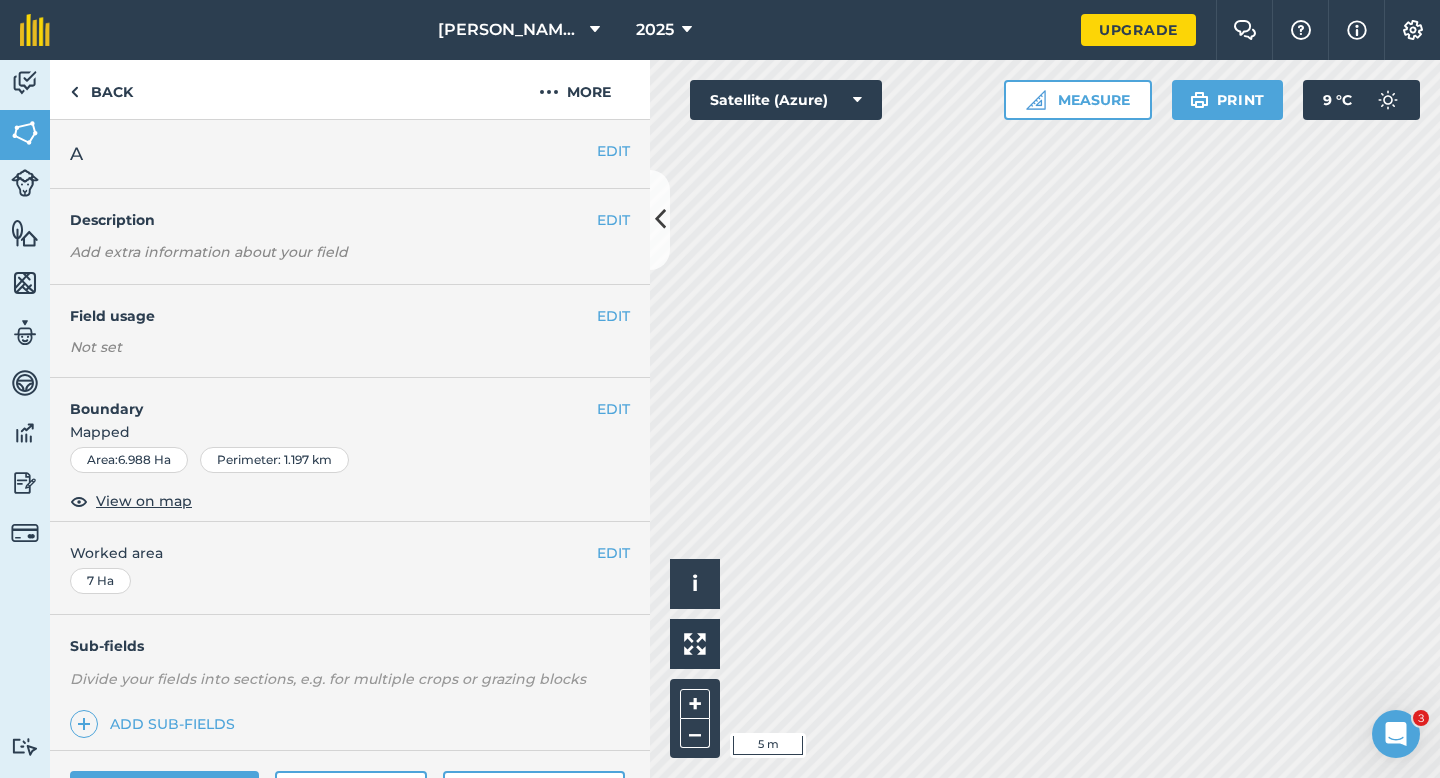 click on "EDIT Boundary   Mapped Area :  6.988   Ha Perimeter :   1.197   km   View on map" at bounding box center (350, 450) 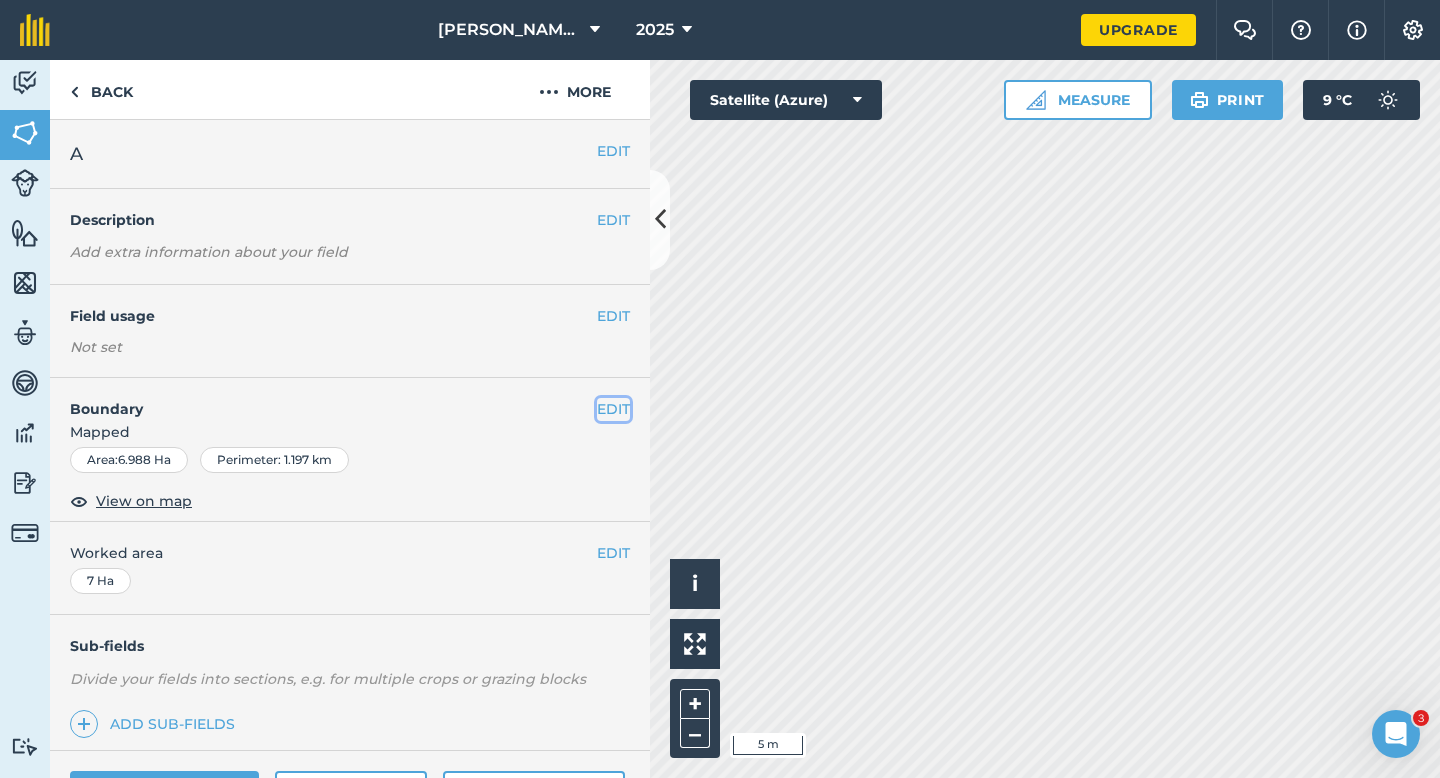 click on "EDIT" at bounding box center (613, 409) 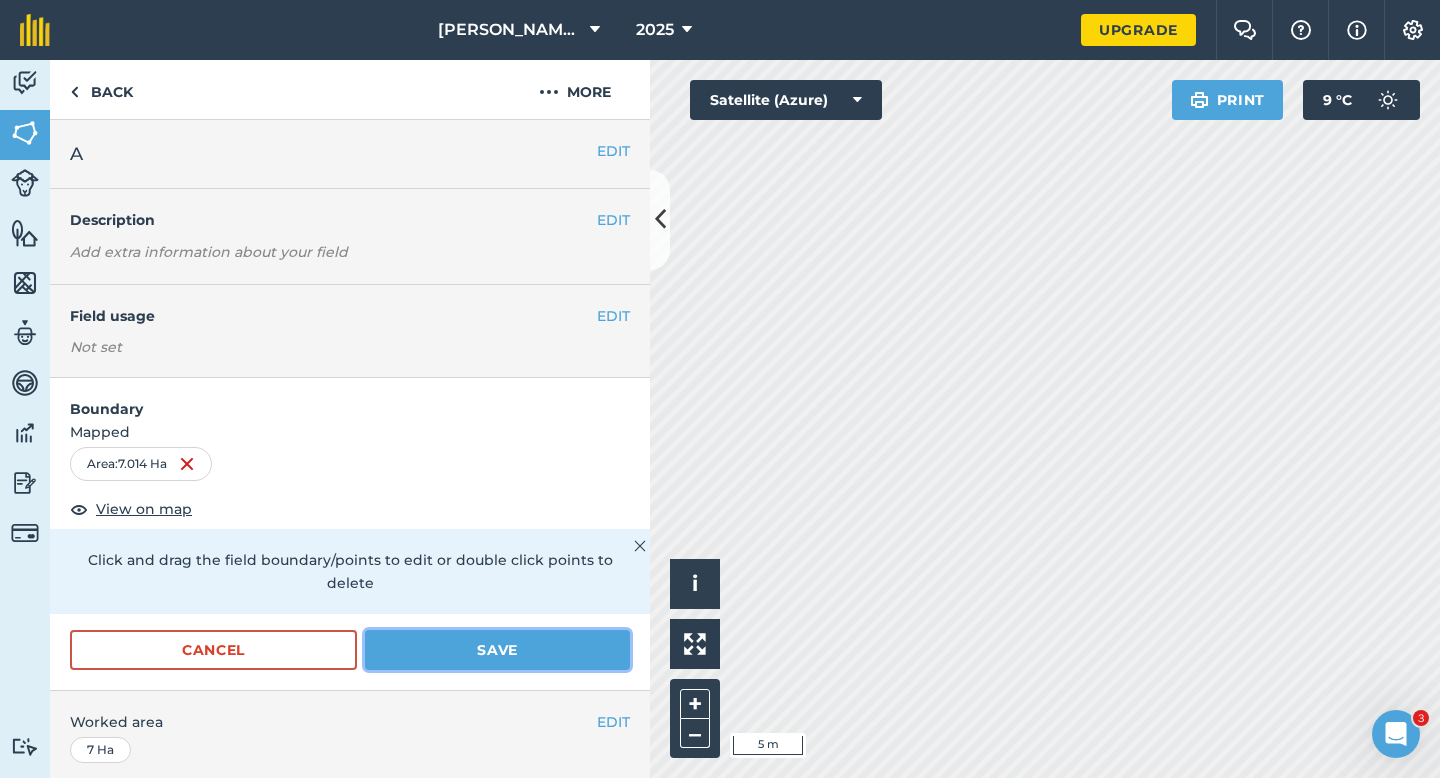 click on "Save" at bounding box center (497, 650) 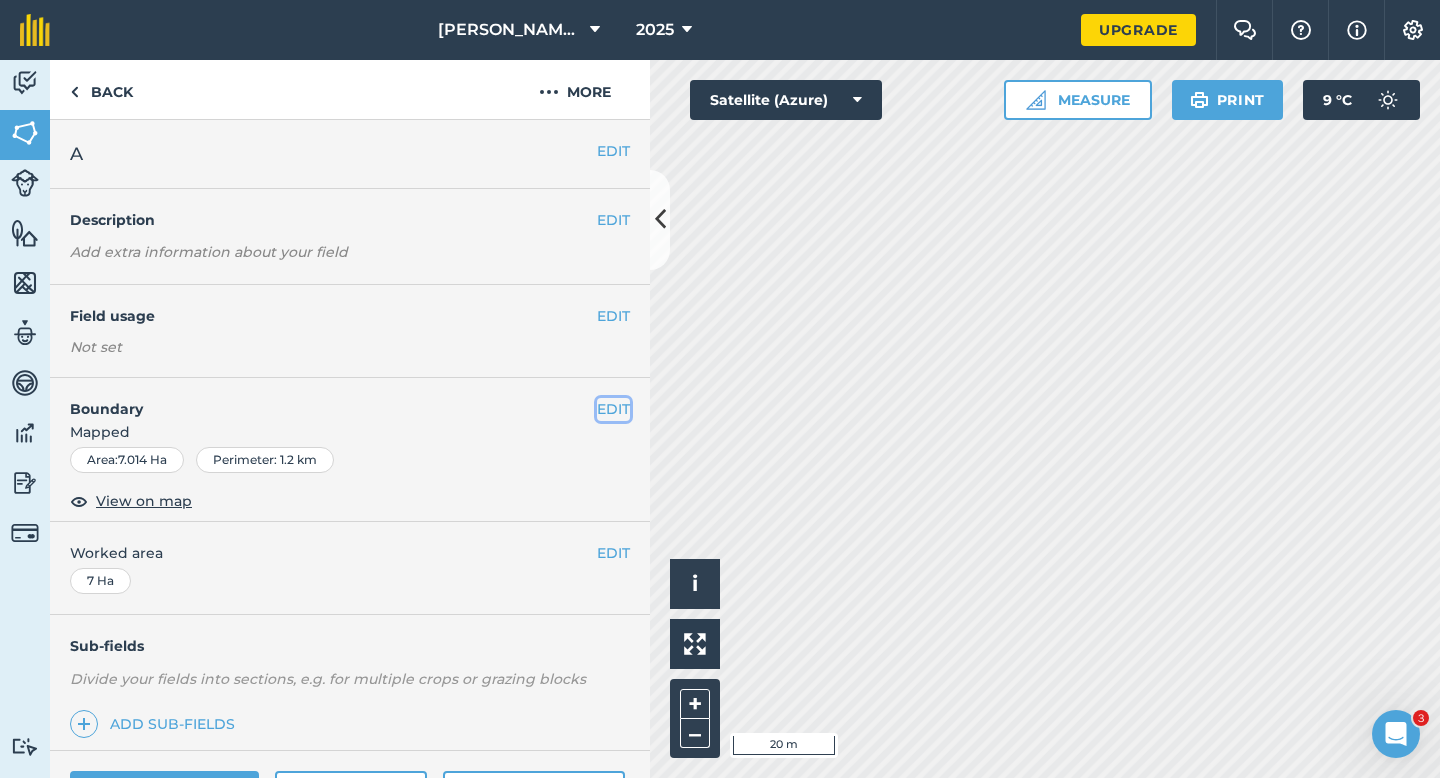 click on "EDIT" at bounding box center [613, 409] 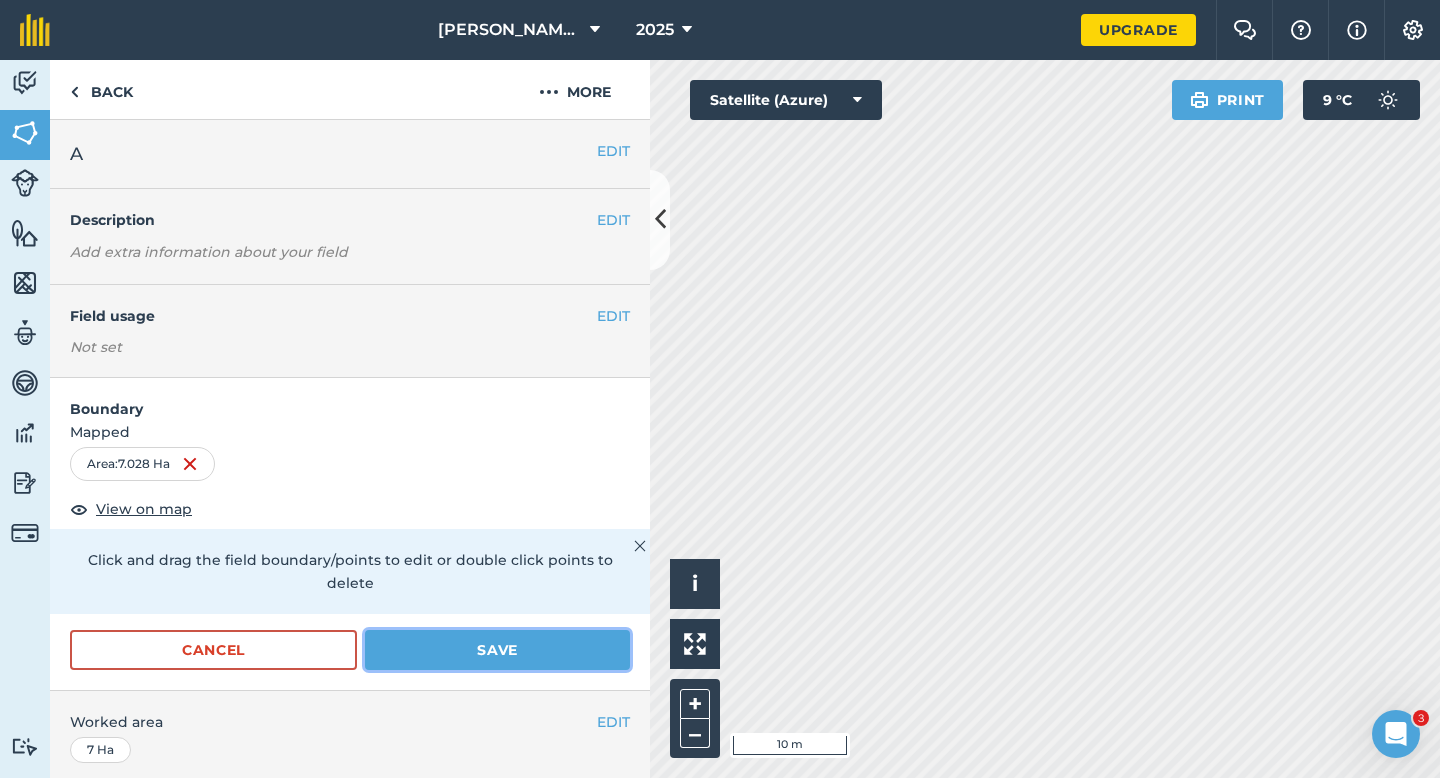 click on "Save" at bounding box center [497, 650] 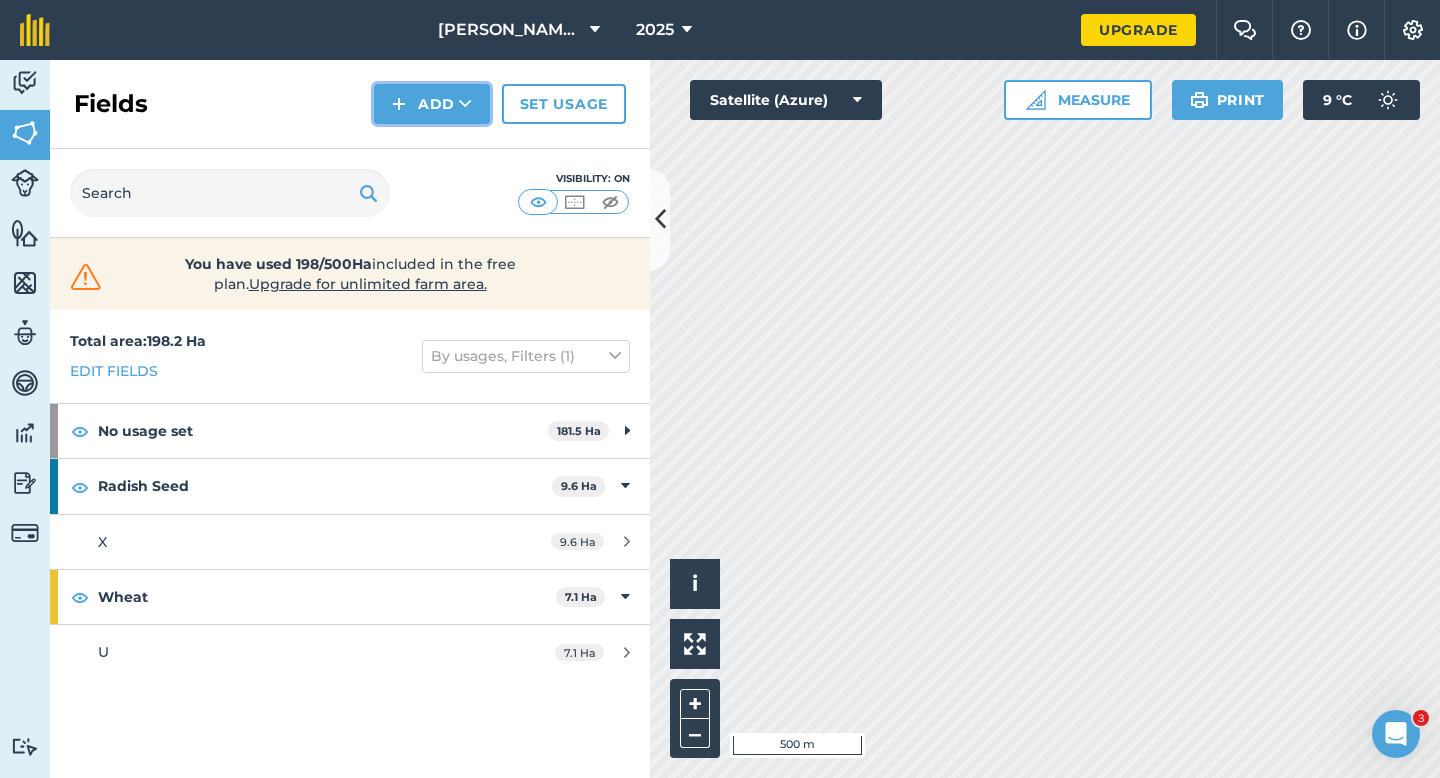 click on "Add" at bounding box center [432, 104] 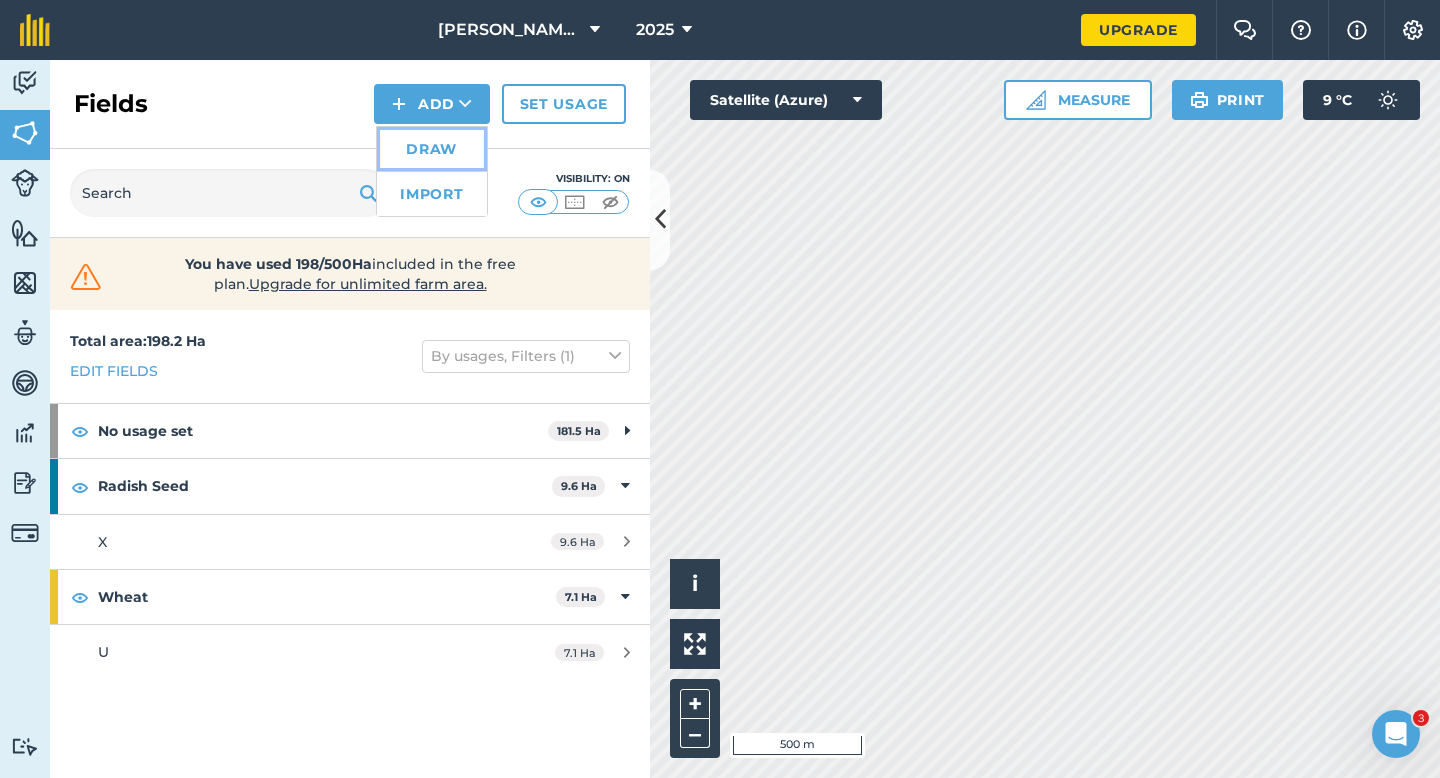 click on "Draw" at bounding box center [432, 149] 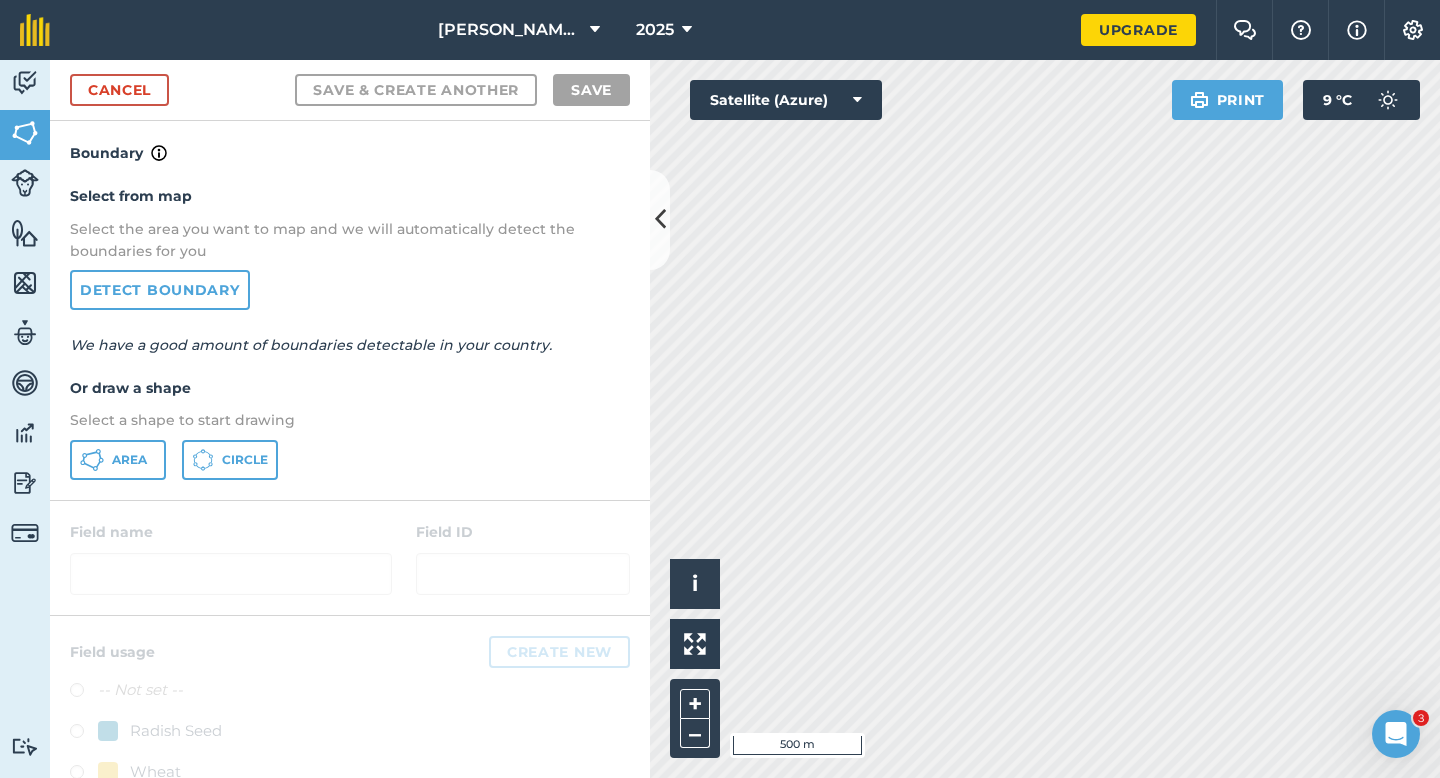click on "Area Circle" at bounding box center (350, 460) 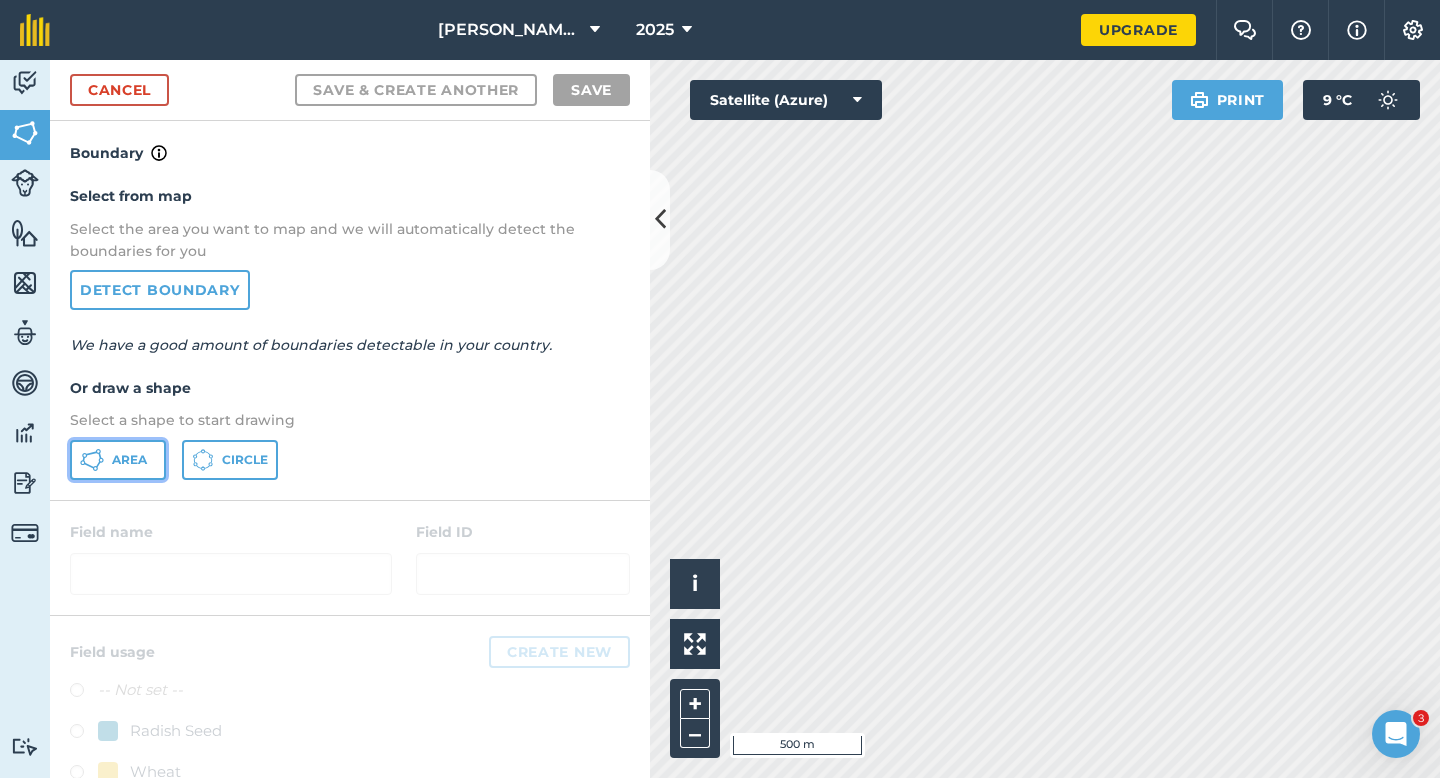 click on "Activity Fields Livestock Features Maps Team Vehicles Data Reporting Billing Tutorials Tutorials Cancel Save & Create Another Save Boundary   Select from map Select the area you want to map and we will automatically detect the boundaries for you Detect boundary We have a good amount of boundaries detectable in your country. Or draw a shape Select a shape to start drawing Area Circle Field name Field ID Field usage   Create new -- Not set -- Radish Seed Wheat Click to start drawing i © 2025 TomTom, Microsoft 500 m + – Satellite (Azure) Print 9   ° C" at bounding box center (720, 419) 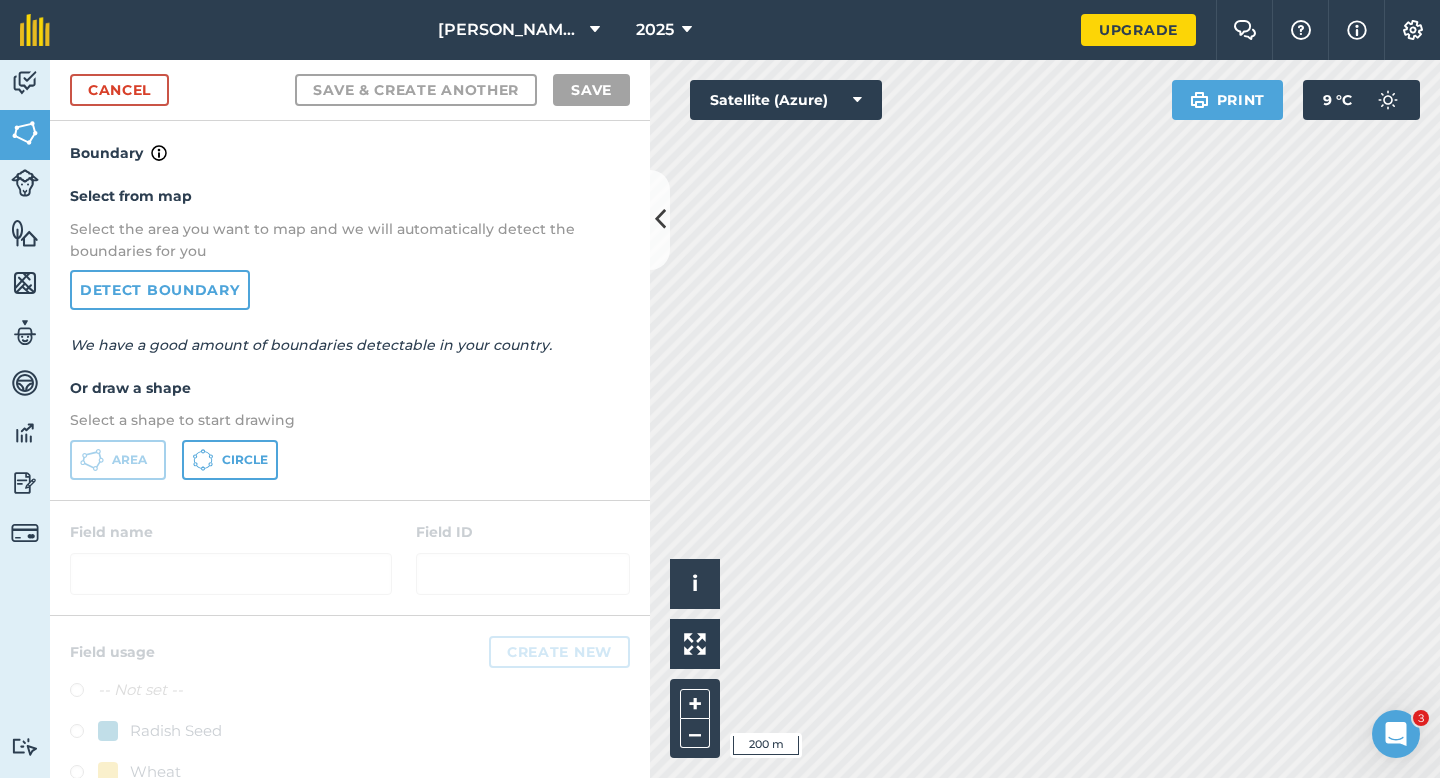 click on "Click to start drawing i © 2025 TomTom, Microsoft 200 m + –" at bounding box center (1045, 419) 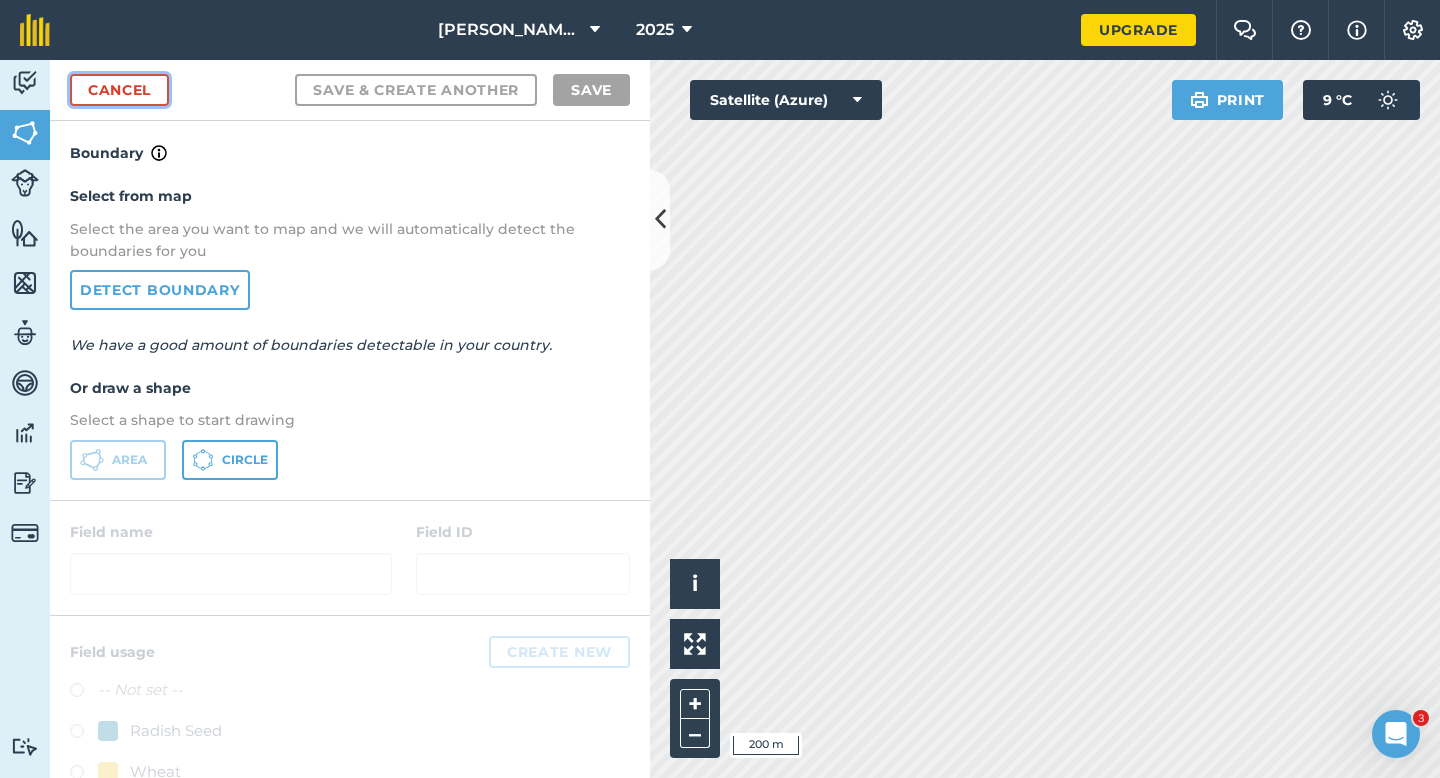 click on "Cancel" at bounding box center [119, 90] 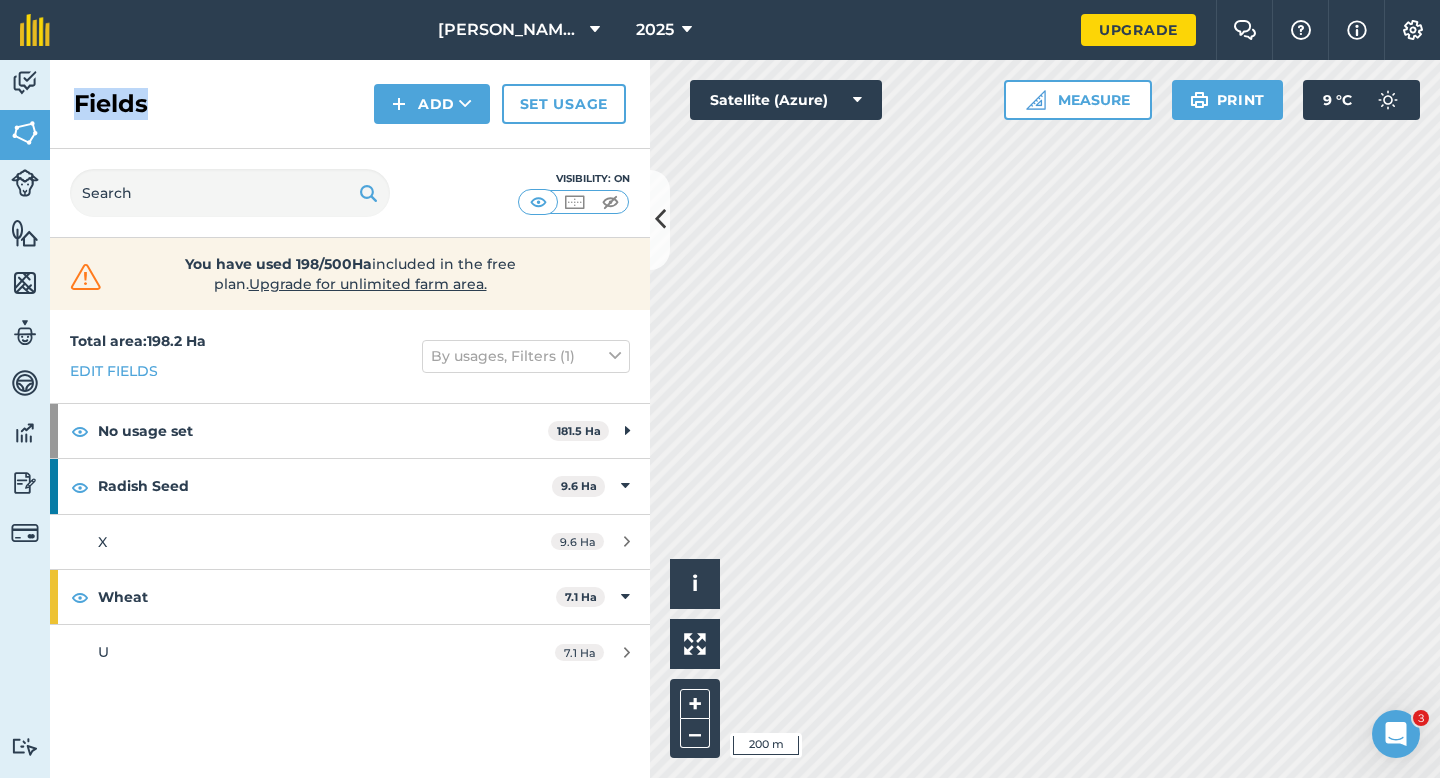 click on "Fields   Add   Set usage" at bounding box center (350, 104) 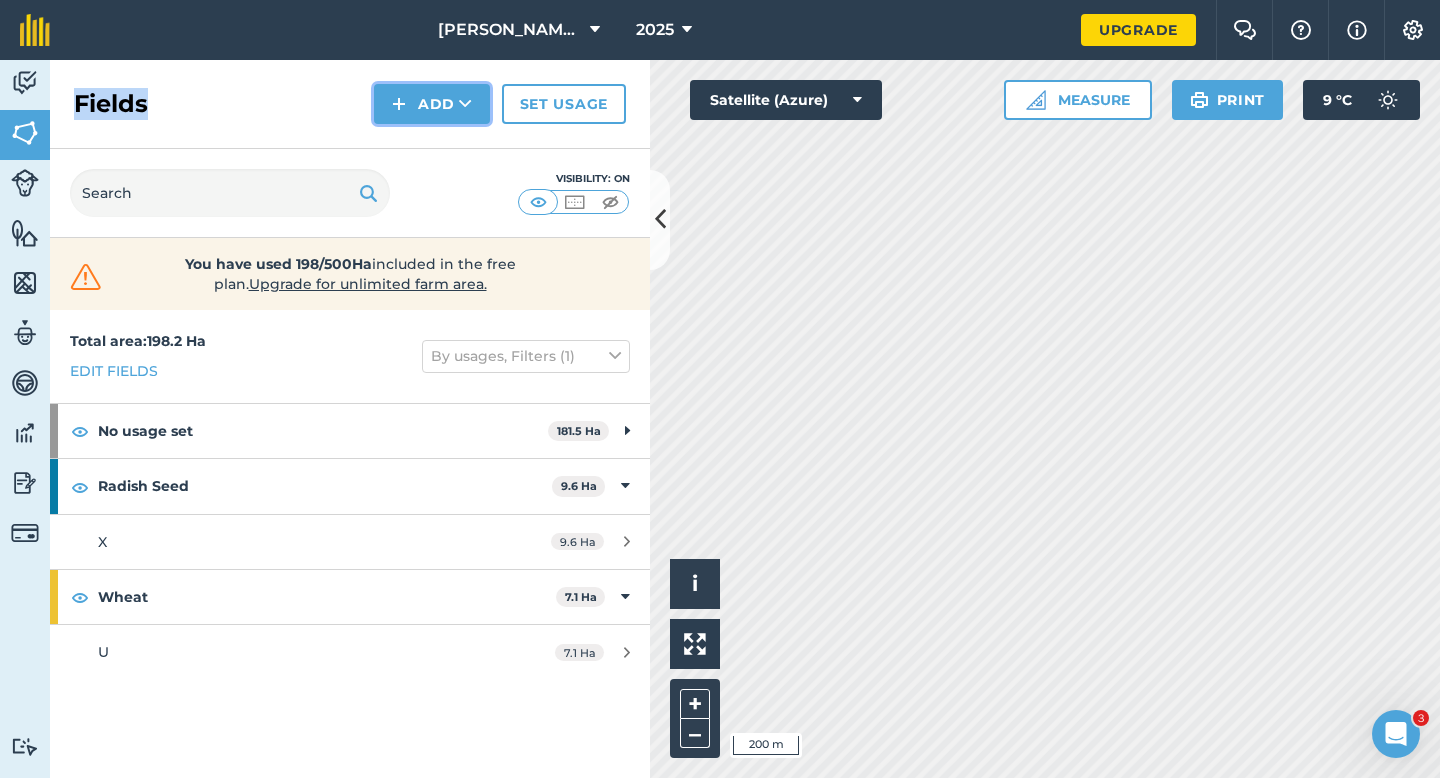 click at bounding box center [399, 104] 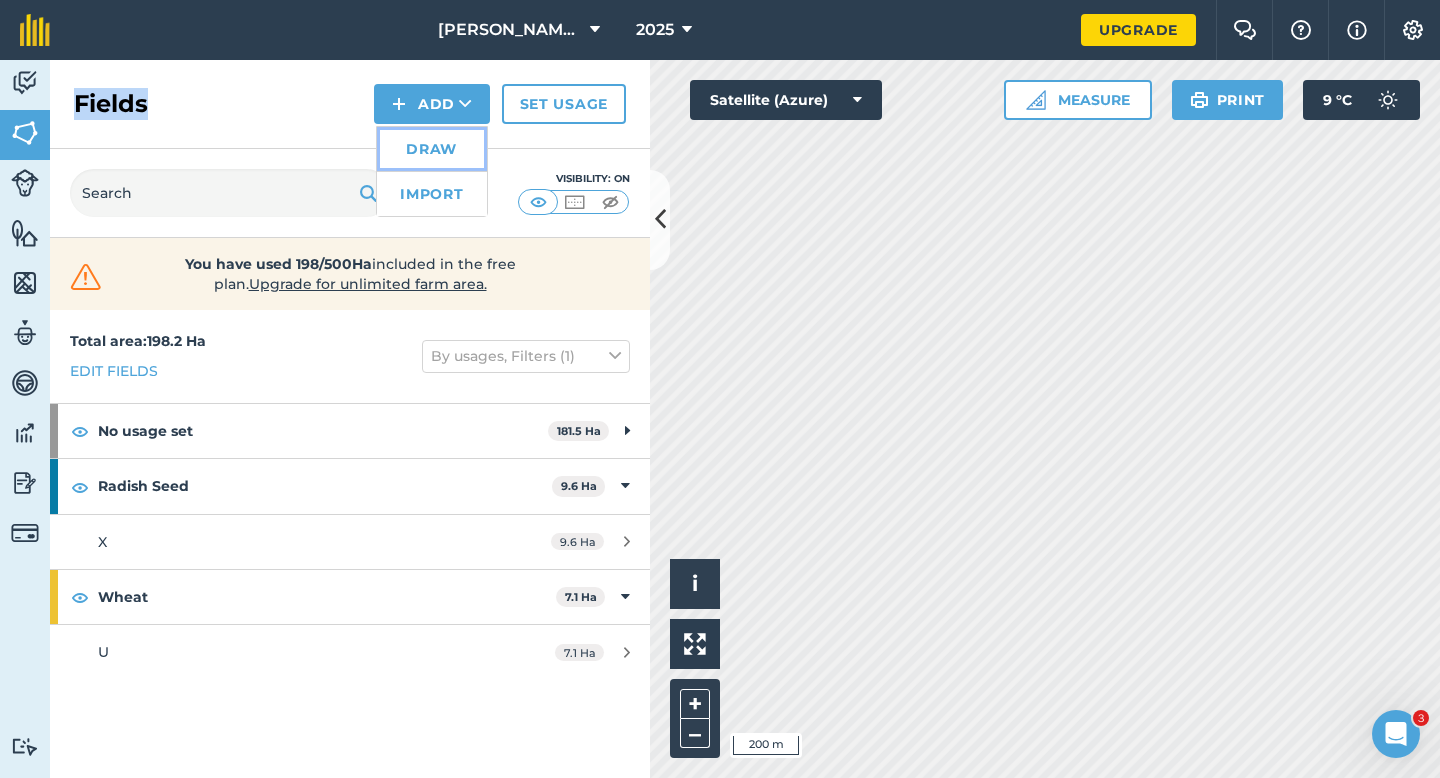 click on "Draw" at bounding box center [432, 149] 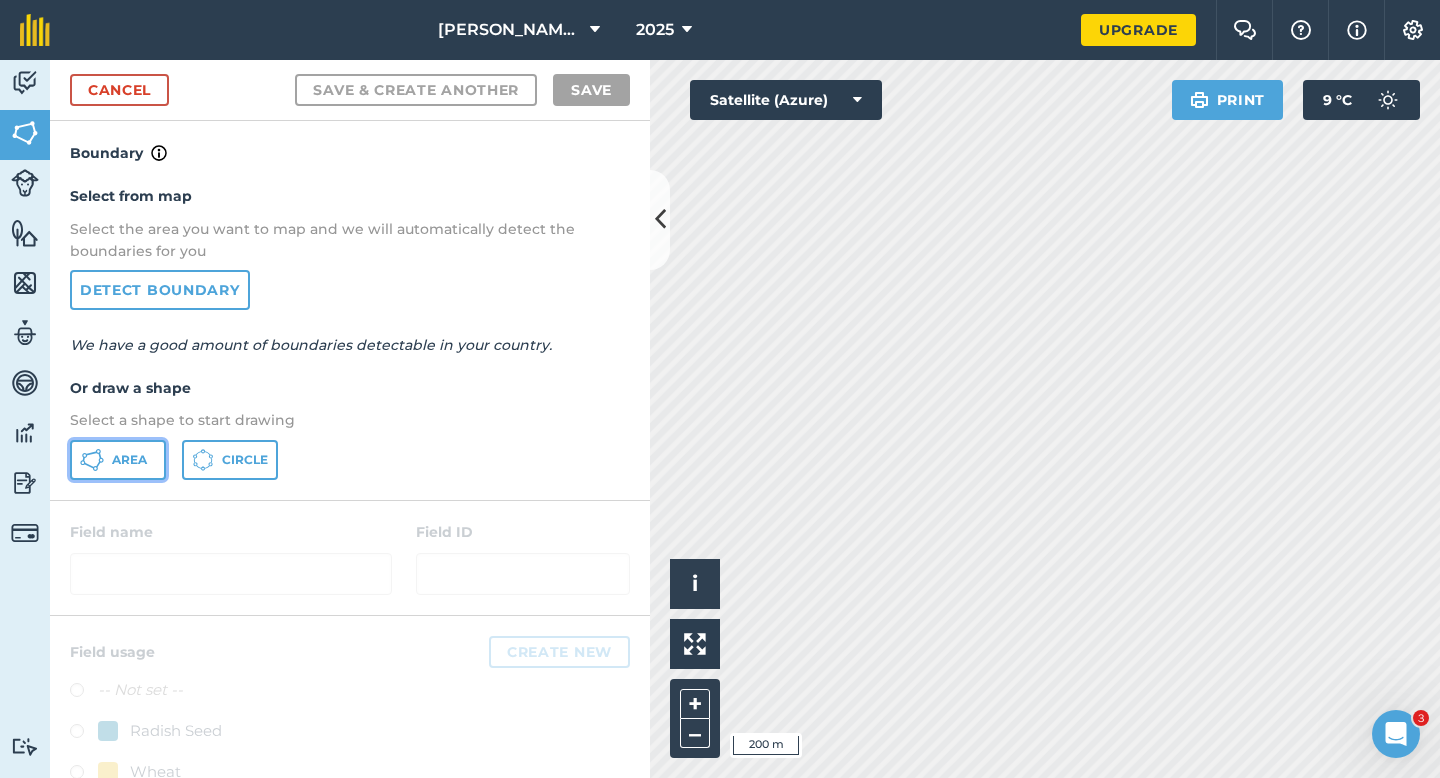 click 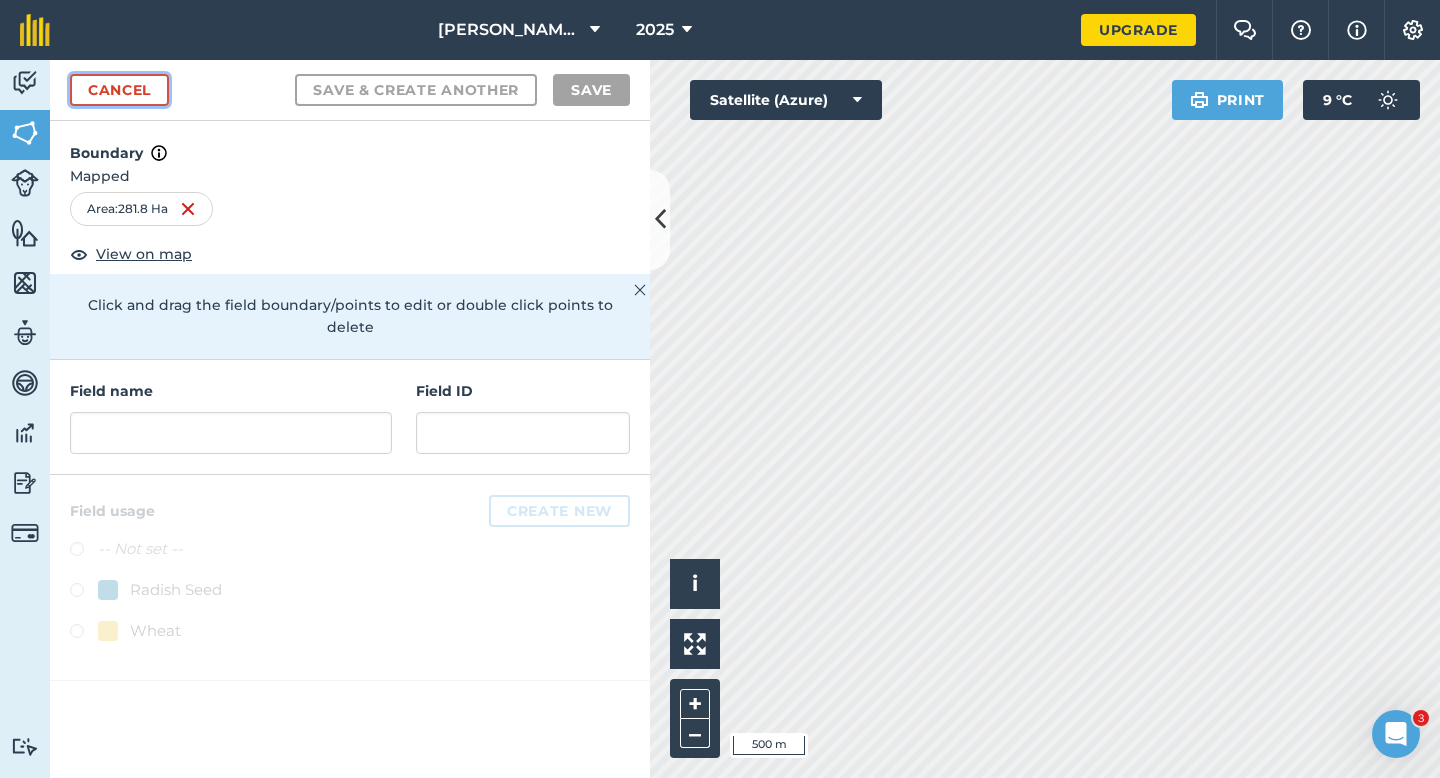 click on "Cancel" at bounding box center [119, 90] 